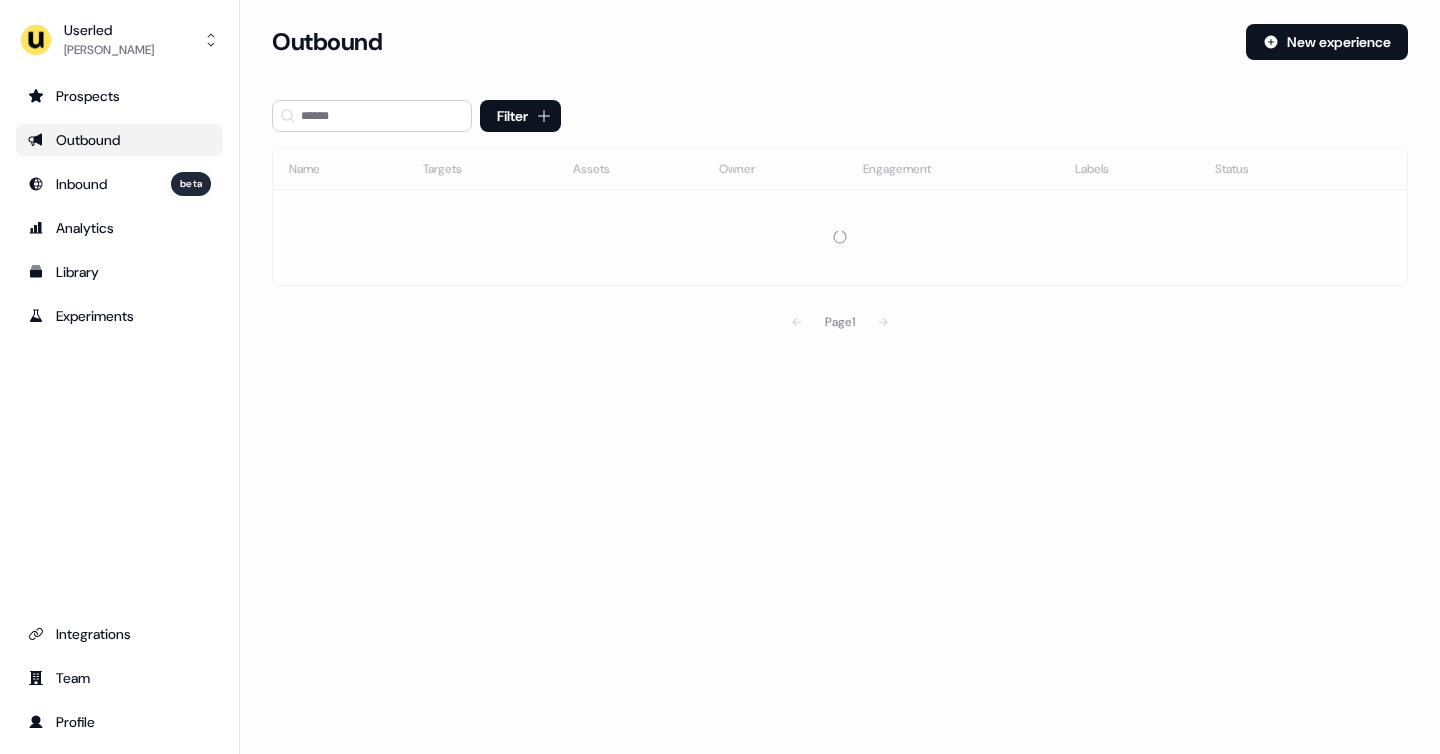scroll, scrollTop: 0, scrollLeft: 0, axis: both 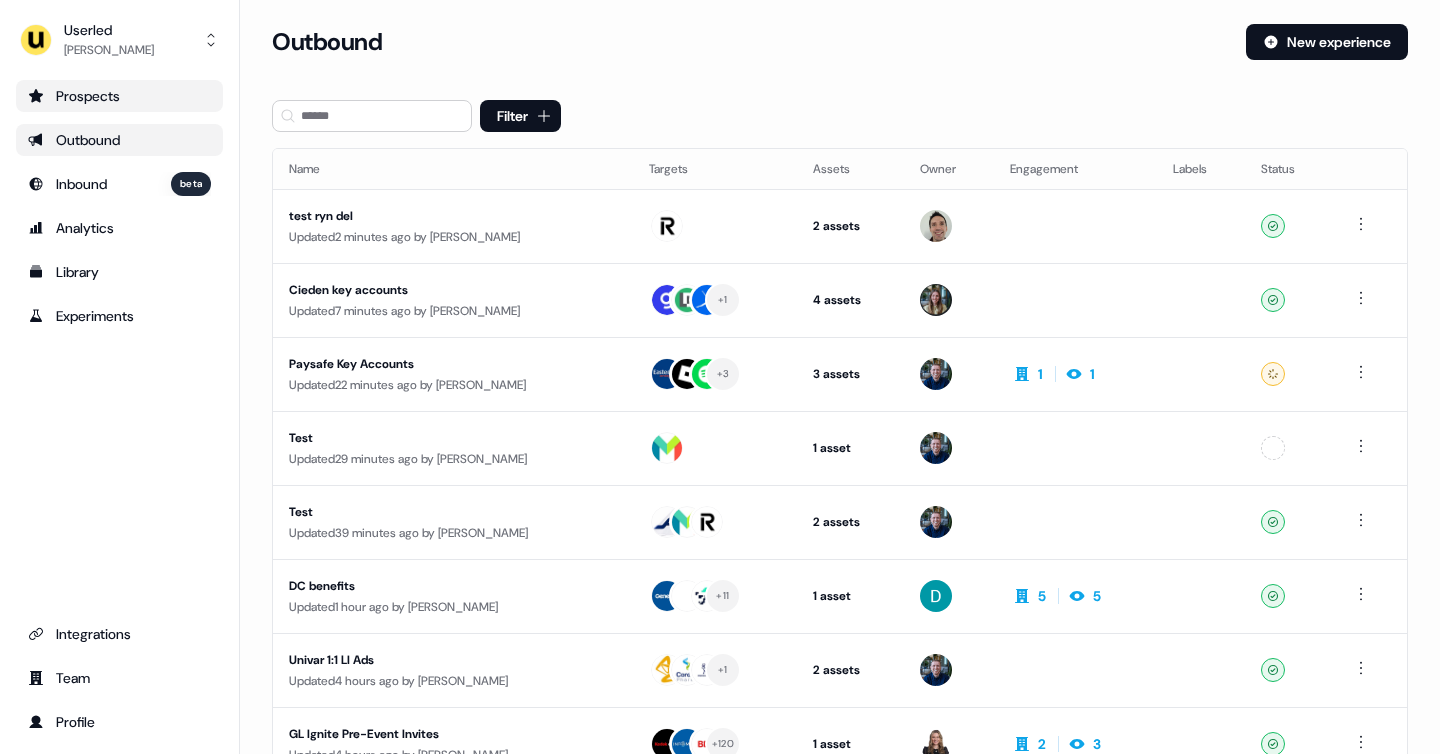 click on "Prospects" at bounding box center [119, 96] 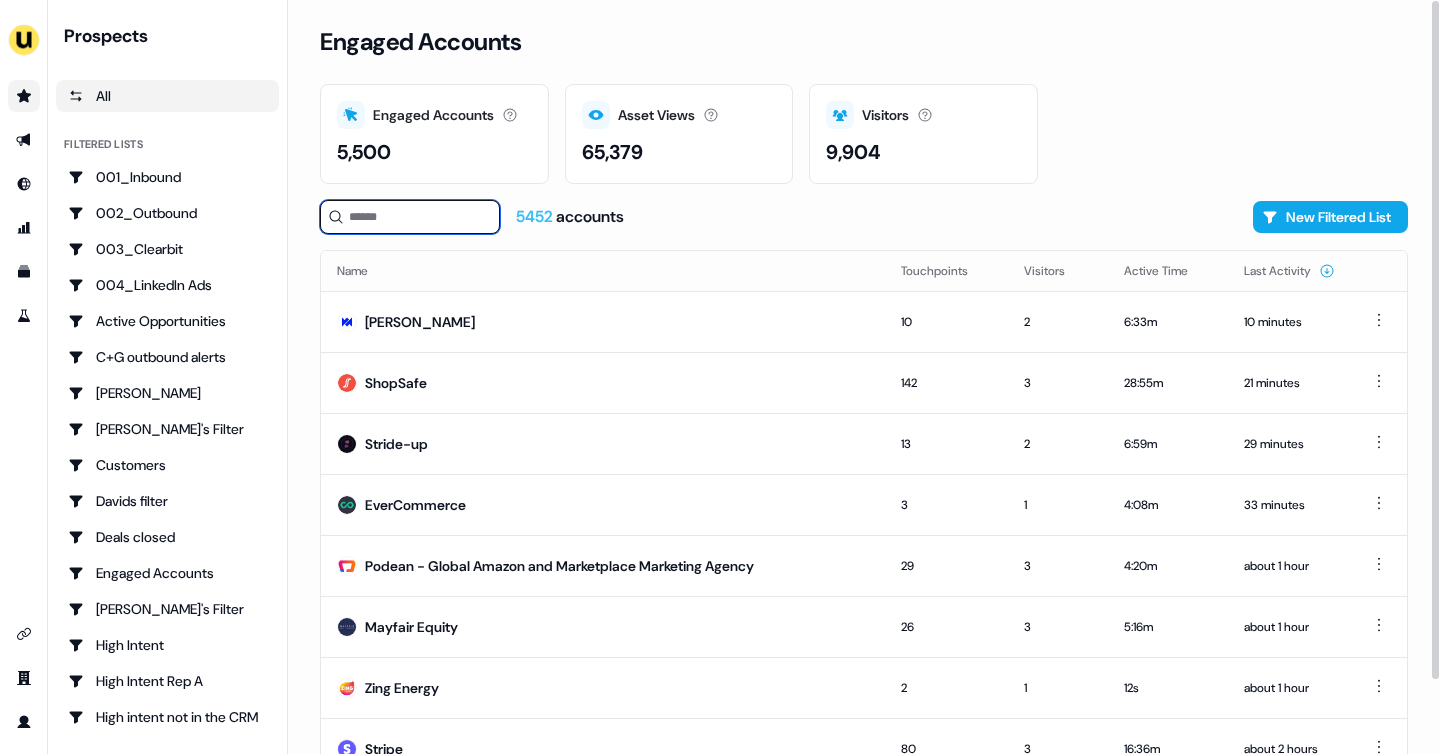 click at bounding box center (410, 217) 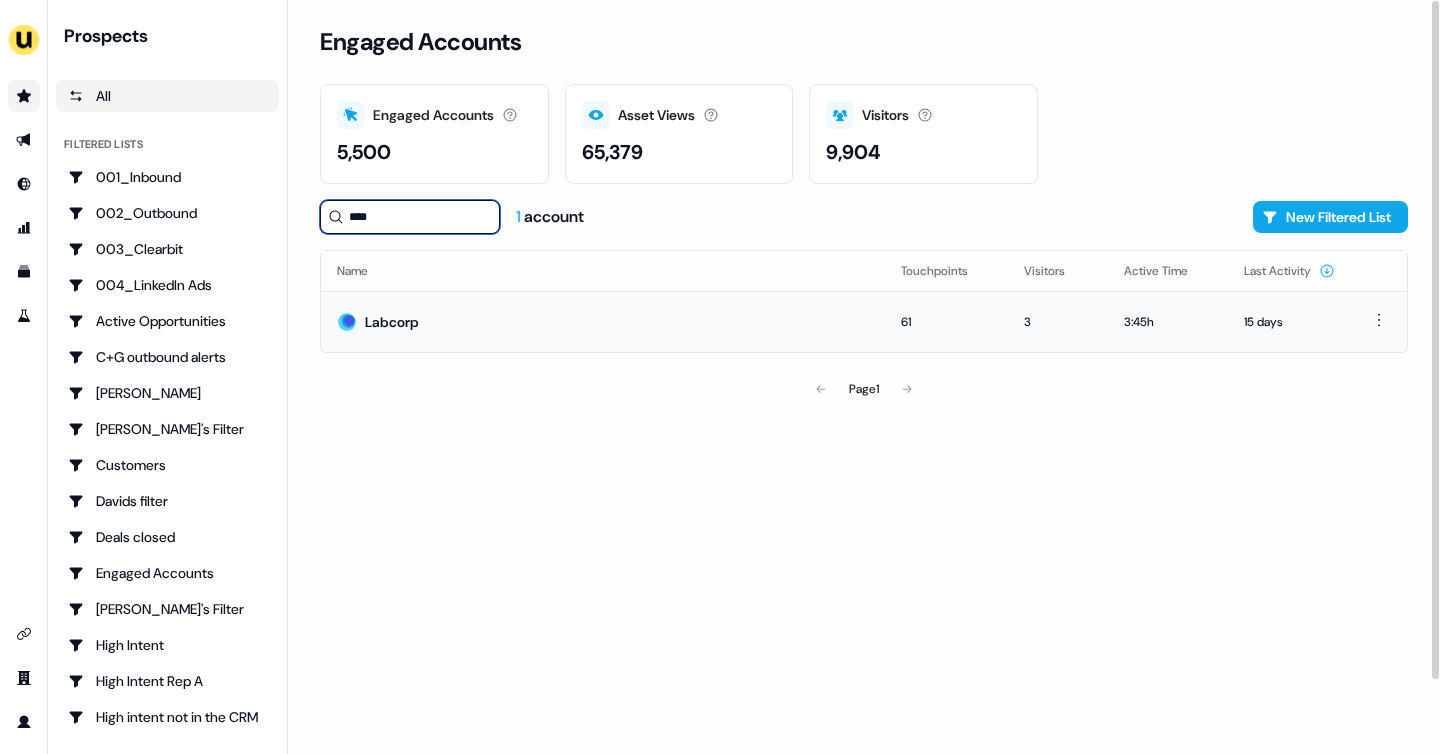 type on "****" 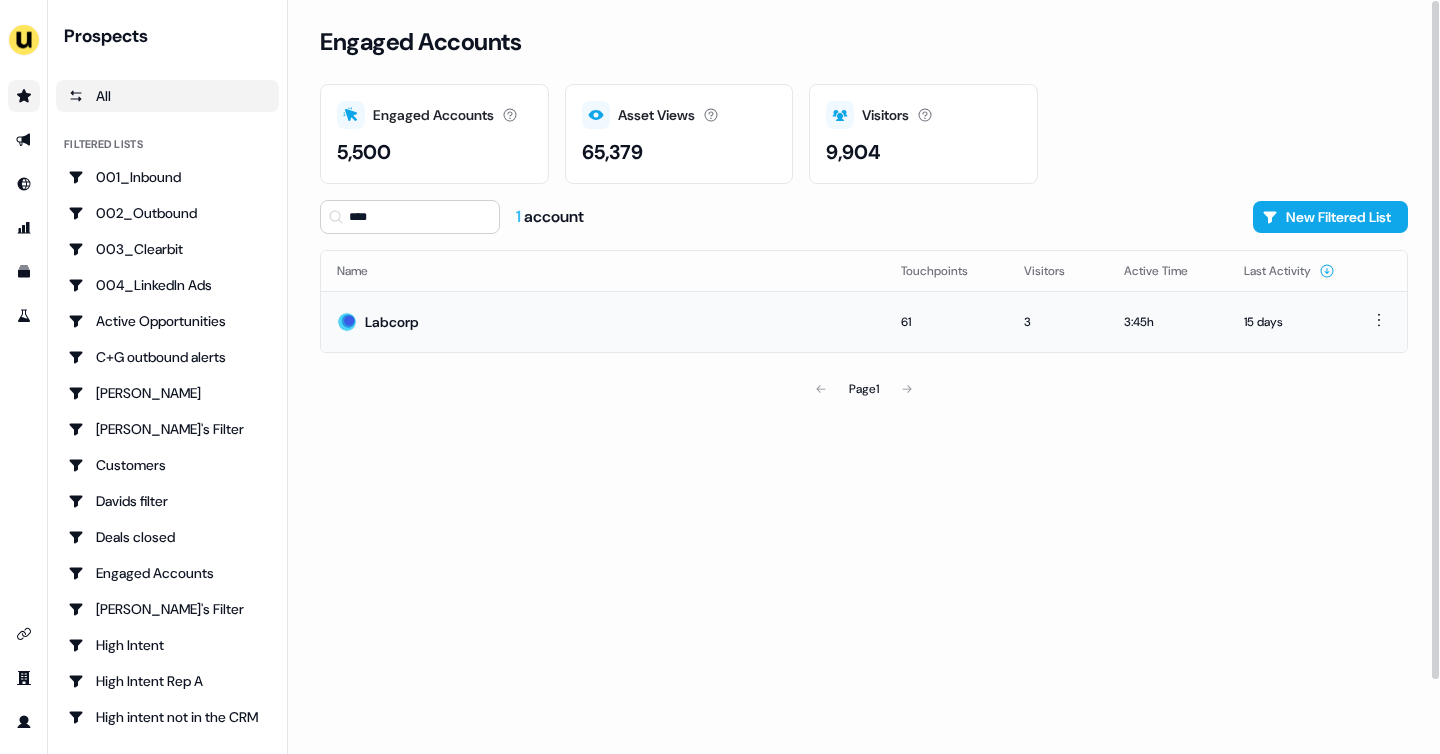 click on "Labcorp" at bounding box center [603, 321] 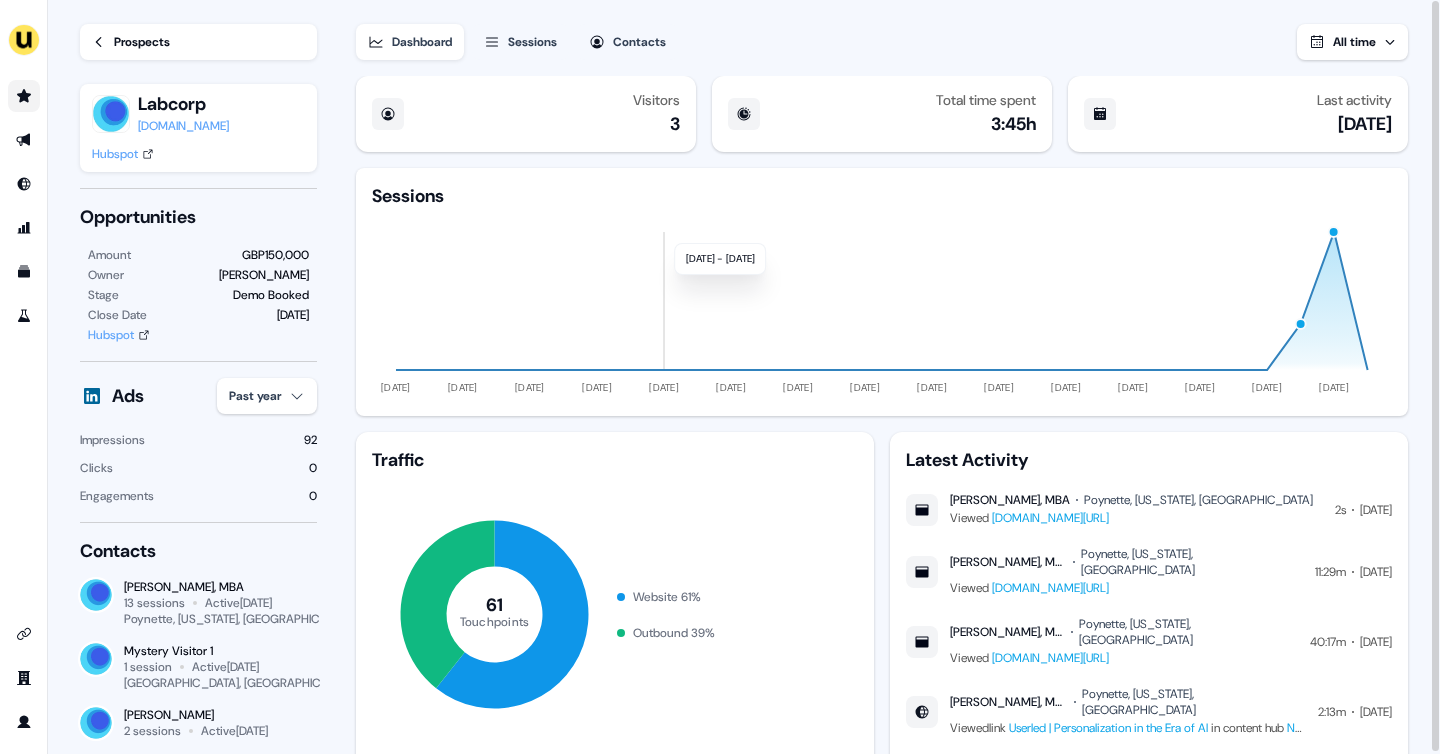 scroll, scrollTop: 0, scrollLeft: 0, axis: both 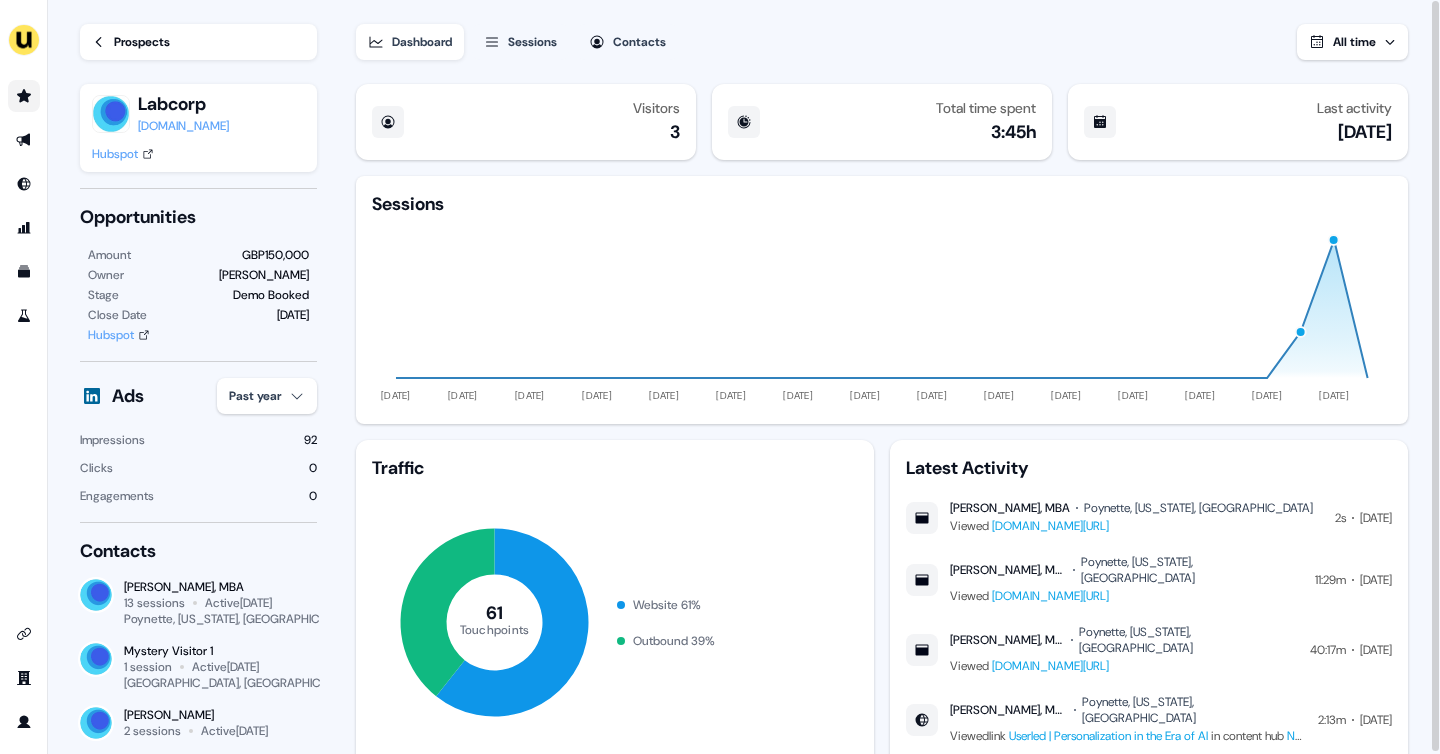 click on "Sessions" at bounding box center [532, 42] 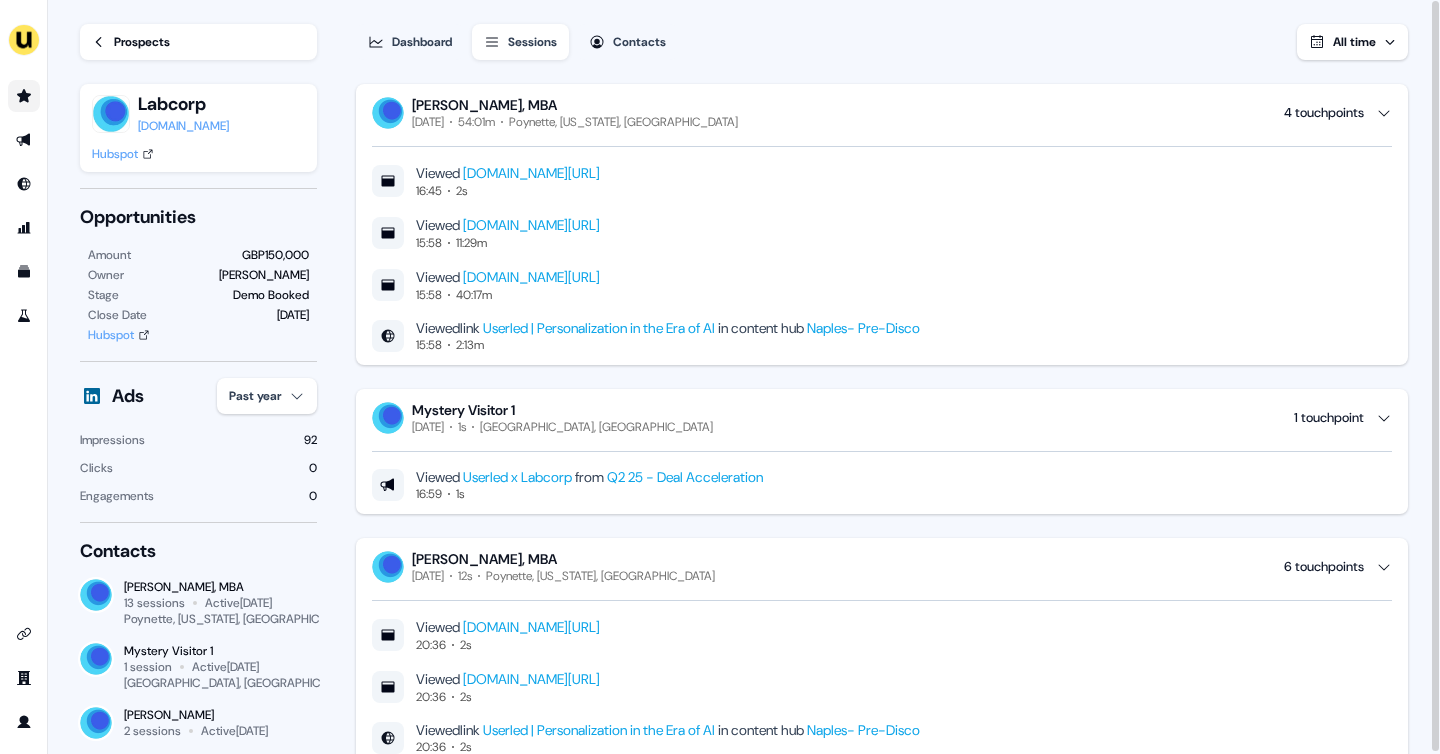 click on "Prospects" at bounding box center (142, 42) 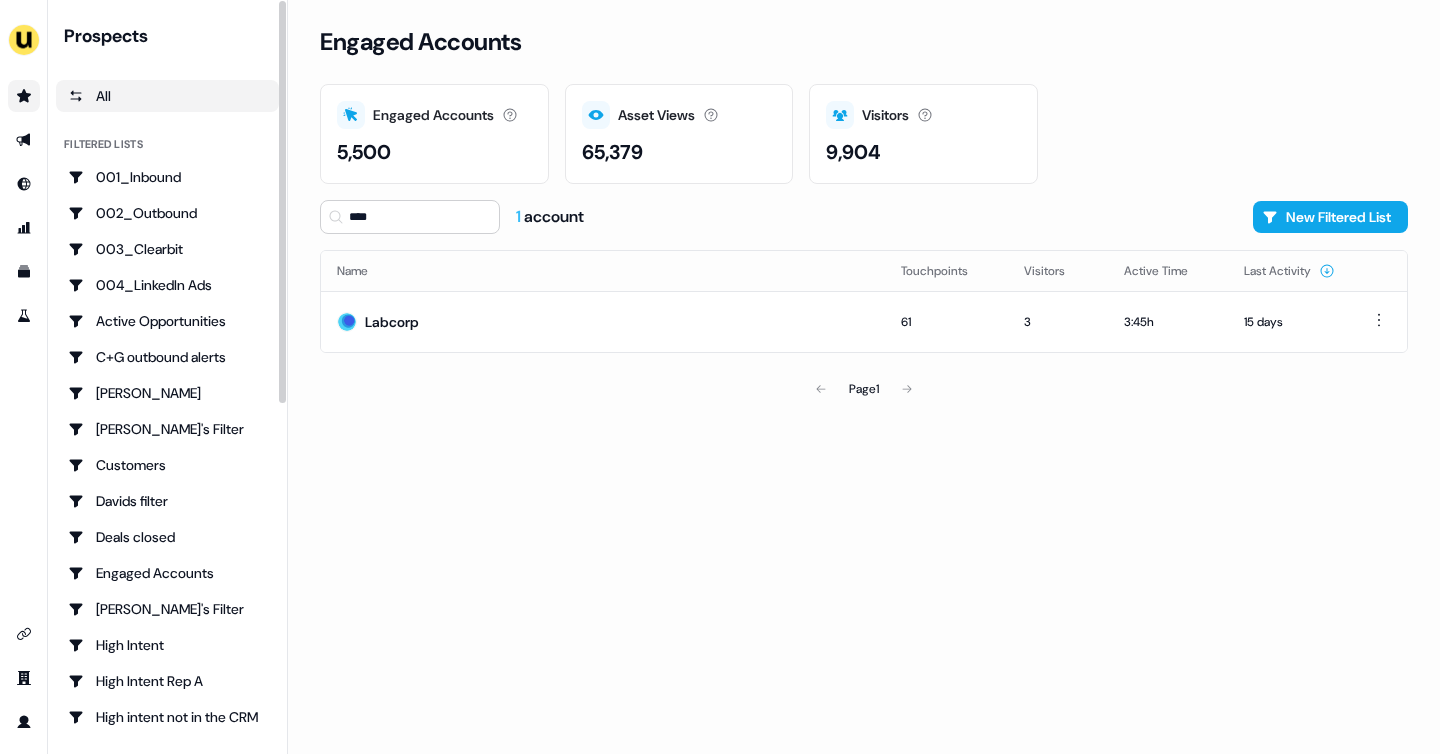 click on "All" at bounding box center [167, 96] 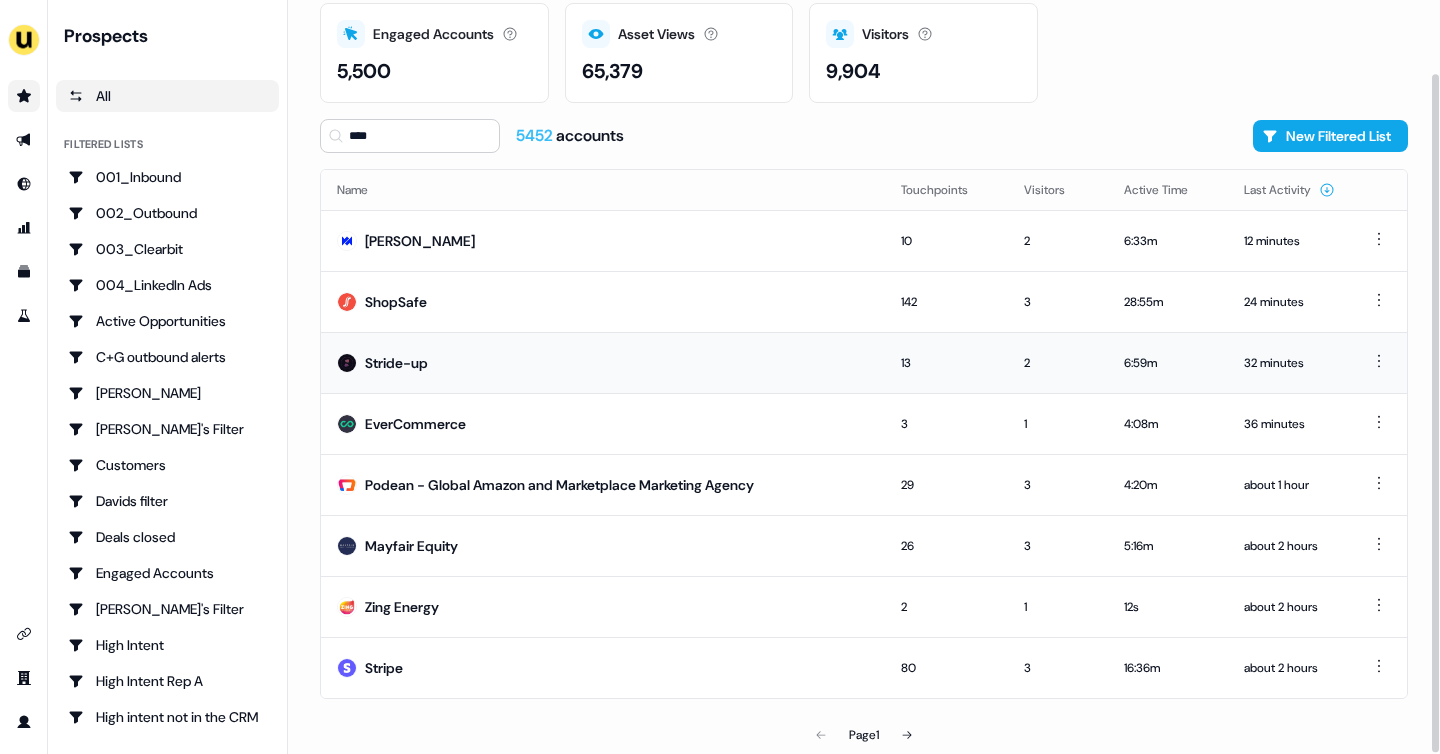 scroll, scrollTop: 0, scrollLeft: 0, axis: both 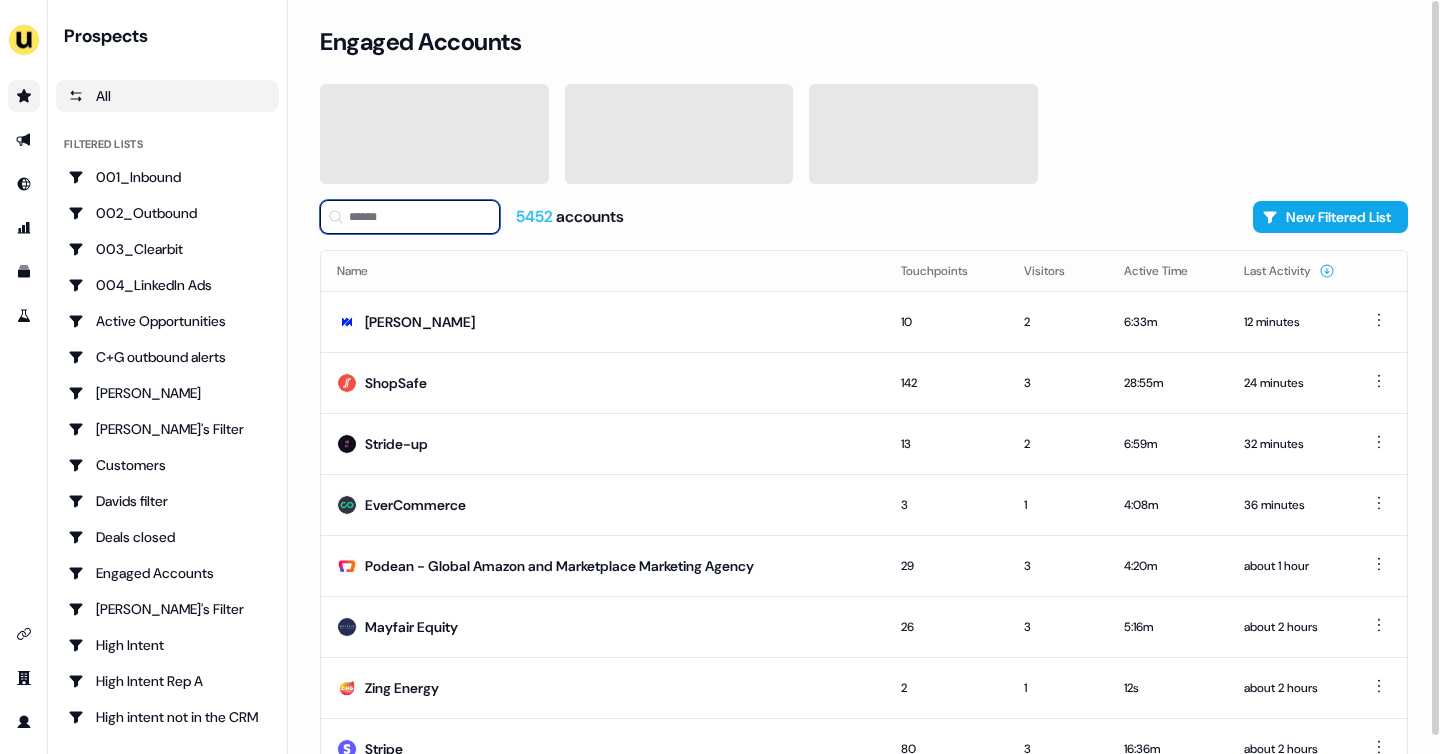 click at bounding box center [410, 217] 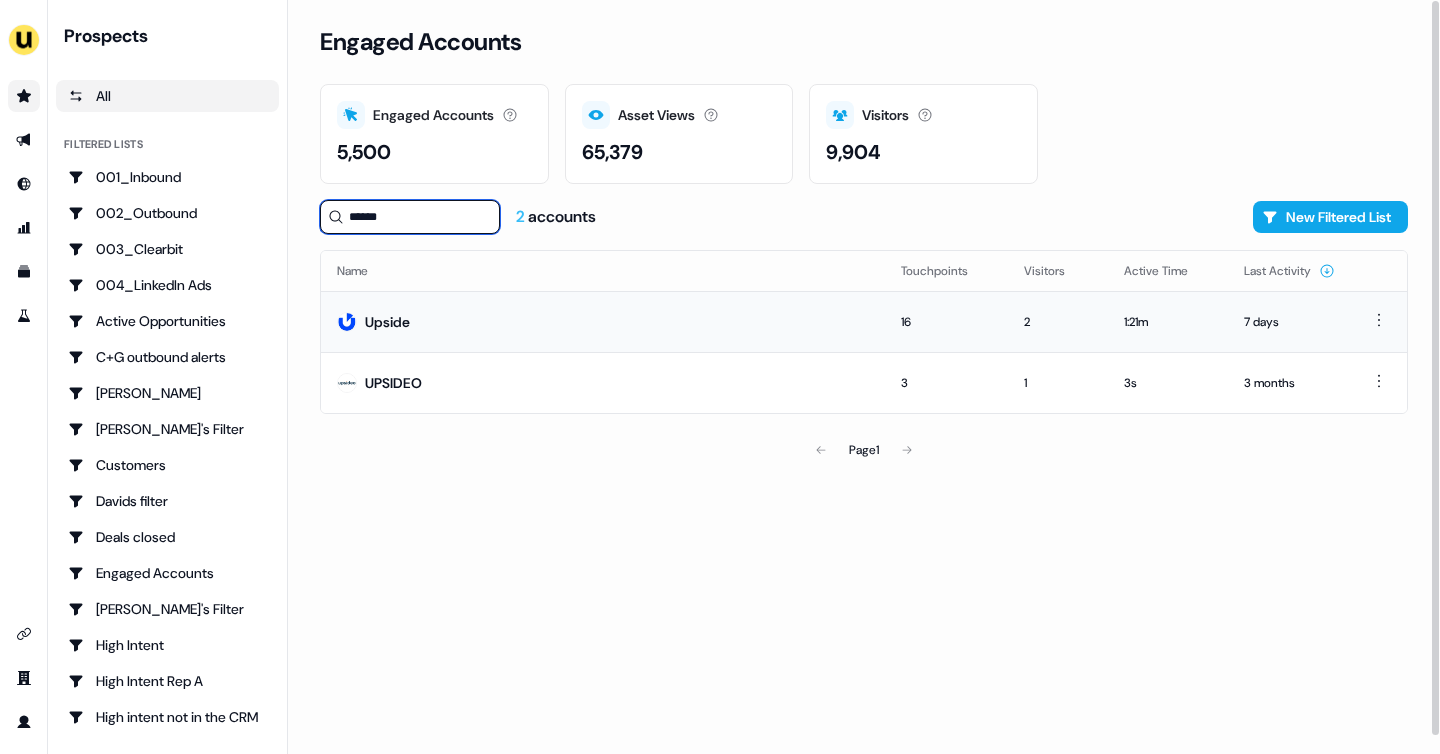 type on "******" 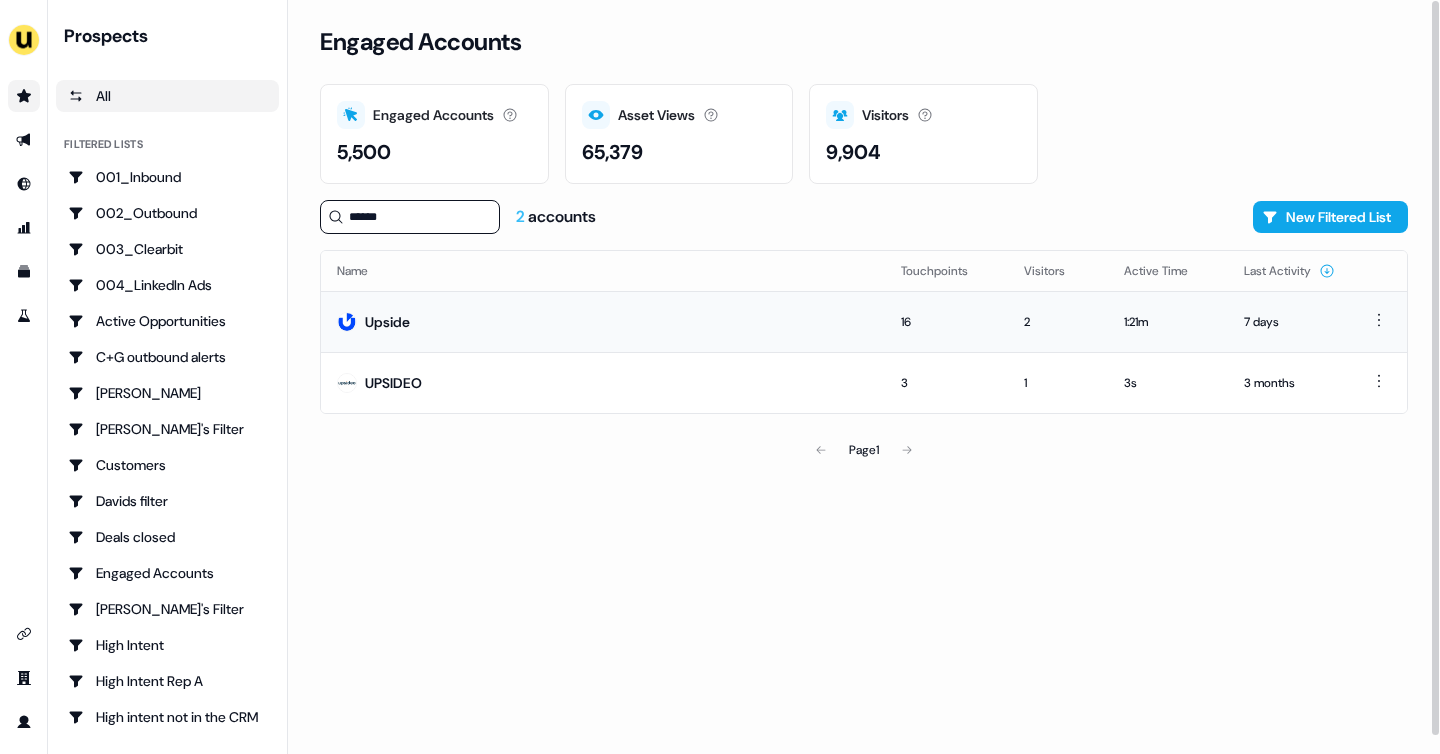 click on "Upside" at bounding box center (603, 321) 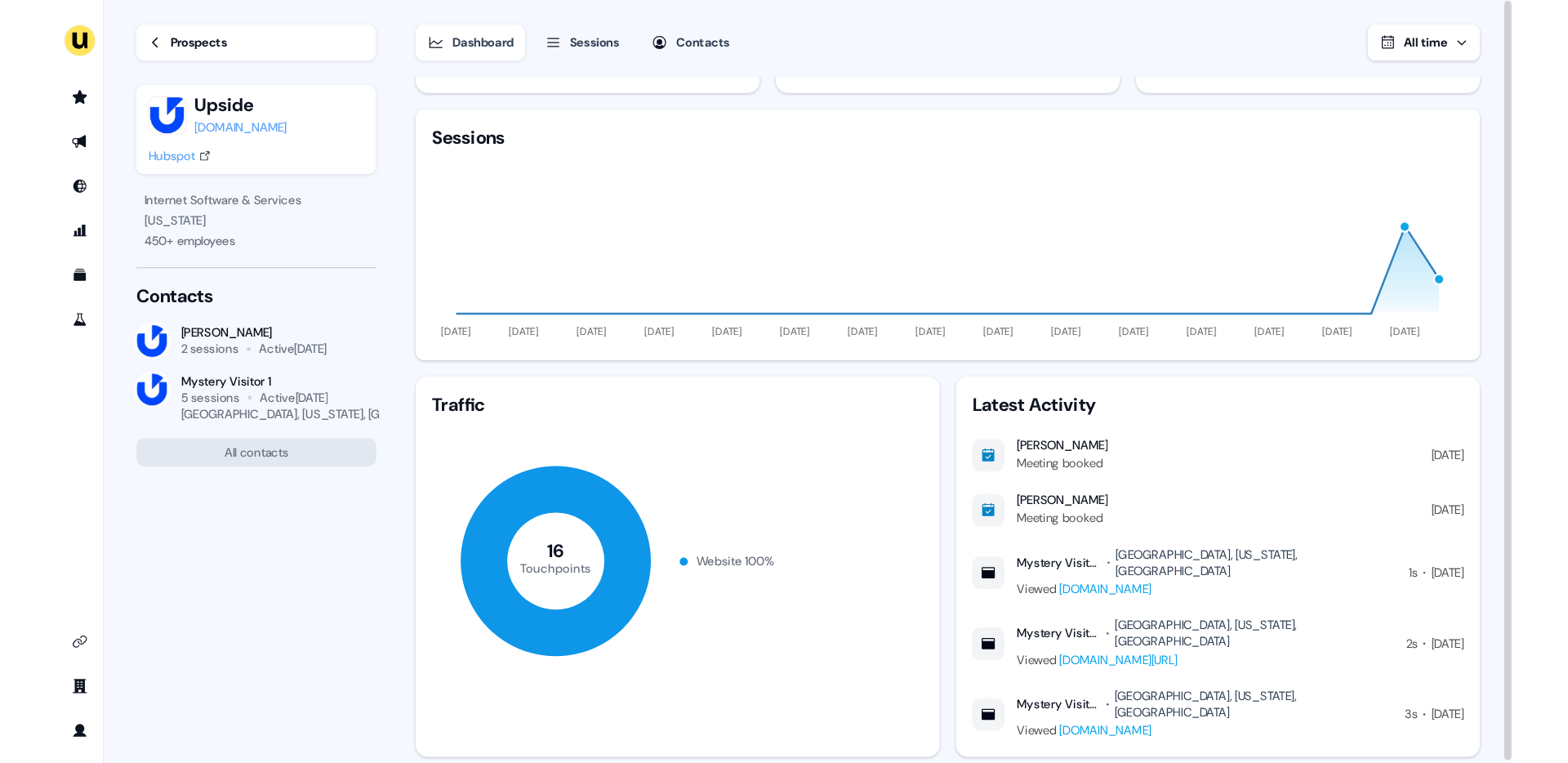 scroll, scrollTop: 0, scrollLeft: 0, axis: both 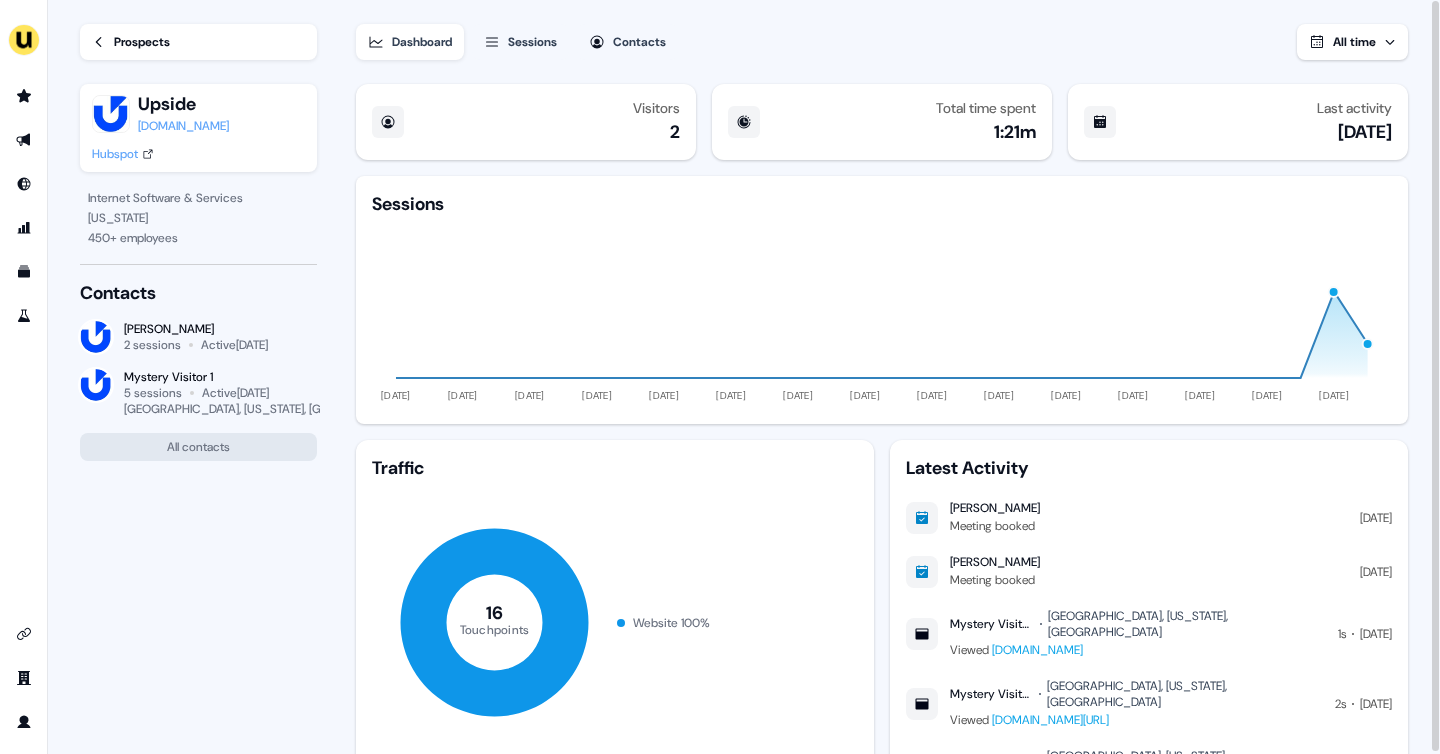 click on "Sessions" at bounding box center (532, 42) 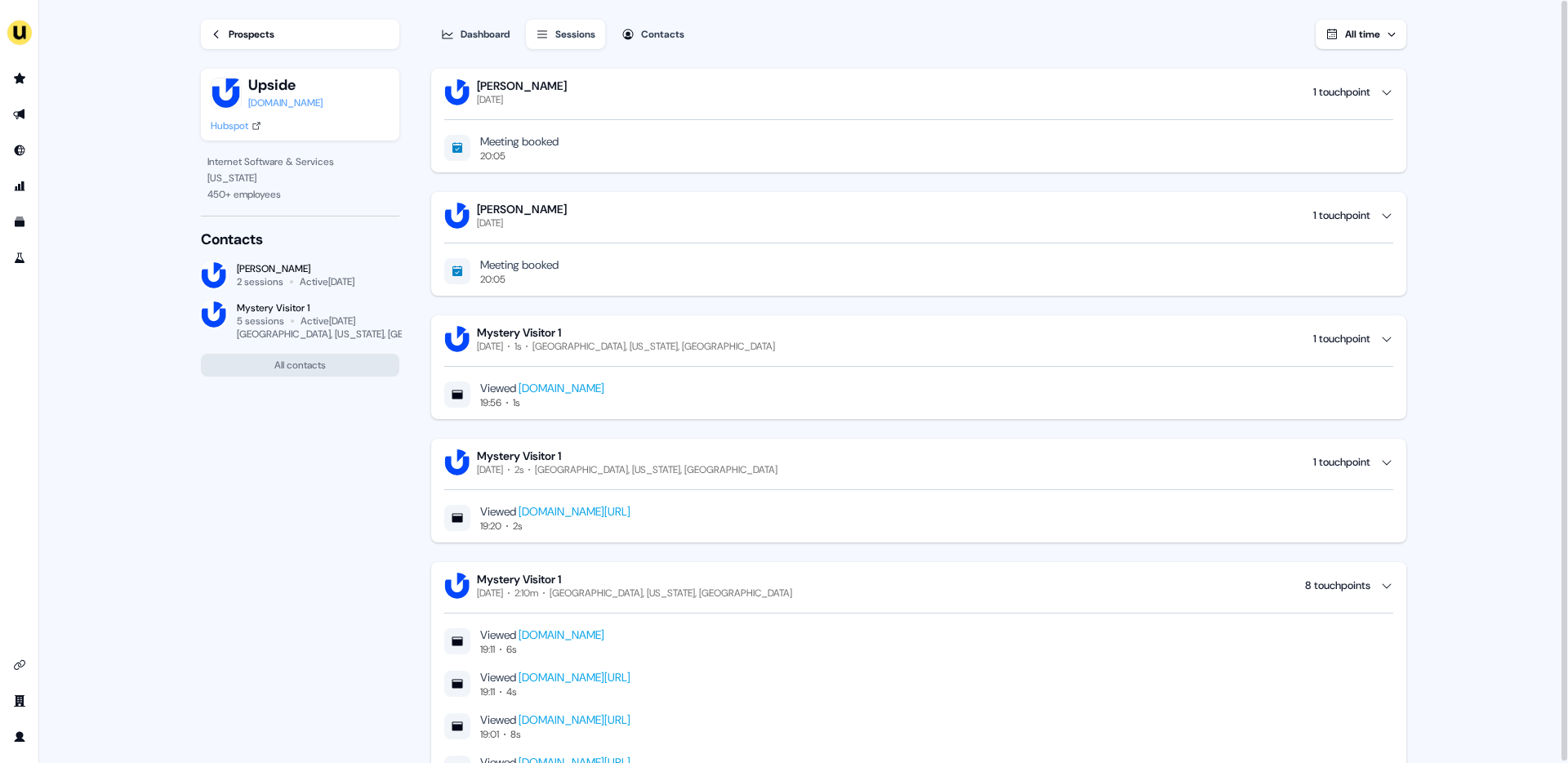 click on "Prospects" at bounding box center [300, 34] 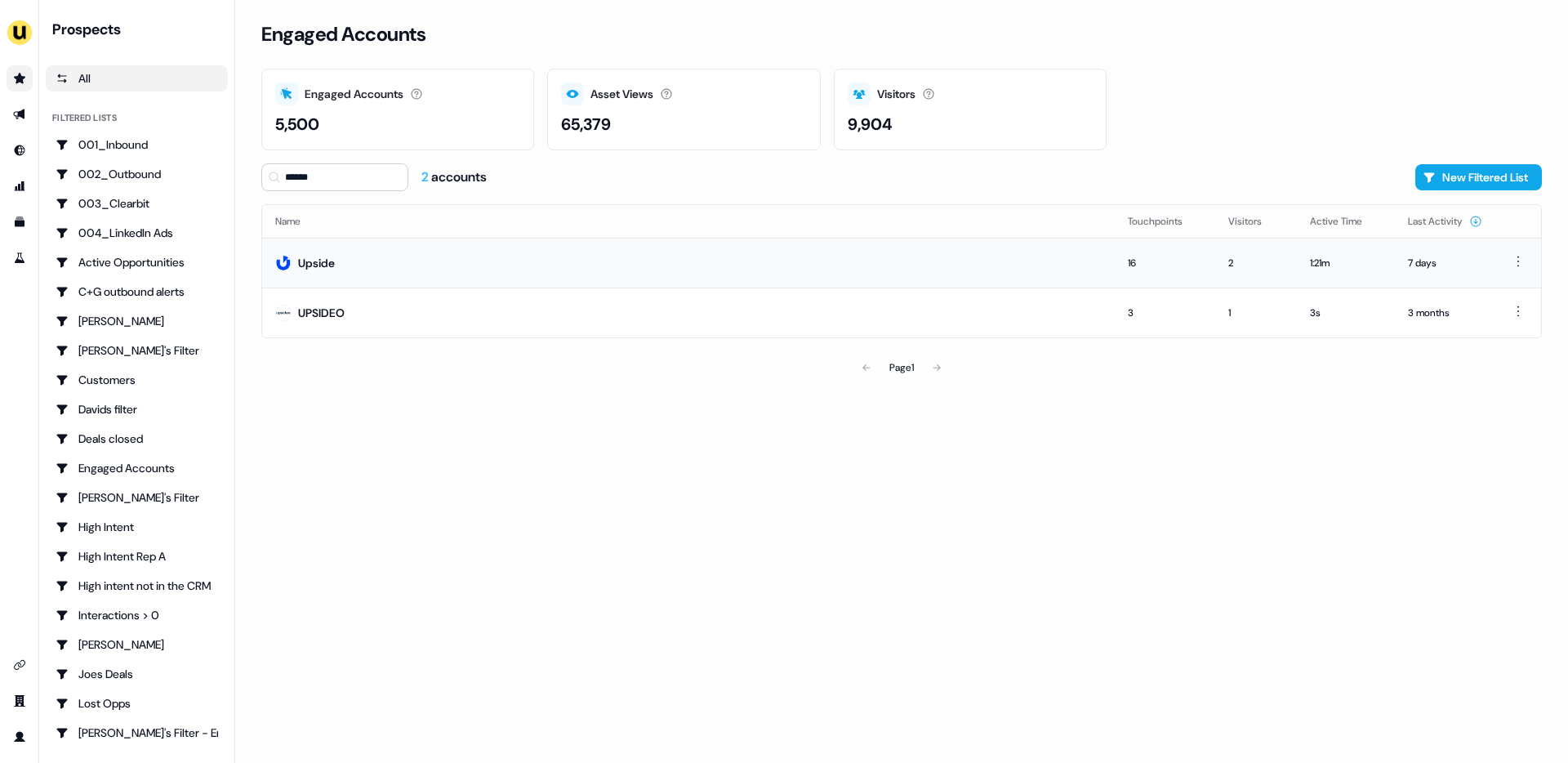 click on "Upside" at bounding box center [316, 263] 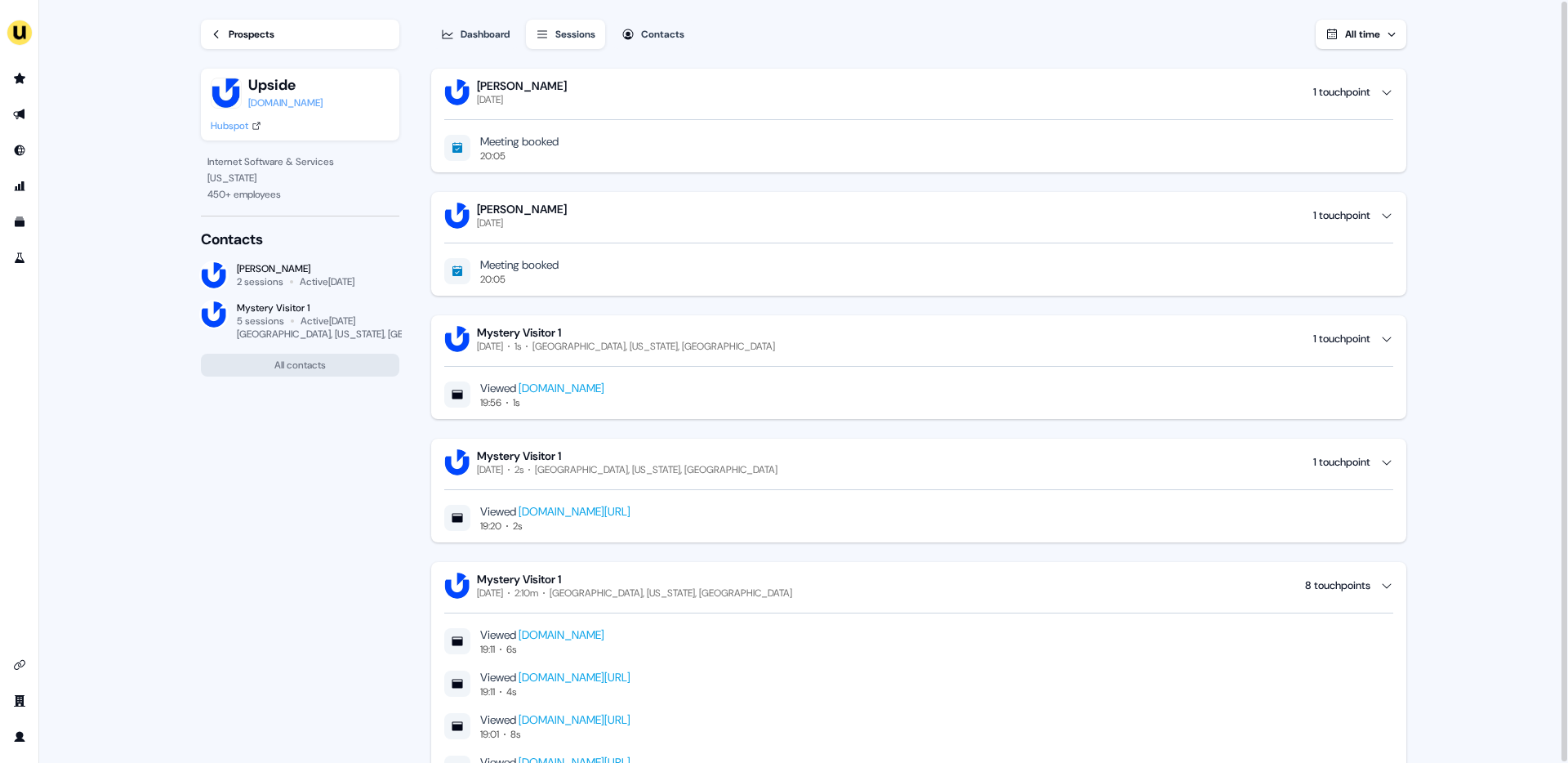 scroll, scrollTop: 2, scrollLeft: 0, axis: vertical 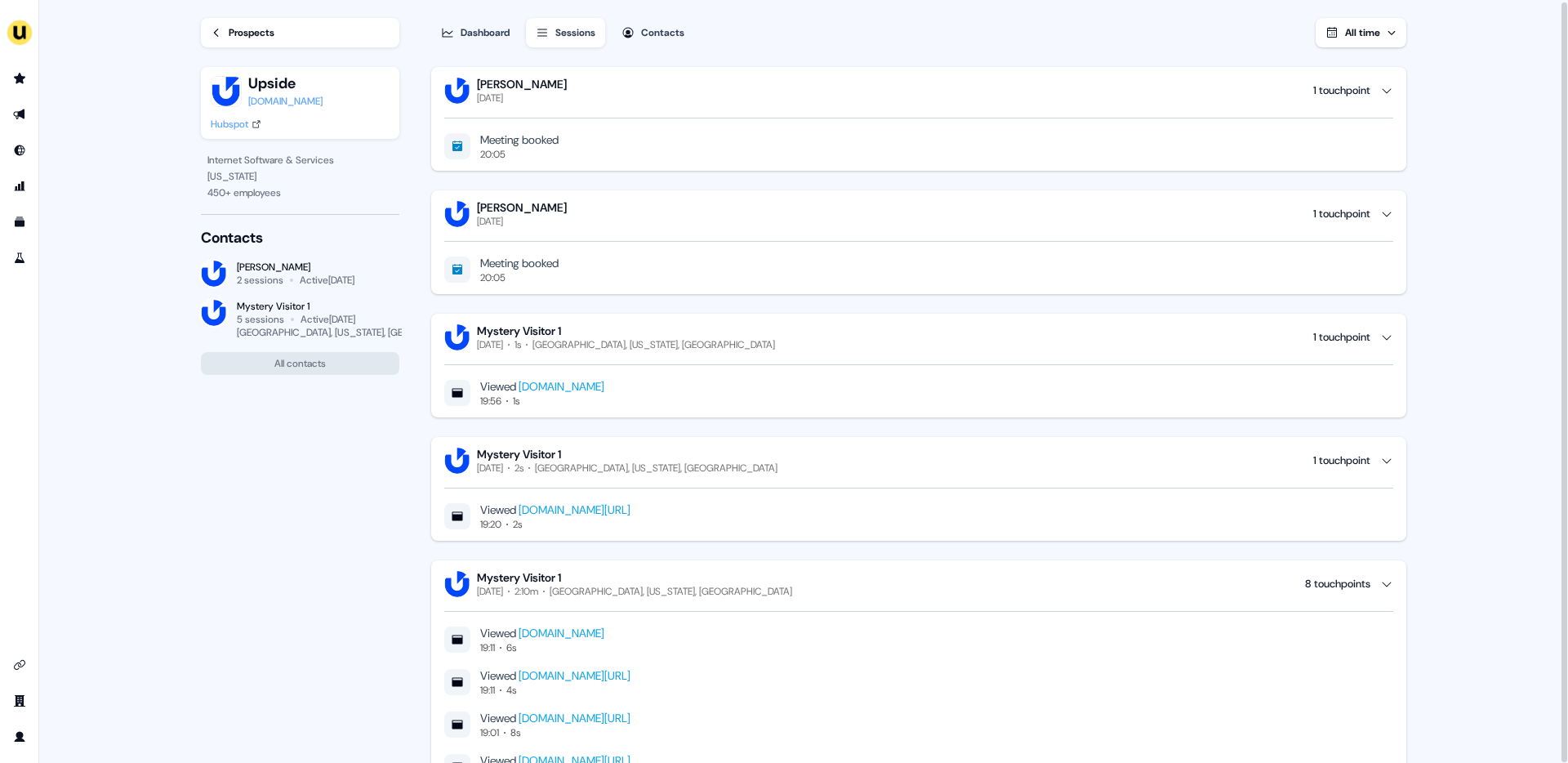 click on "Dashboard" at bounding box center [485, 33] 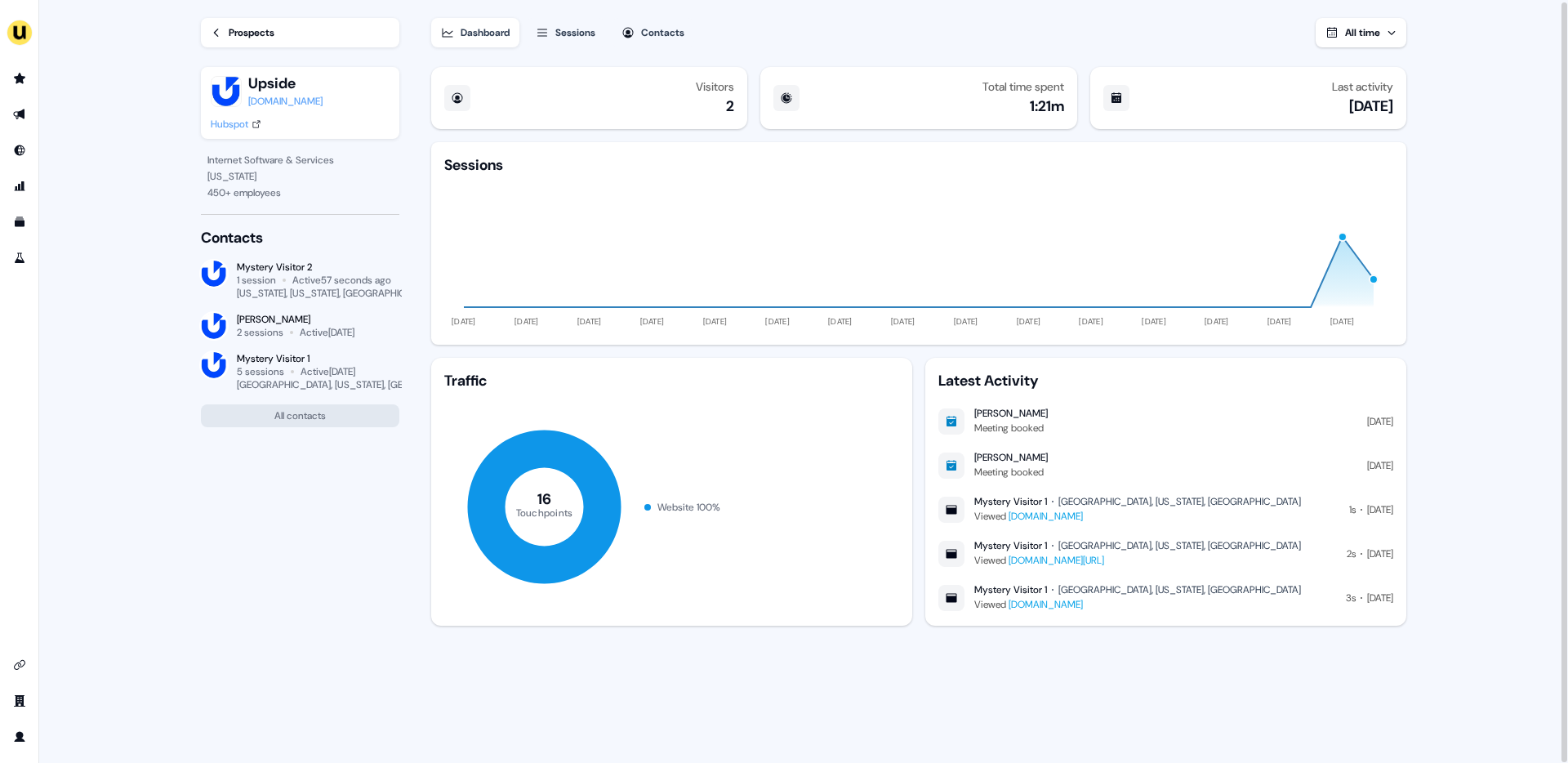 click on "Prospects" at bounding box center (252, 33) 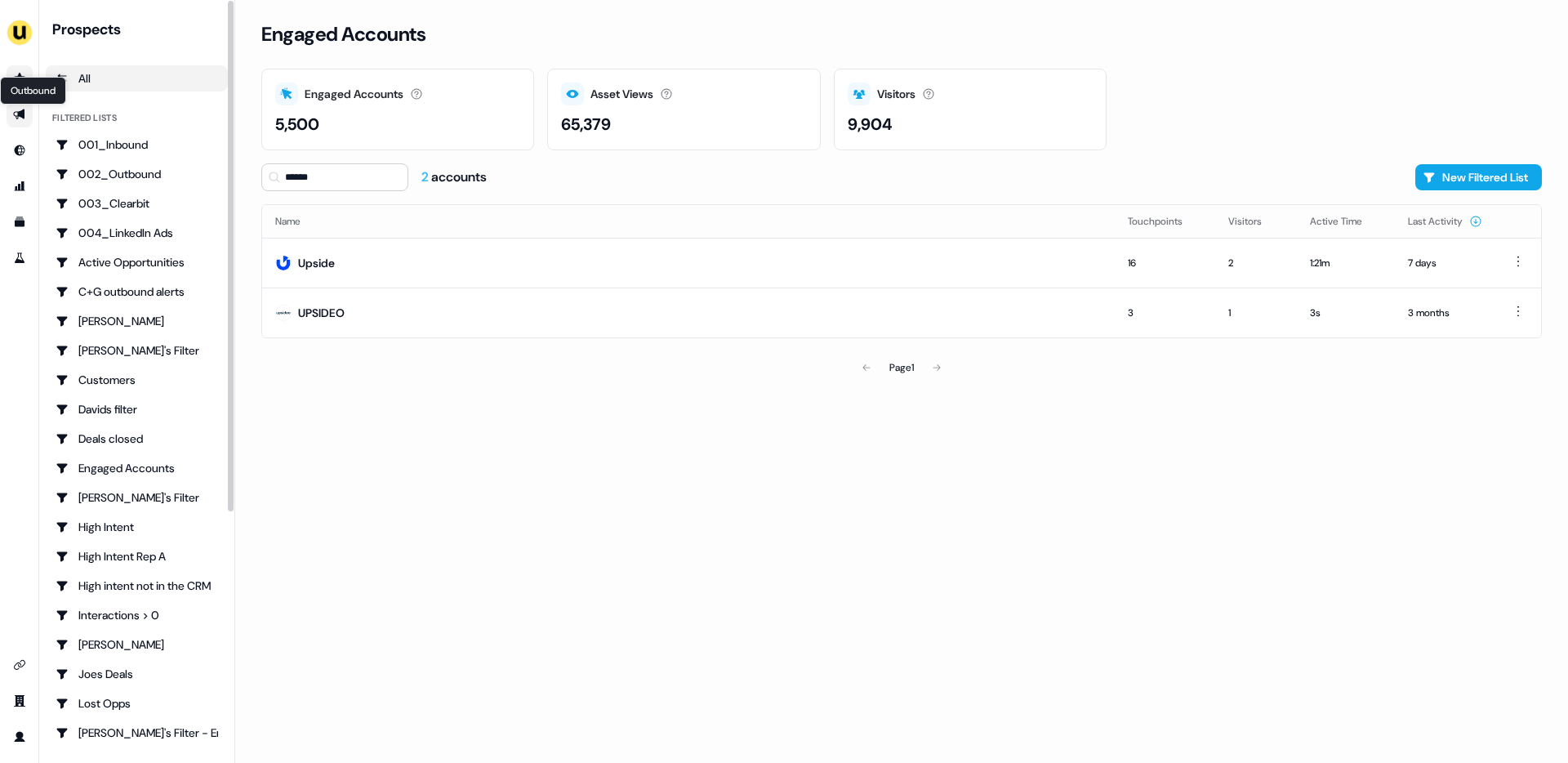 click 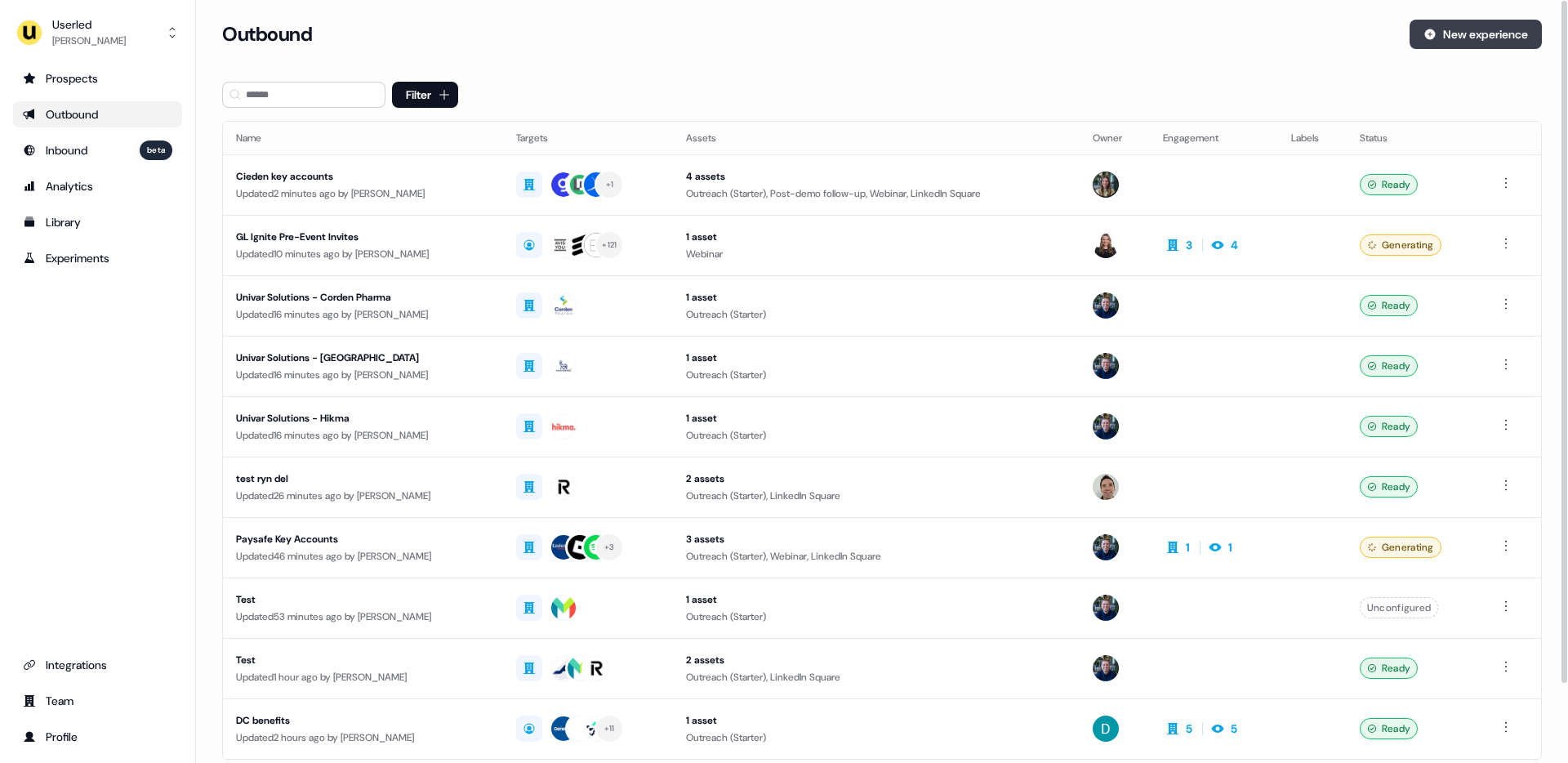 click on "New experience" at bounding box center (1476, 34) 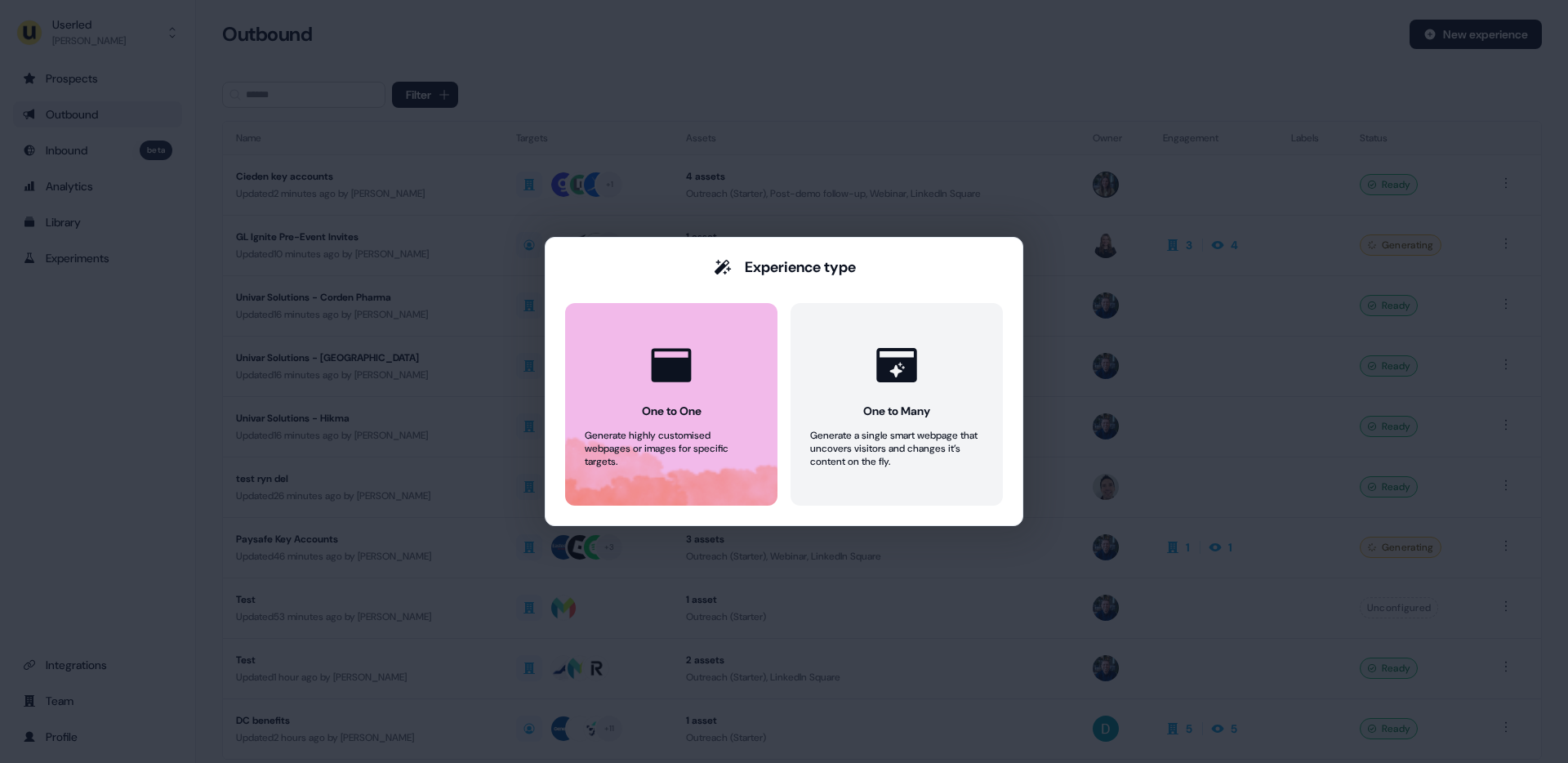 click on "One to One Generate highly customised webpages or images for specific targets." at bounding box center [671, 404] 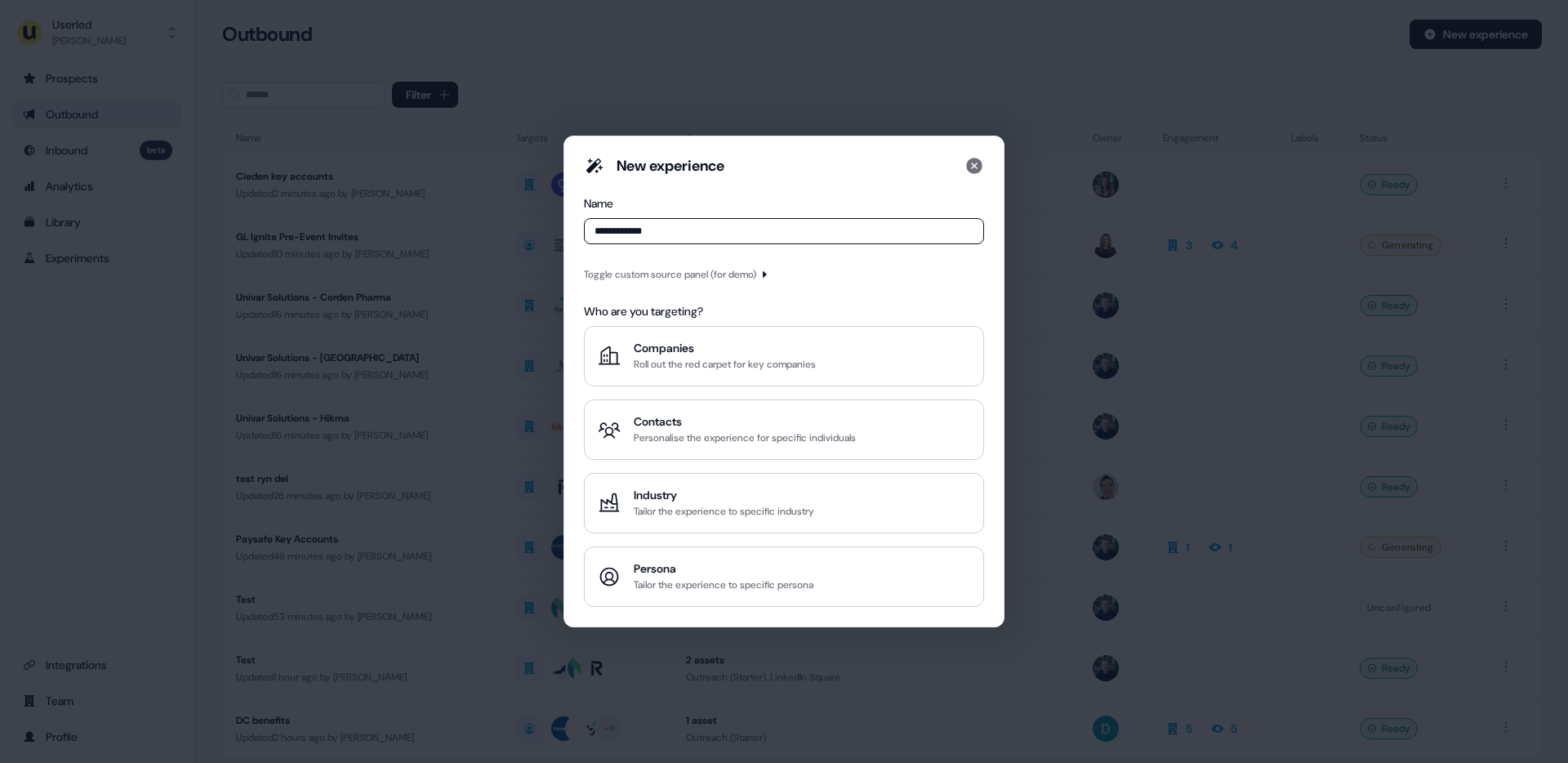 type on "**********" 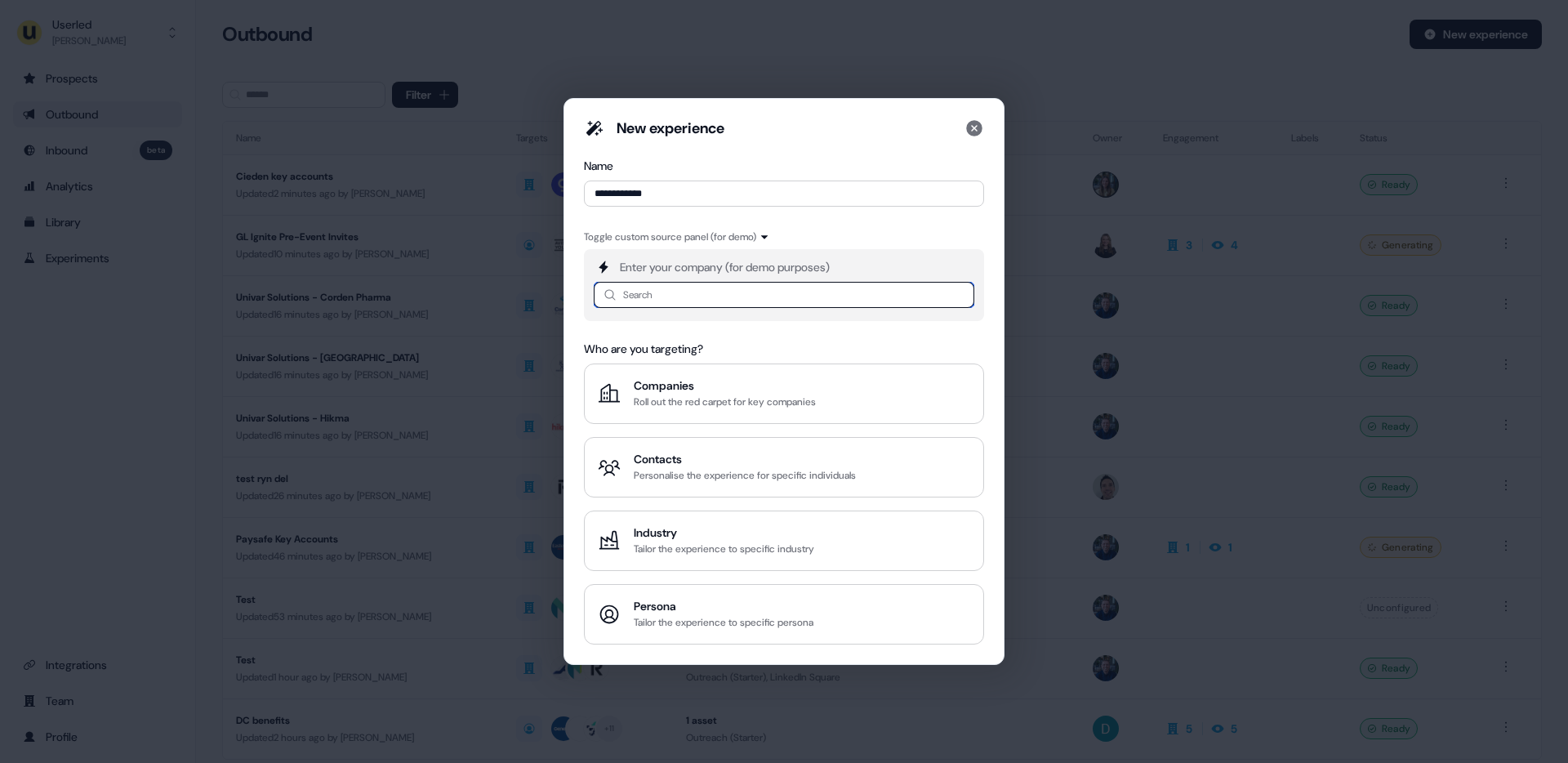 click at bounding box center [784, 295] 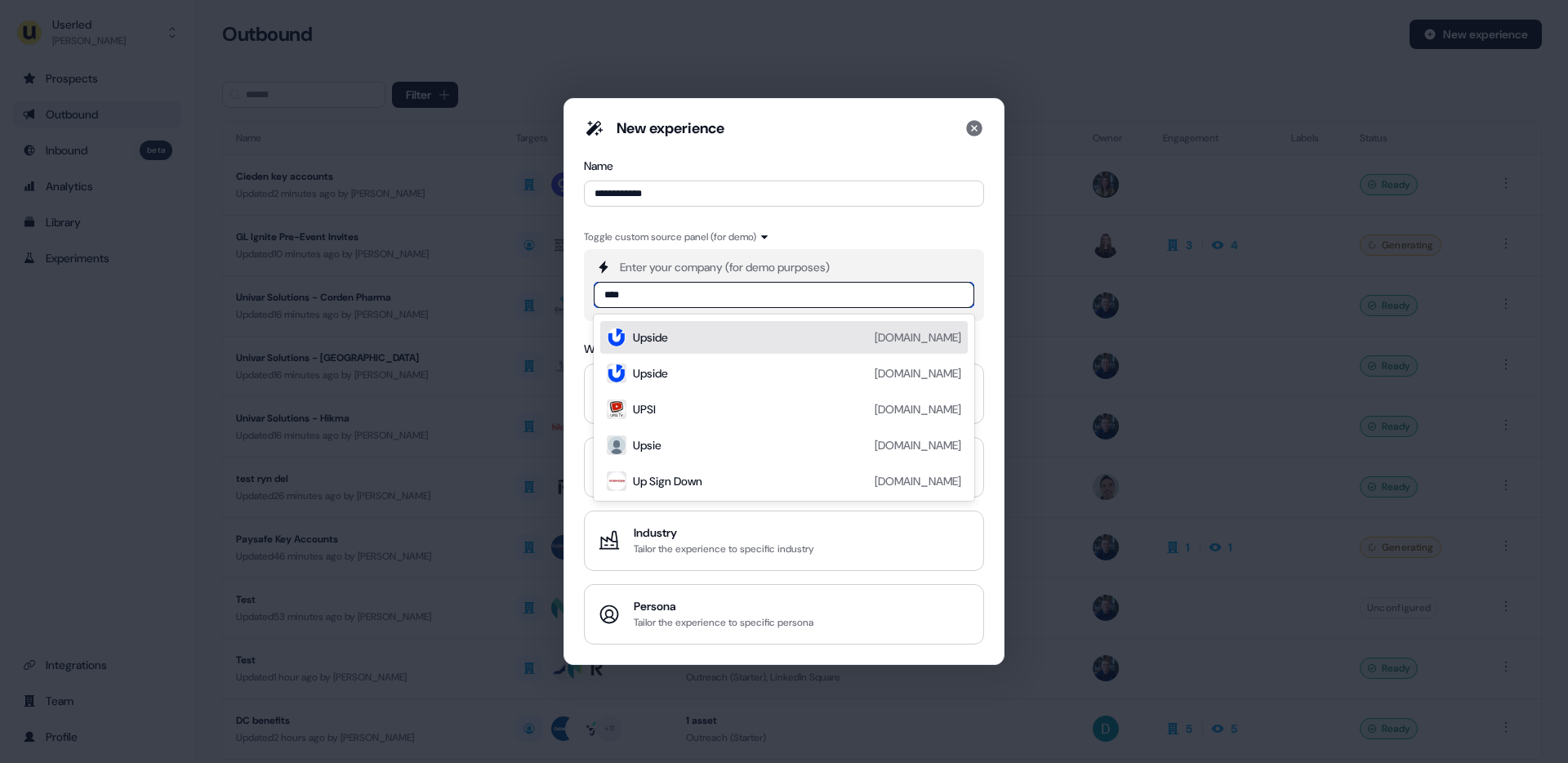 type on "*****" 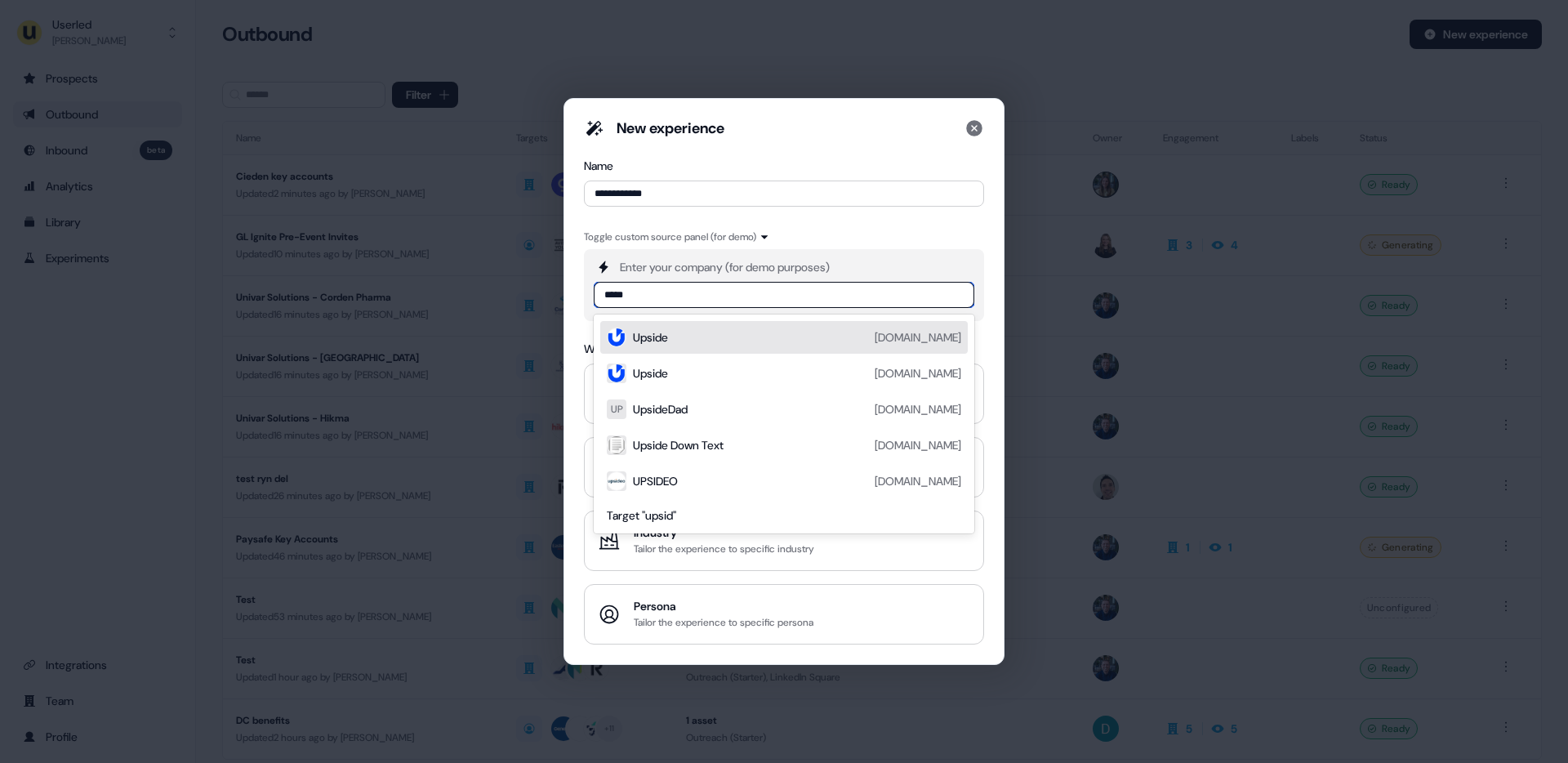 click on "Upside" at bounding box center (650, 337) 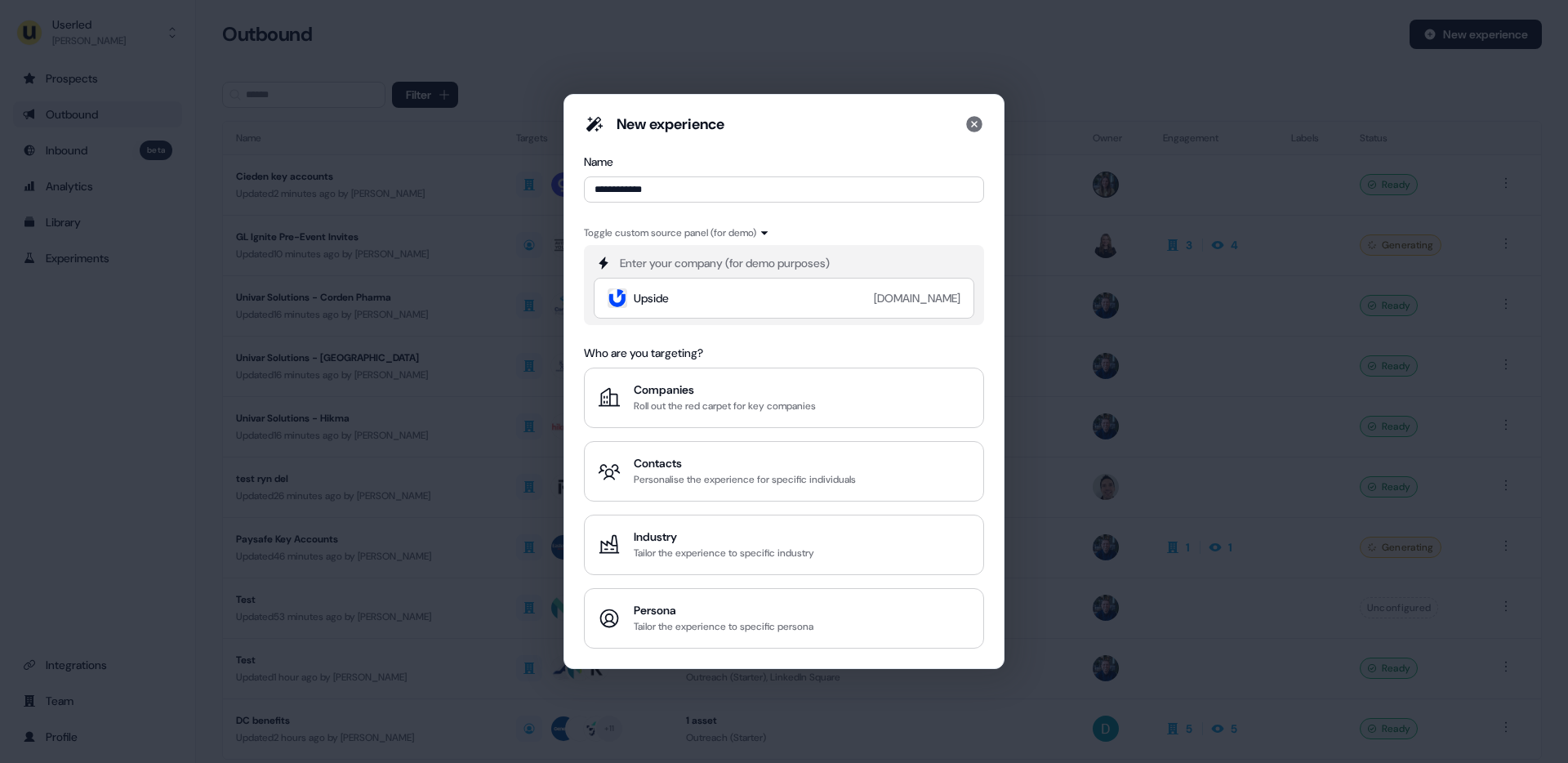 drag, startPoint x: 693, startPoint y: 392, endPoint x: 715, endPoint y: 341, distance: 55.54278 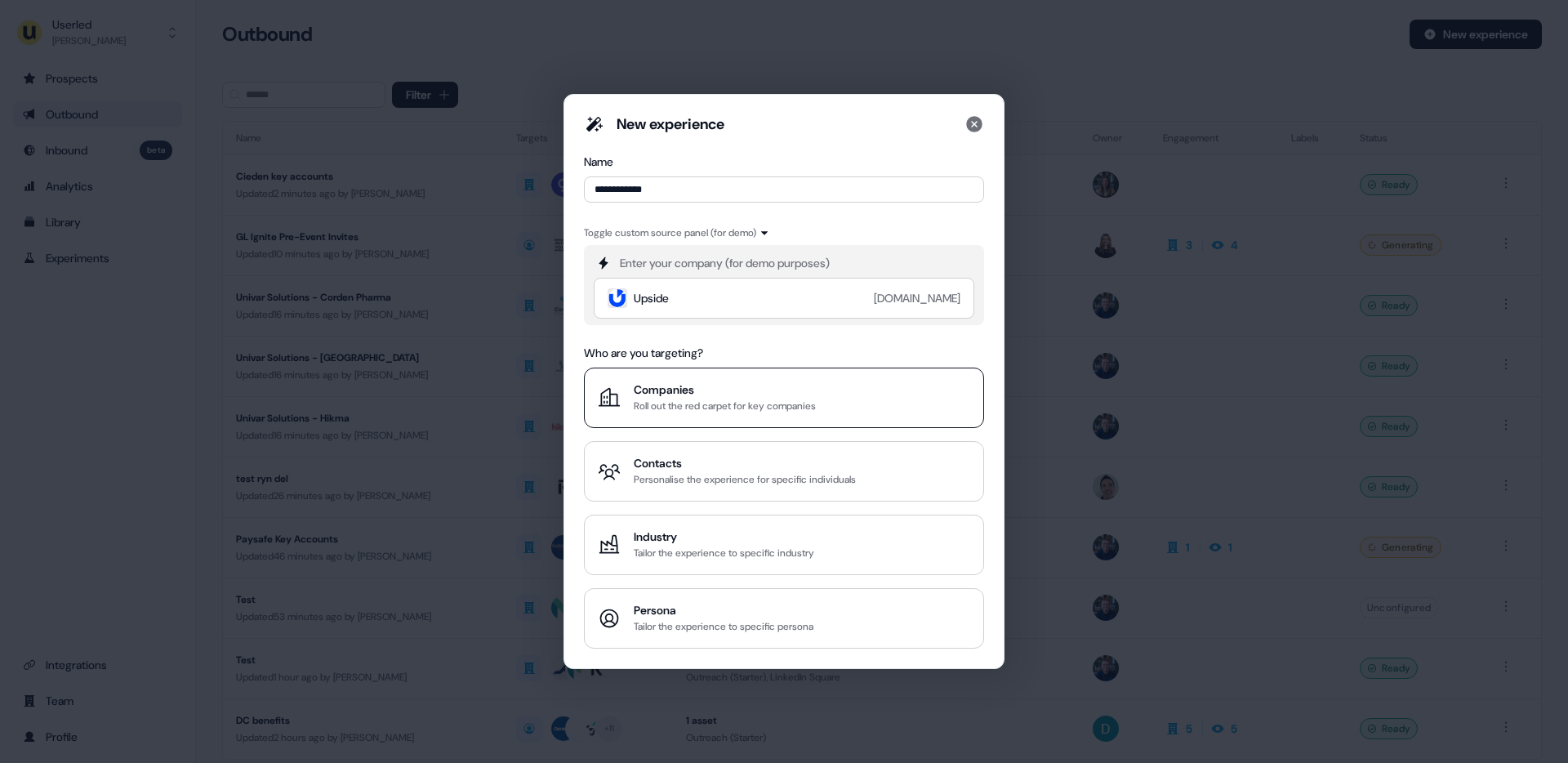 click on "Companies" at bounding box center (724, 390) 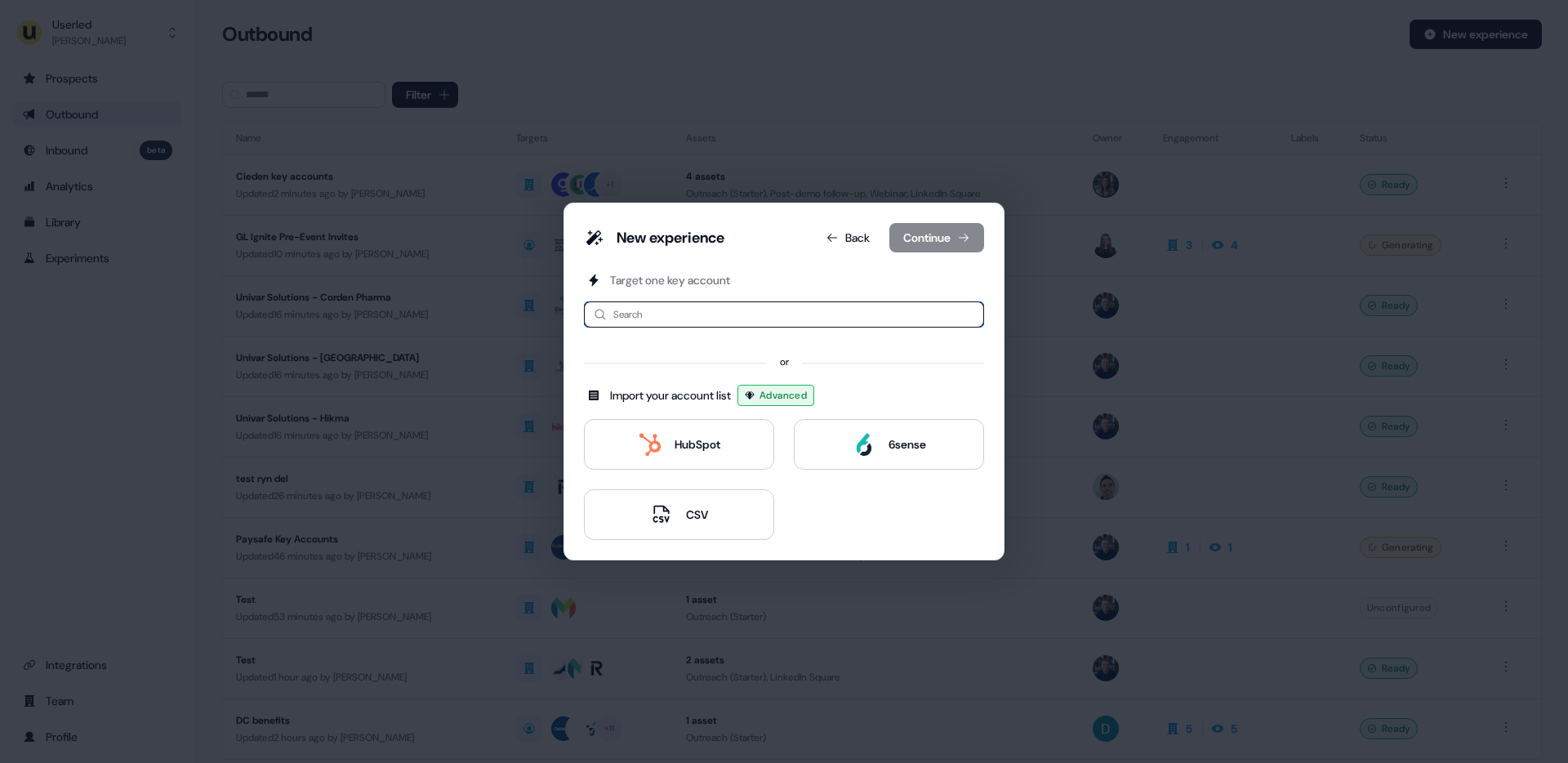 click at bounding box center (784, 315) 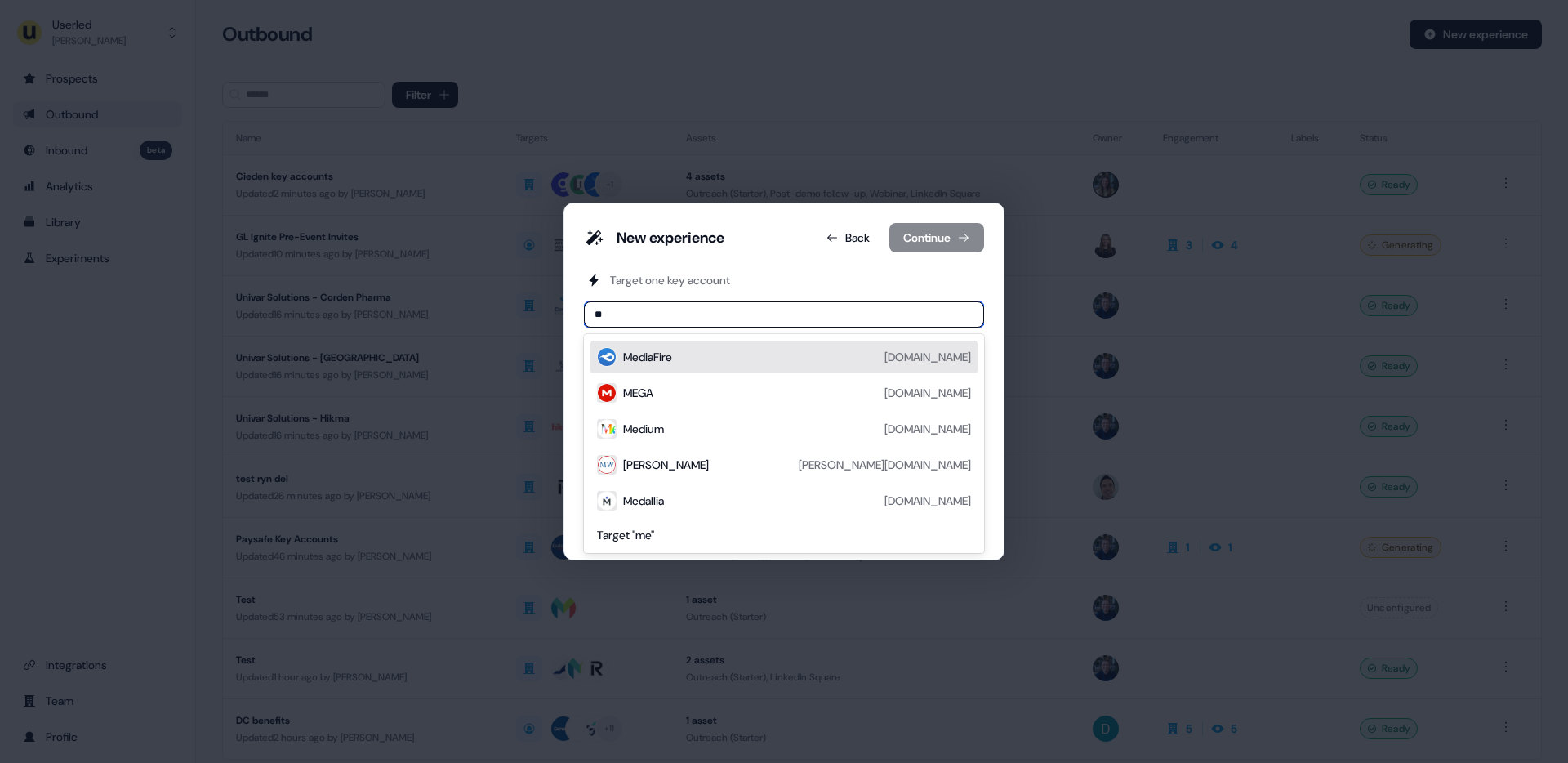 type on "***" 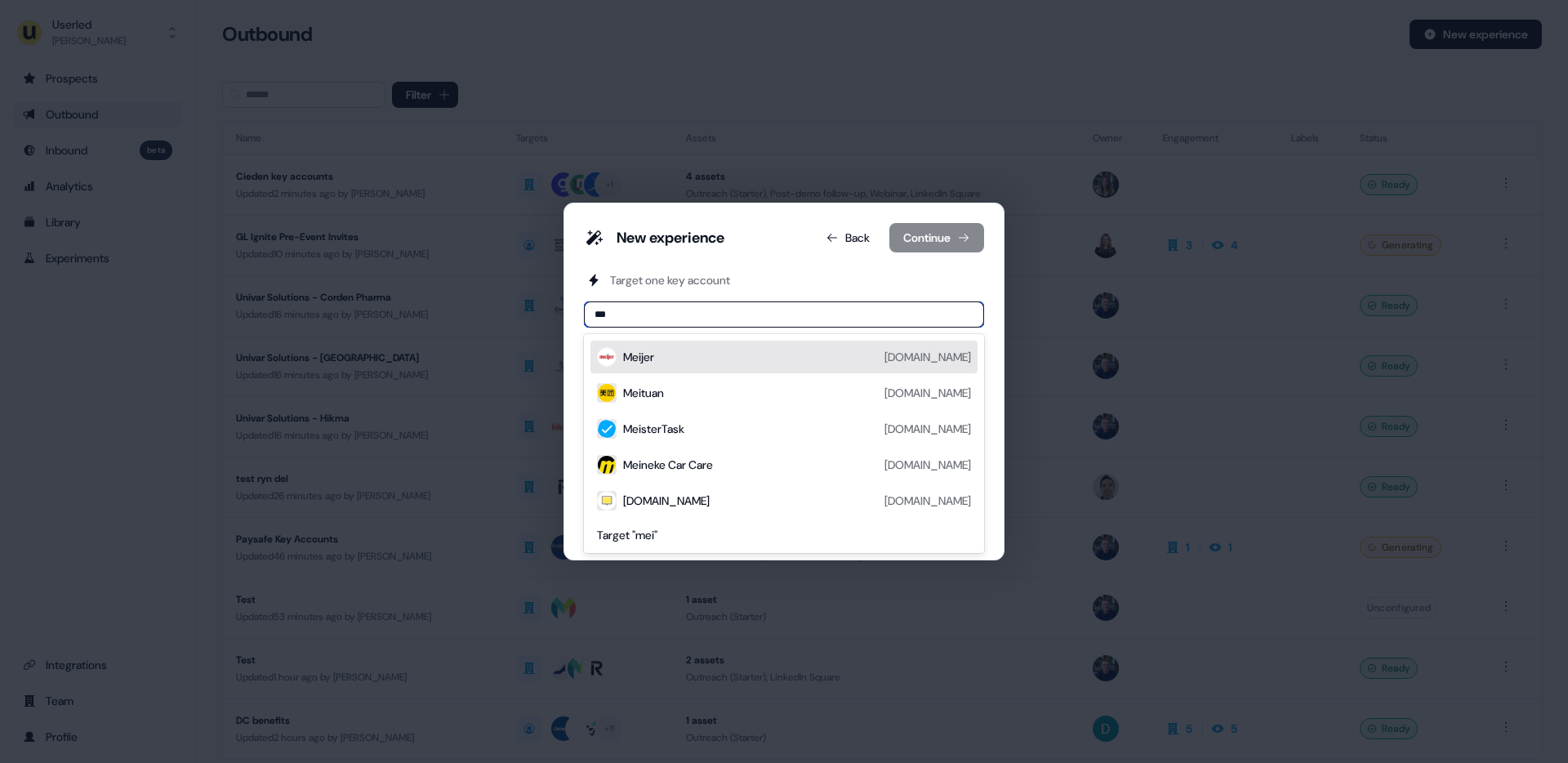 click on "Meijer" at bounding box center (639, 357) 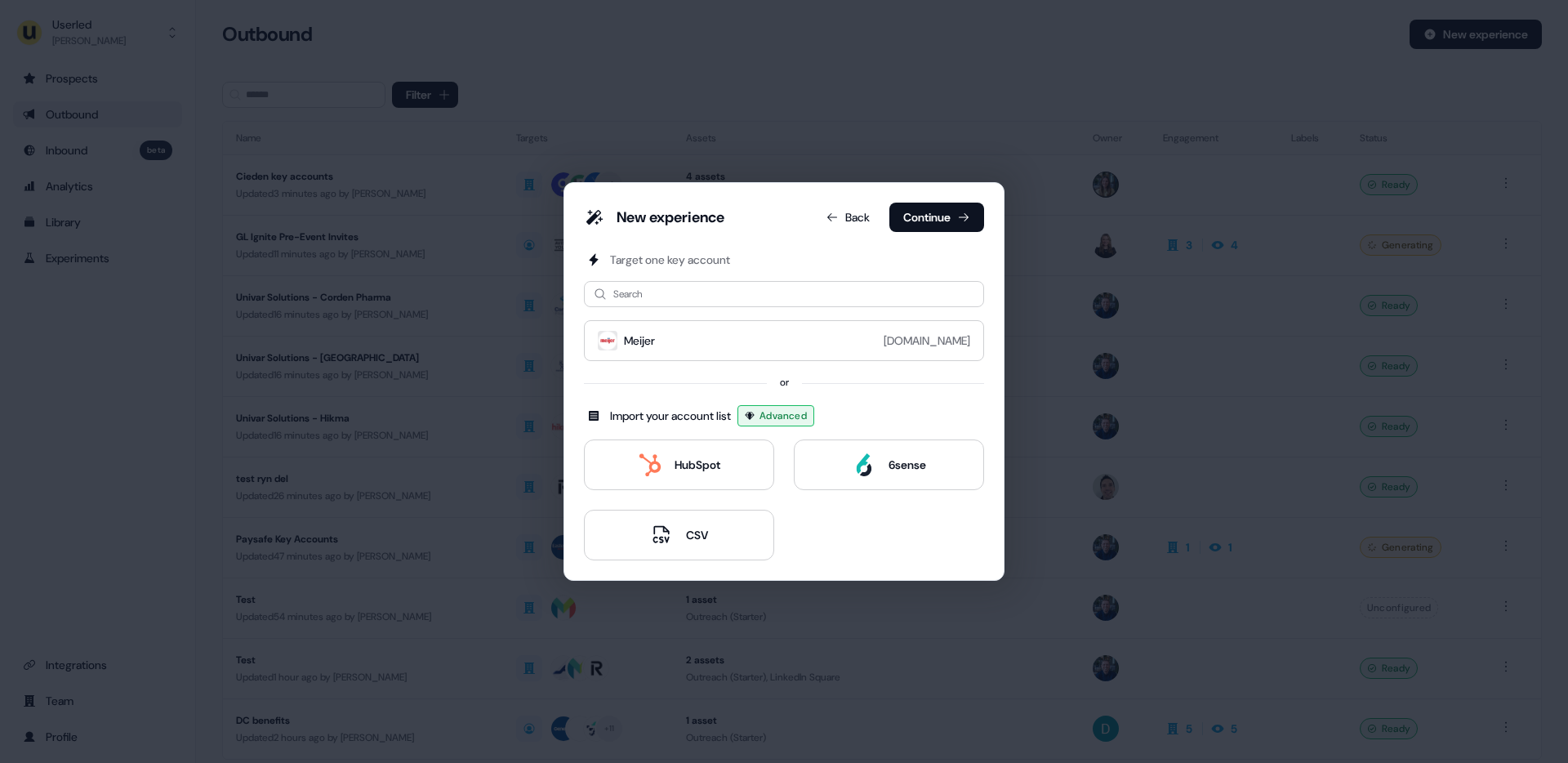 click on "New experience Back Continue" at bounding box center [784, 221] 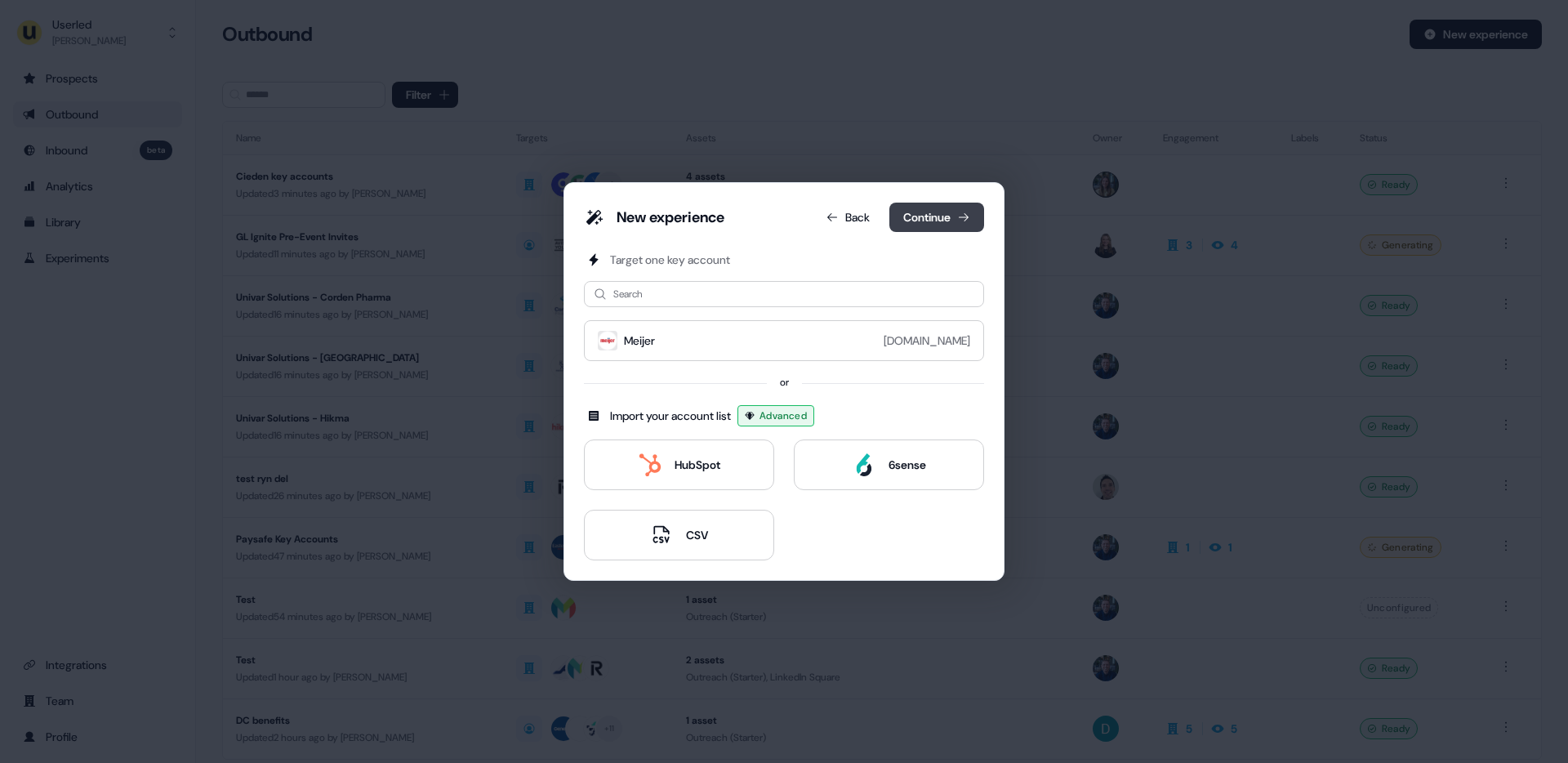 click on "Continue" at bounding box center (937, 217) 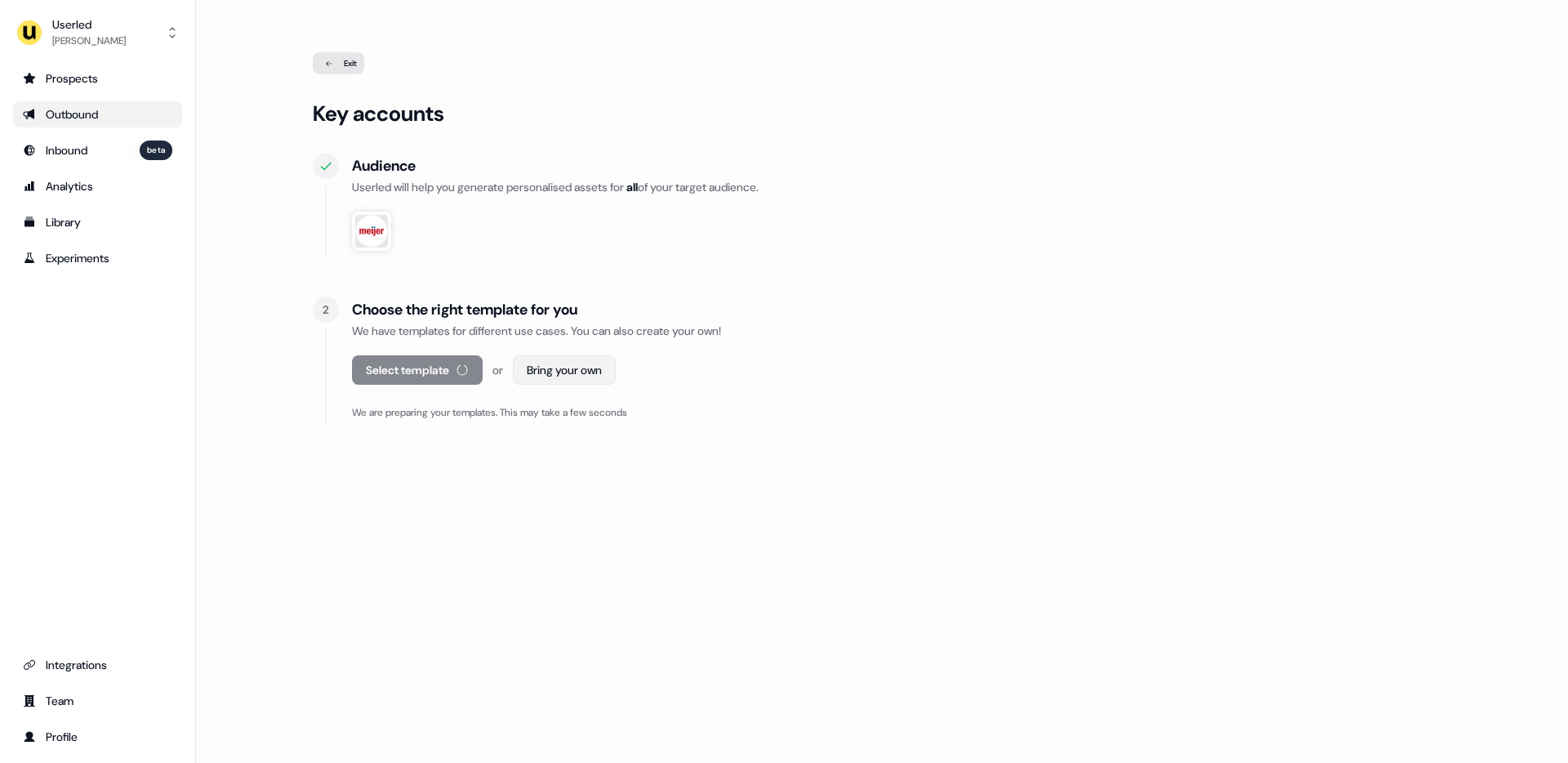 click on "For the best experience switch devices to a bigger screen. Go to Userled.io Userled Yann Sarfati Prospects Outbound Inbound beta Analytics Library Experiments Integrations Team Profile Loading... Exit Key accounts Audience Userled will help you generate personalised assets for   all  of your target audience. 2 Choose the right template for you We have templates for different use cases. You can also create your own! Select template or Bring your own We are preparing your templates. This may take a few seconds 15" at bounding box center (784, 382) 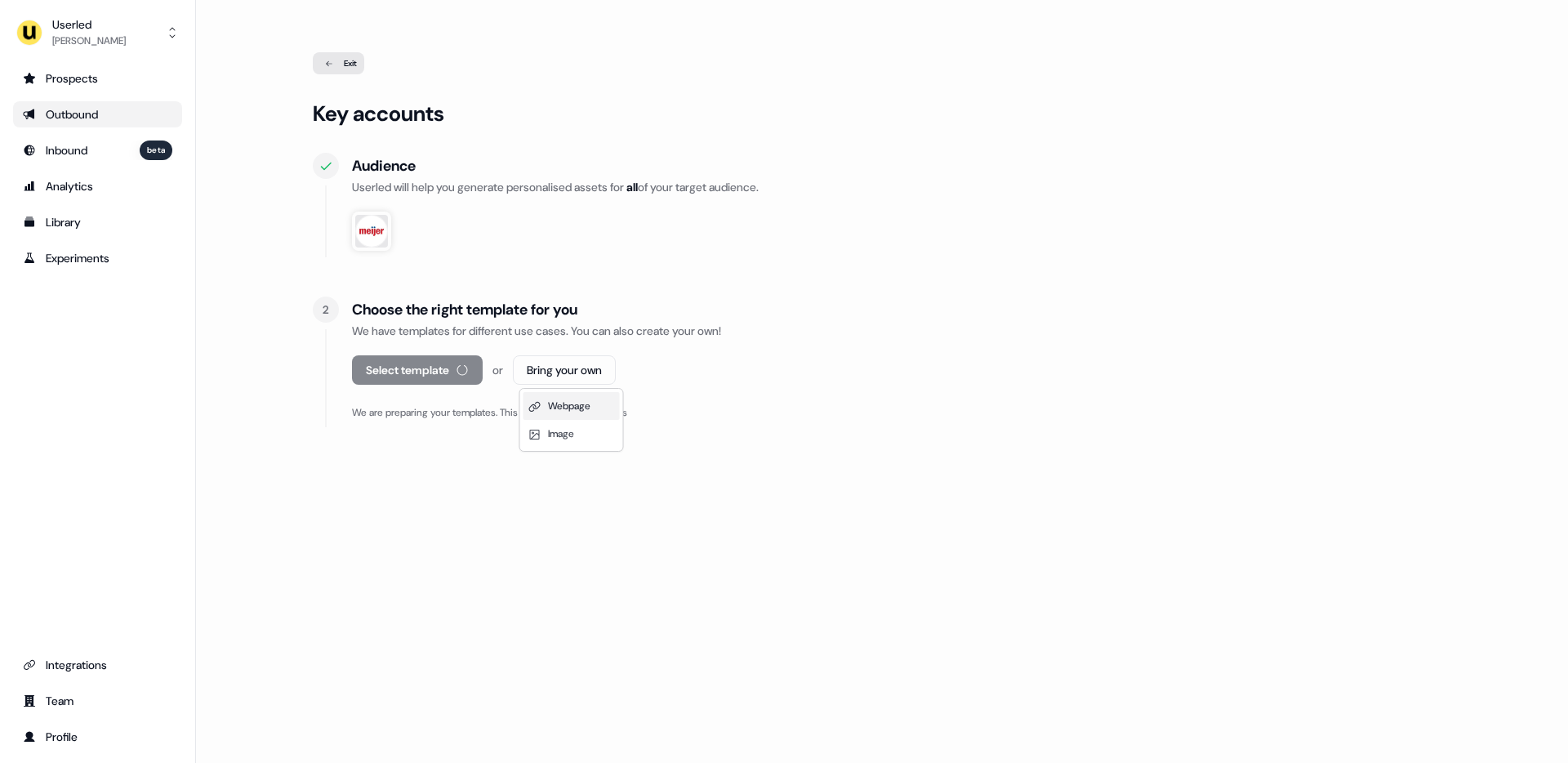 click on "Webpage" at bounding box center [569, 406] 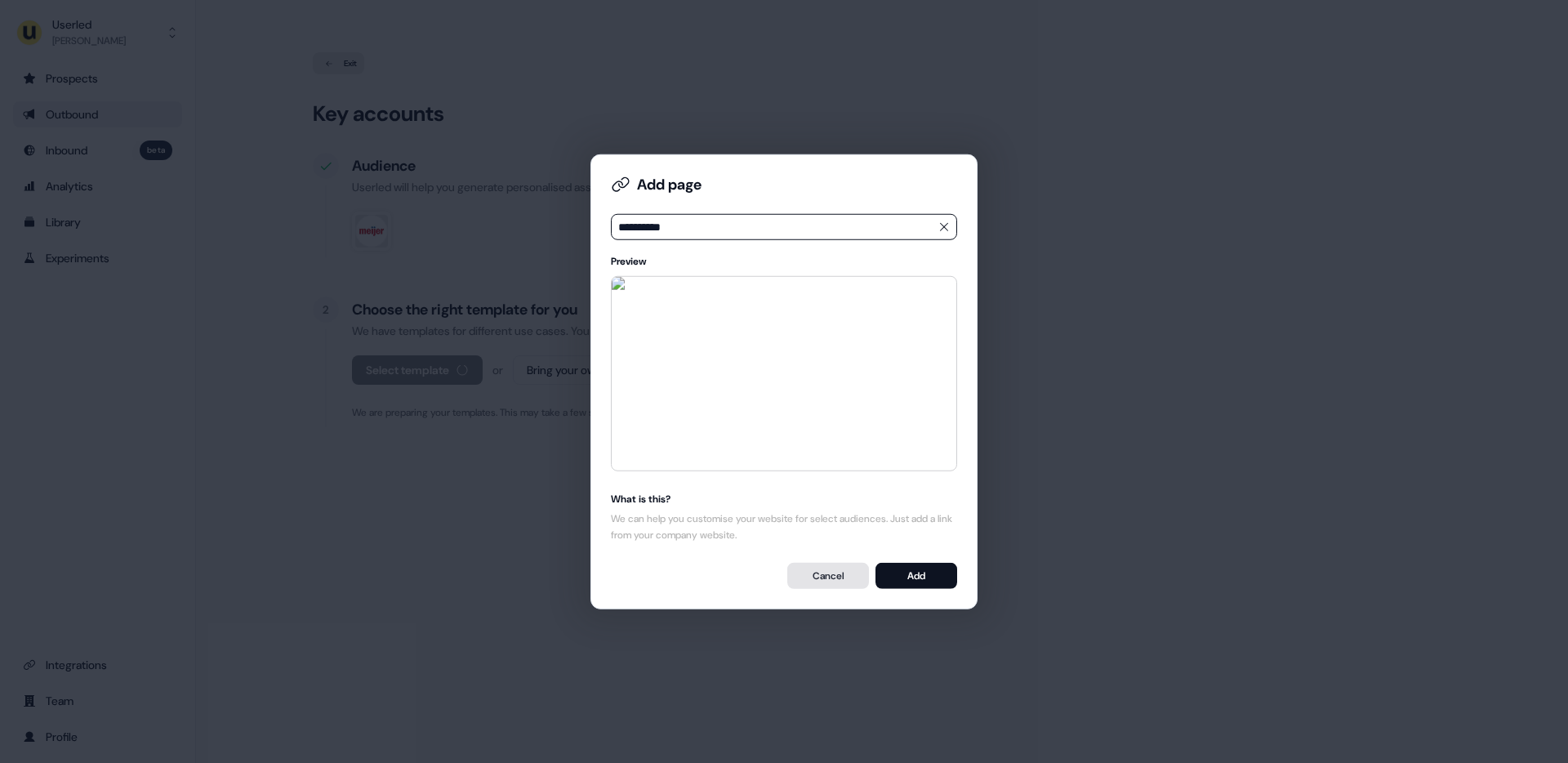 type on "**********" 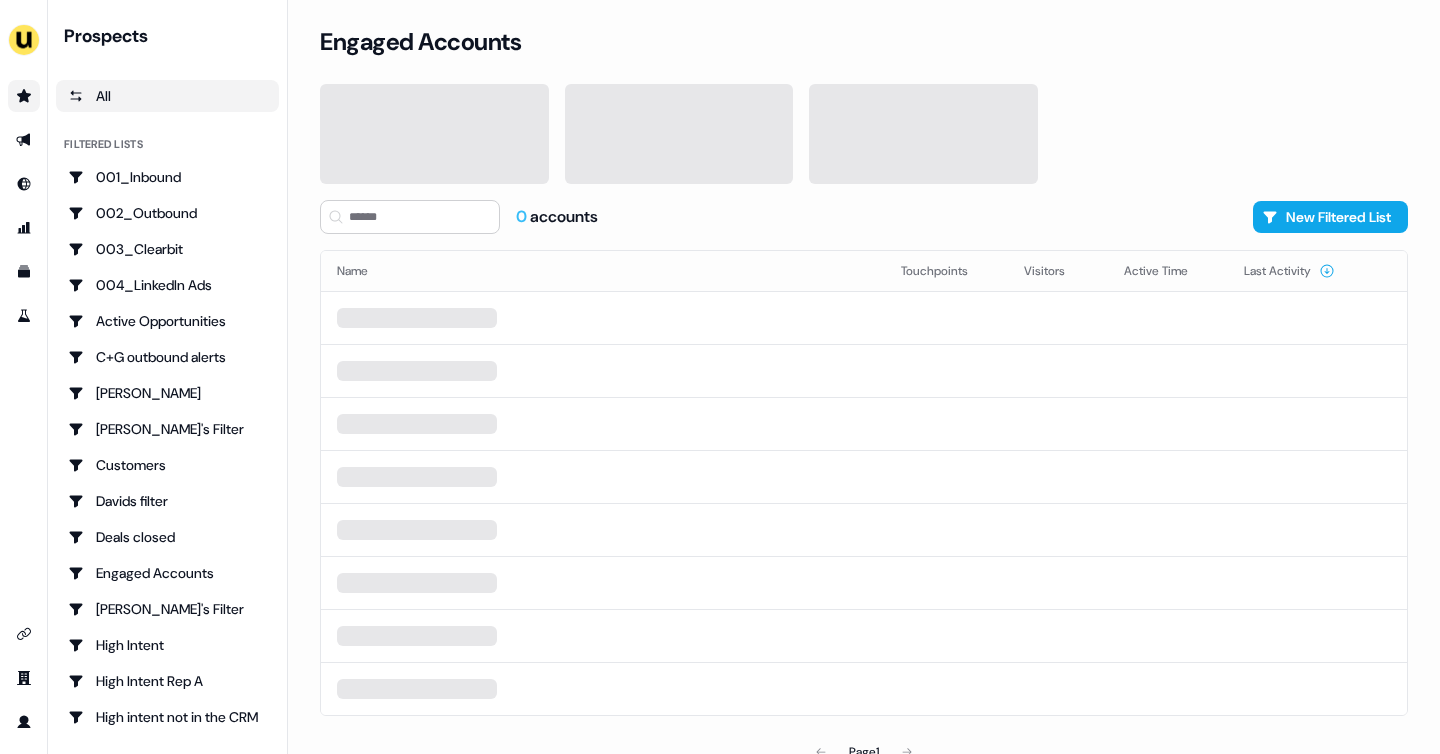 scroll, scrollTop: 0, scrollLeft: 0, axis: both 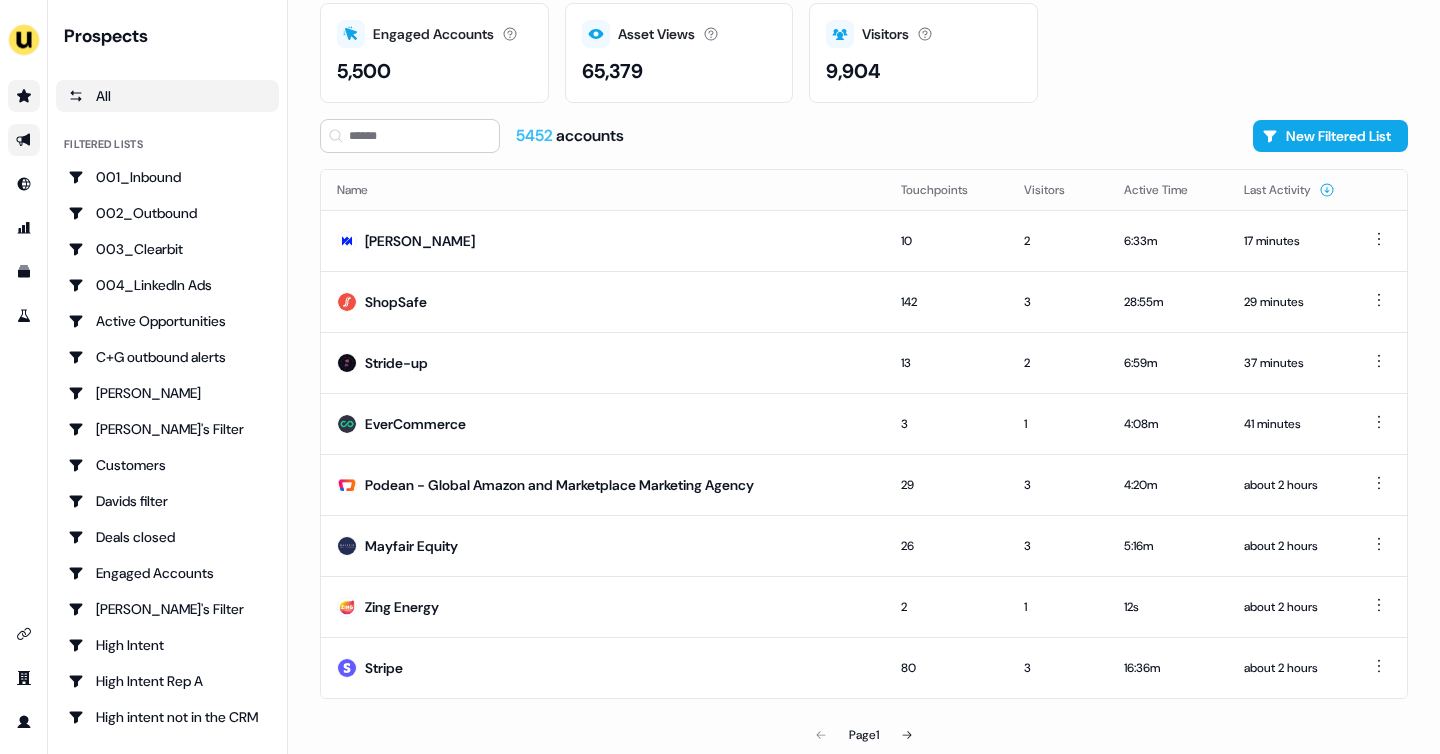 click at bounding box center [24, 140] 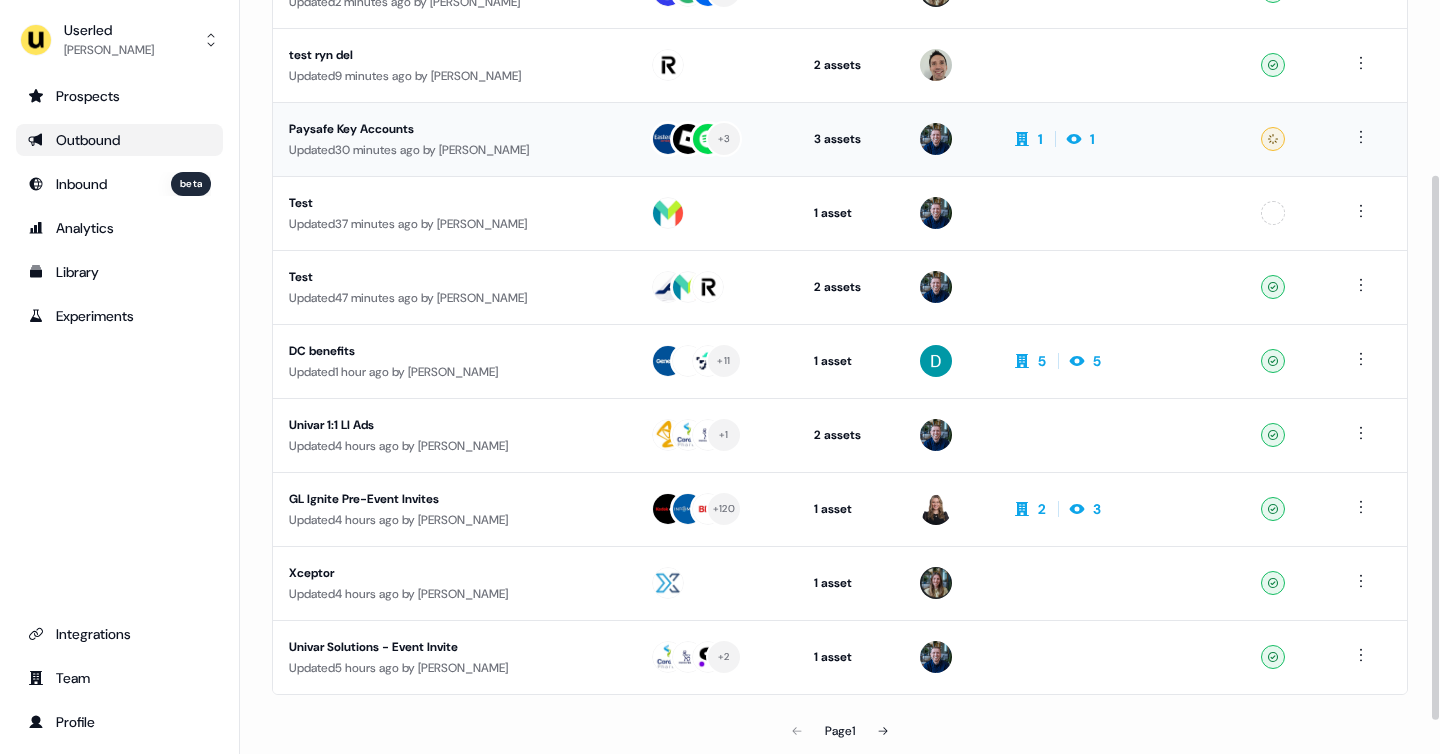 scroll, scrollTop: 242, scrollLeft: 0, axis: vertical 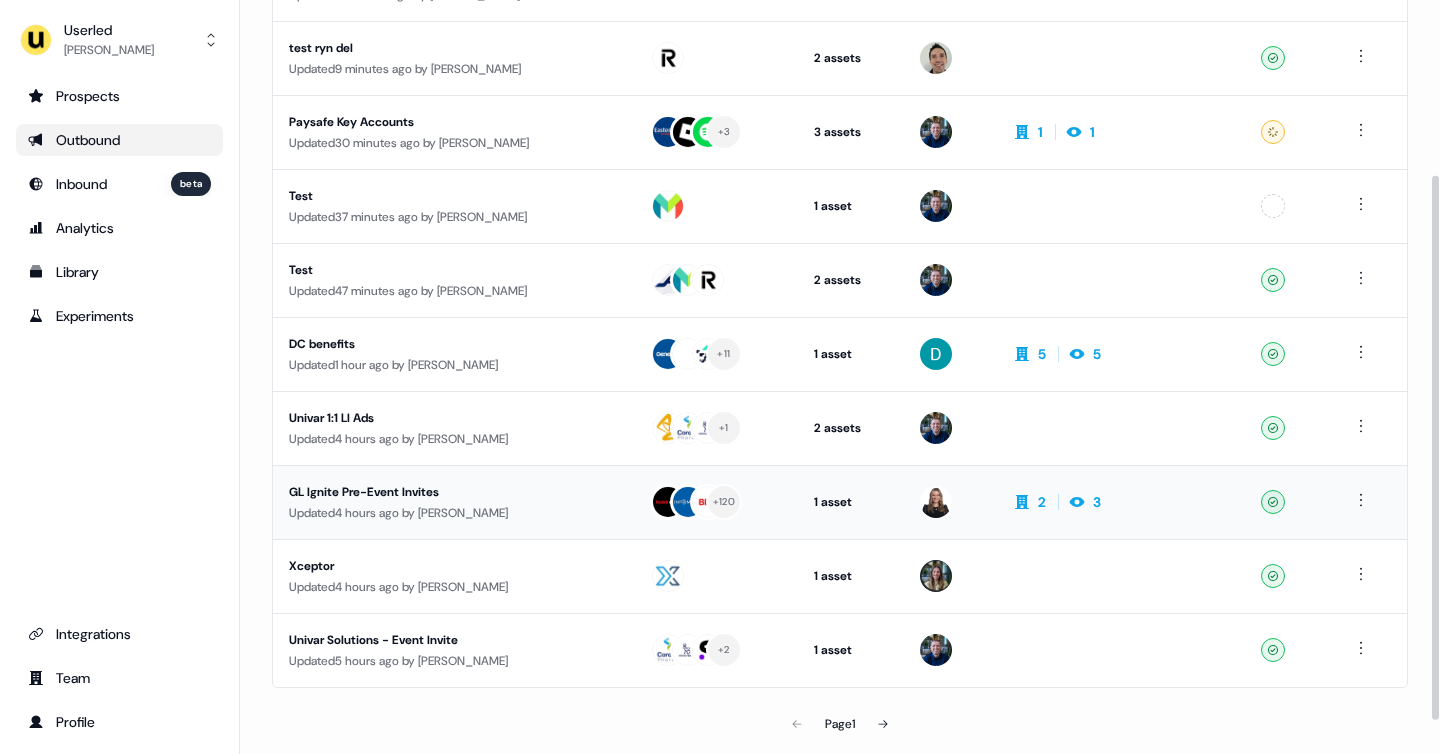 click on "GL Ignite Pre-Event Invites Updated  4 hours ago   by   [PERSON_NAME]" at bounding box center (453, 502) 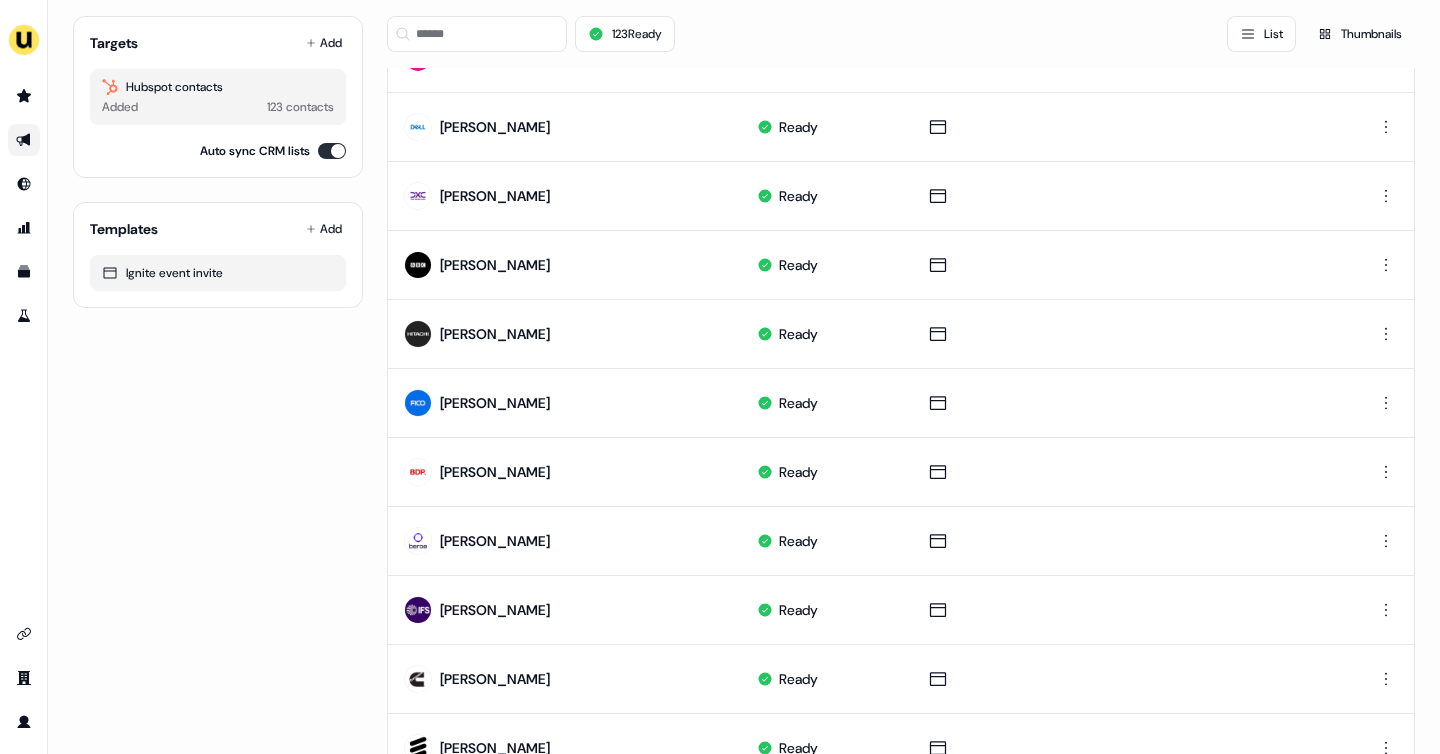 scroll, scrollTop: 957, scrollLeft: 0, axis: vertical 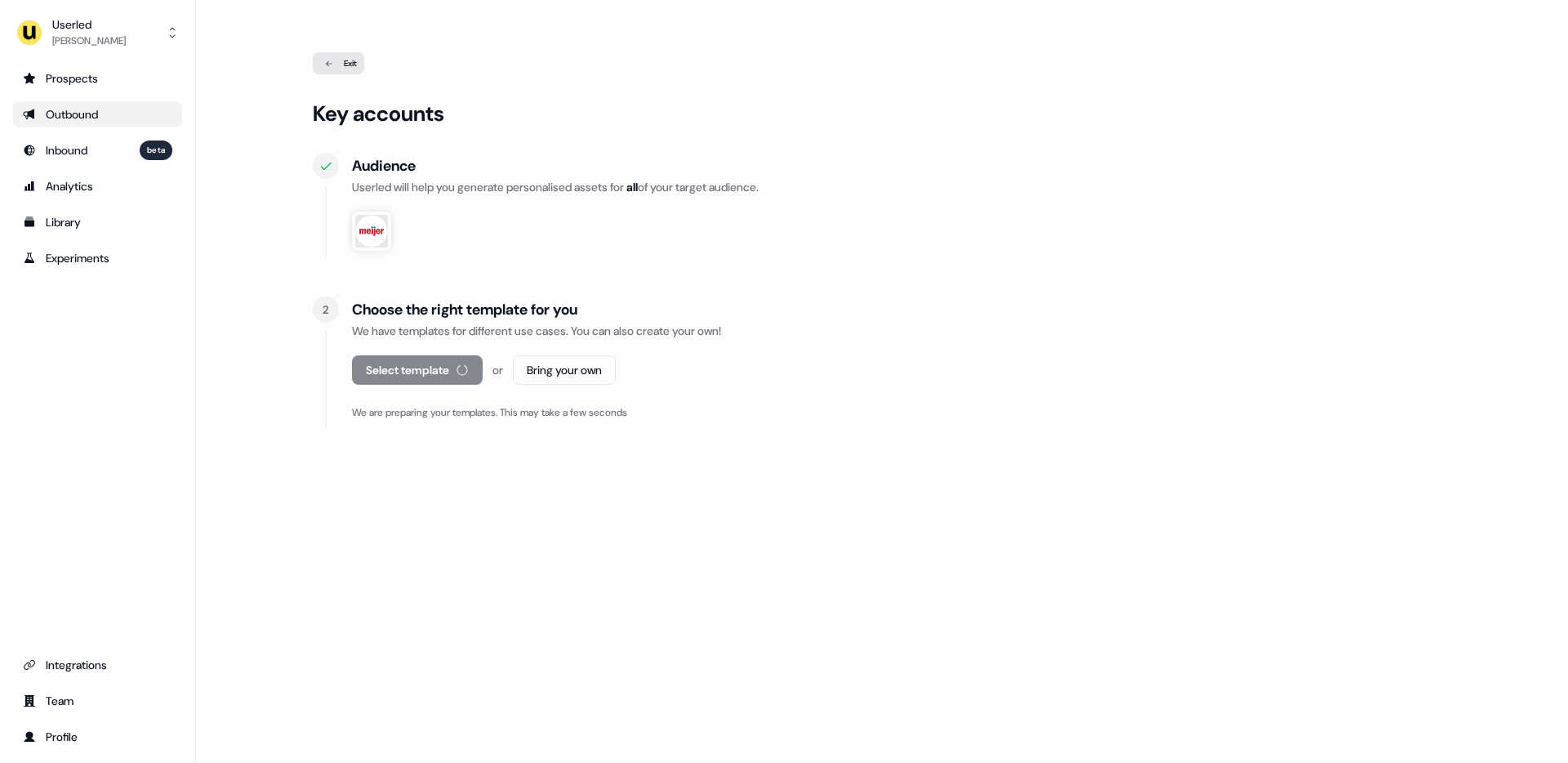 click on "Exit" at bounding box center (338, 63) 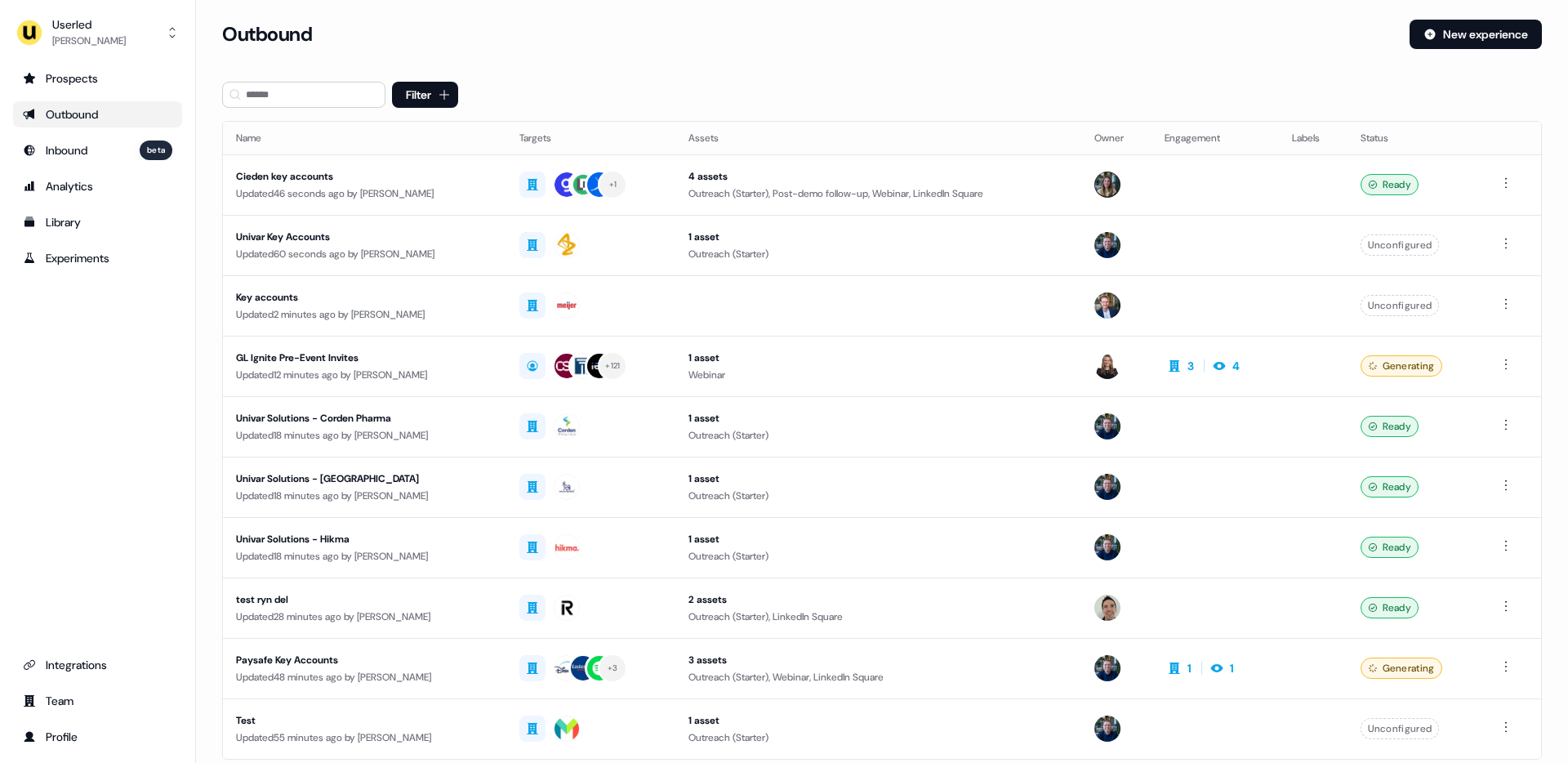 click on "Outbound" at bounding box center (97, 114) 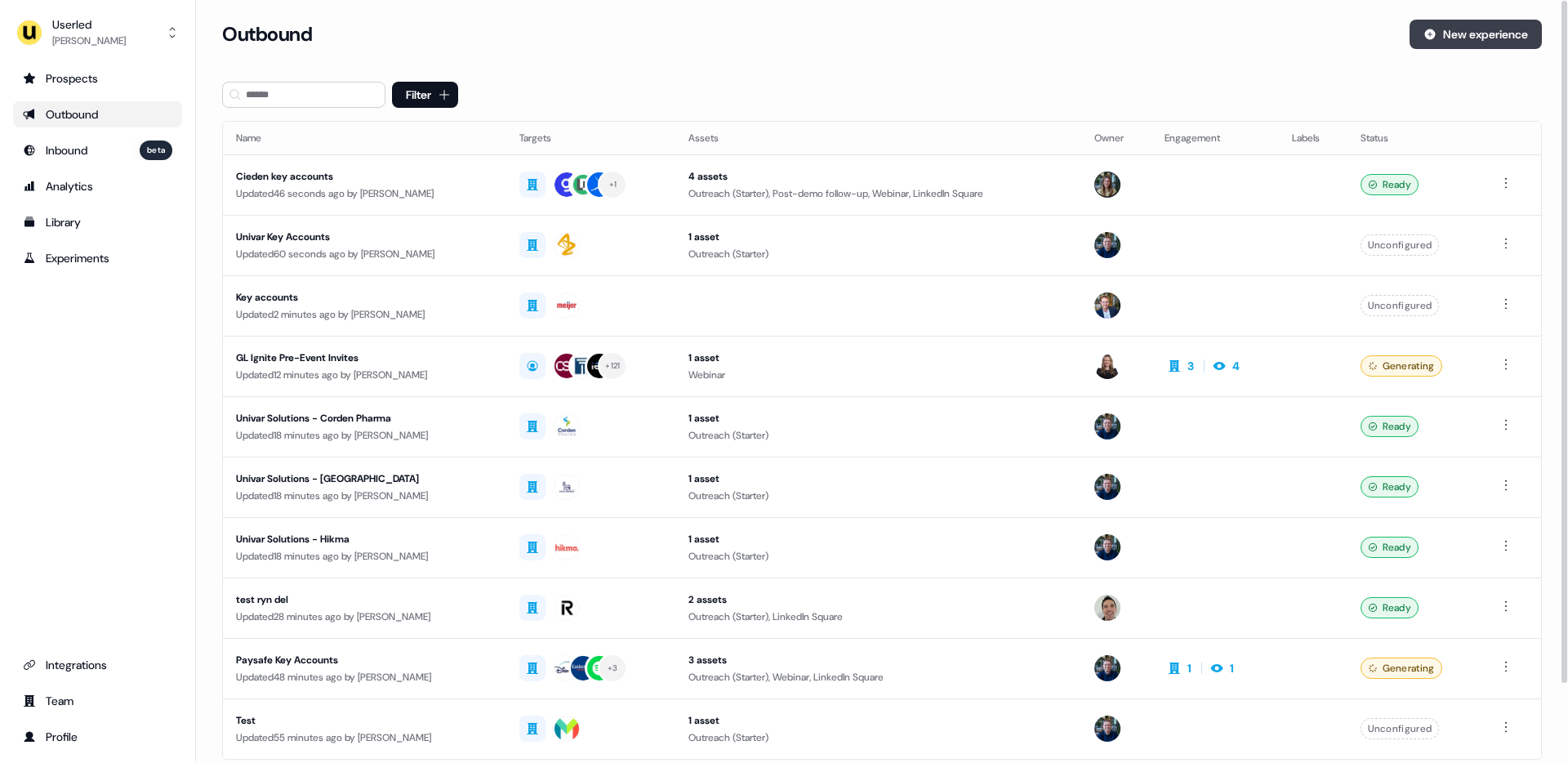 click on "New experience" at bounding box center (1476, 34) 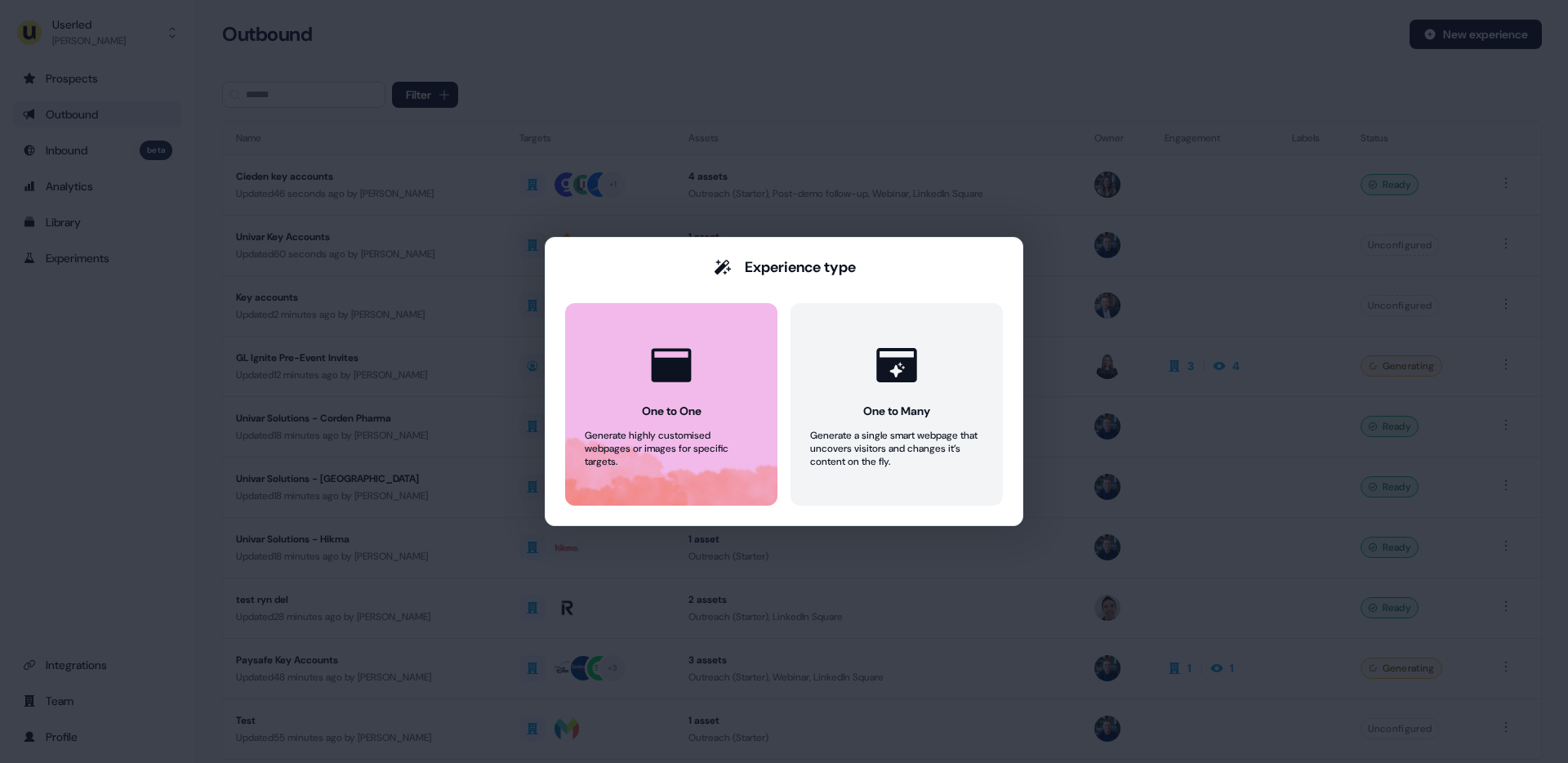 click on "One to One Generate highly customised webpages or images for specific targets." at bounding box center (671, 404) 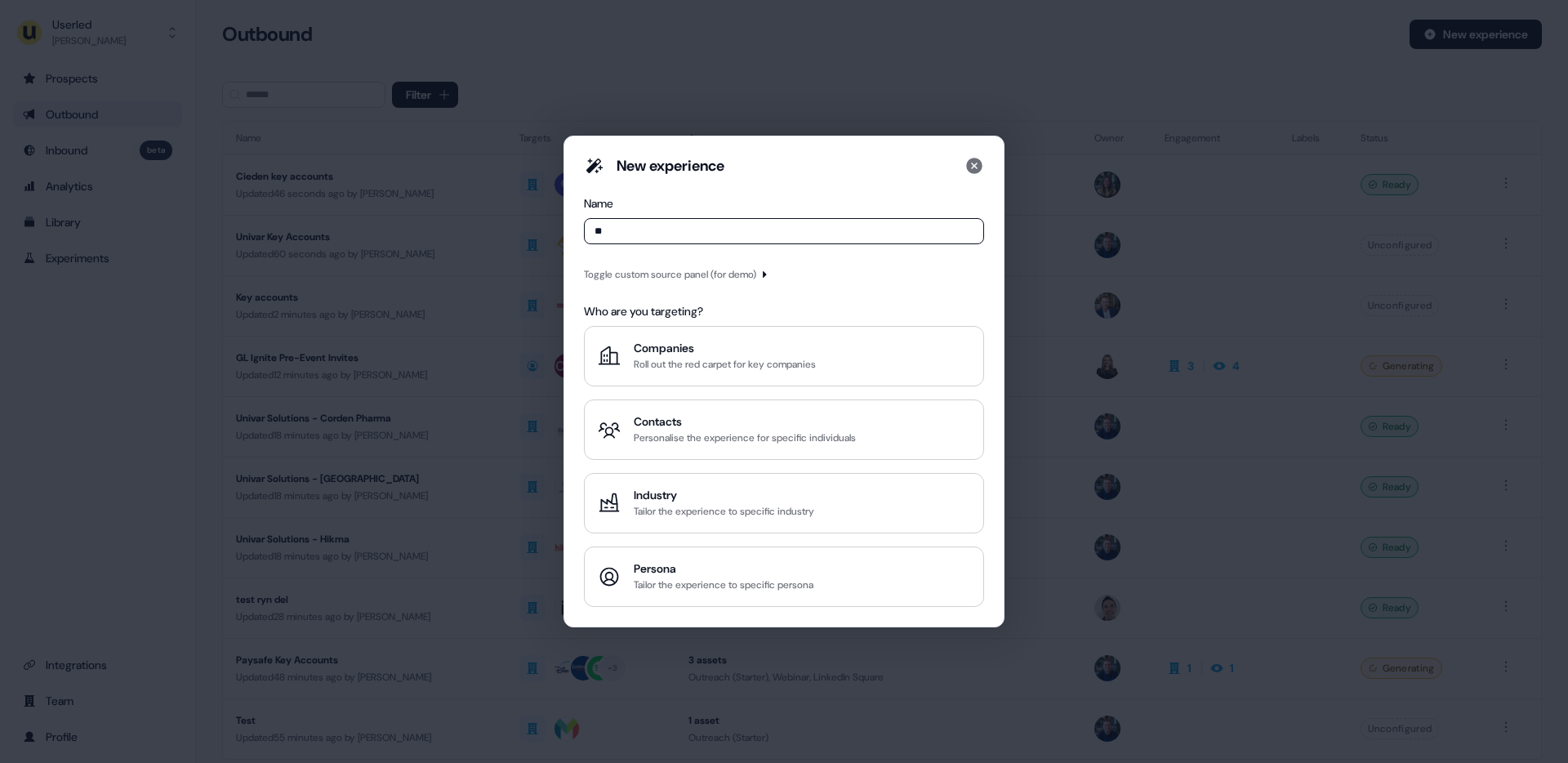 type on "**" 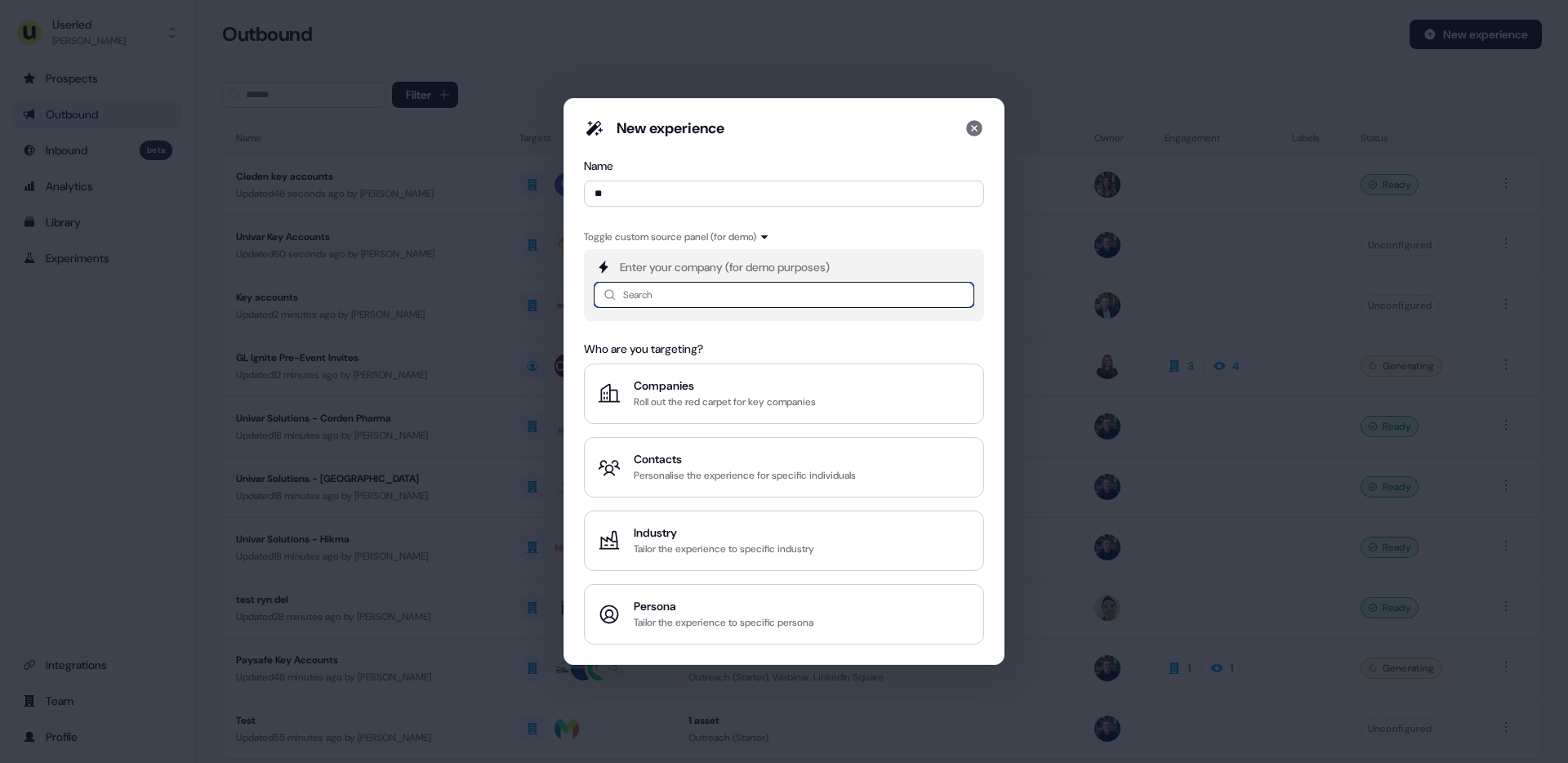 click at bounding box center [784, 295] 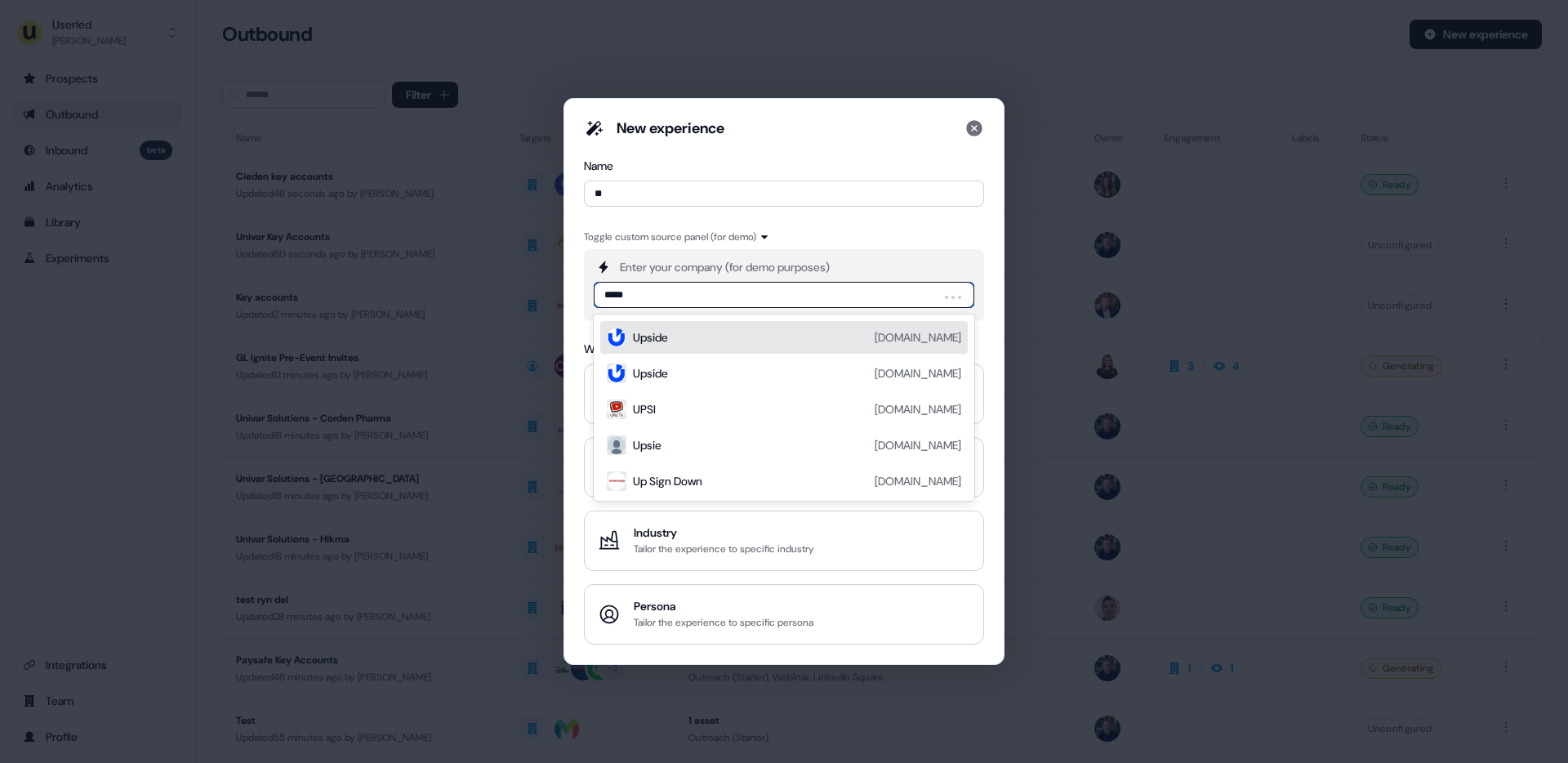 type on "******" 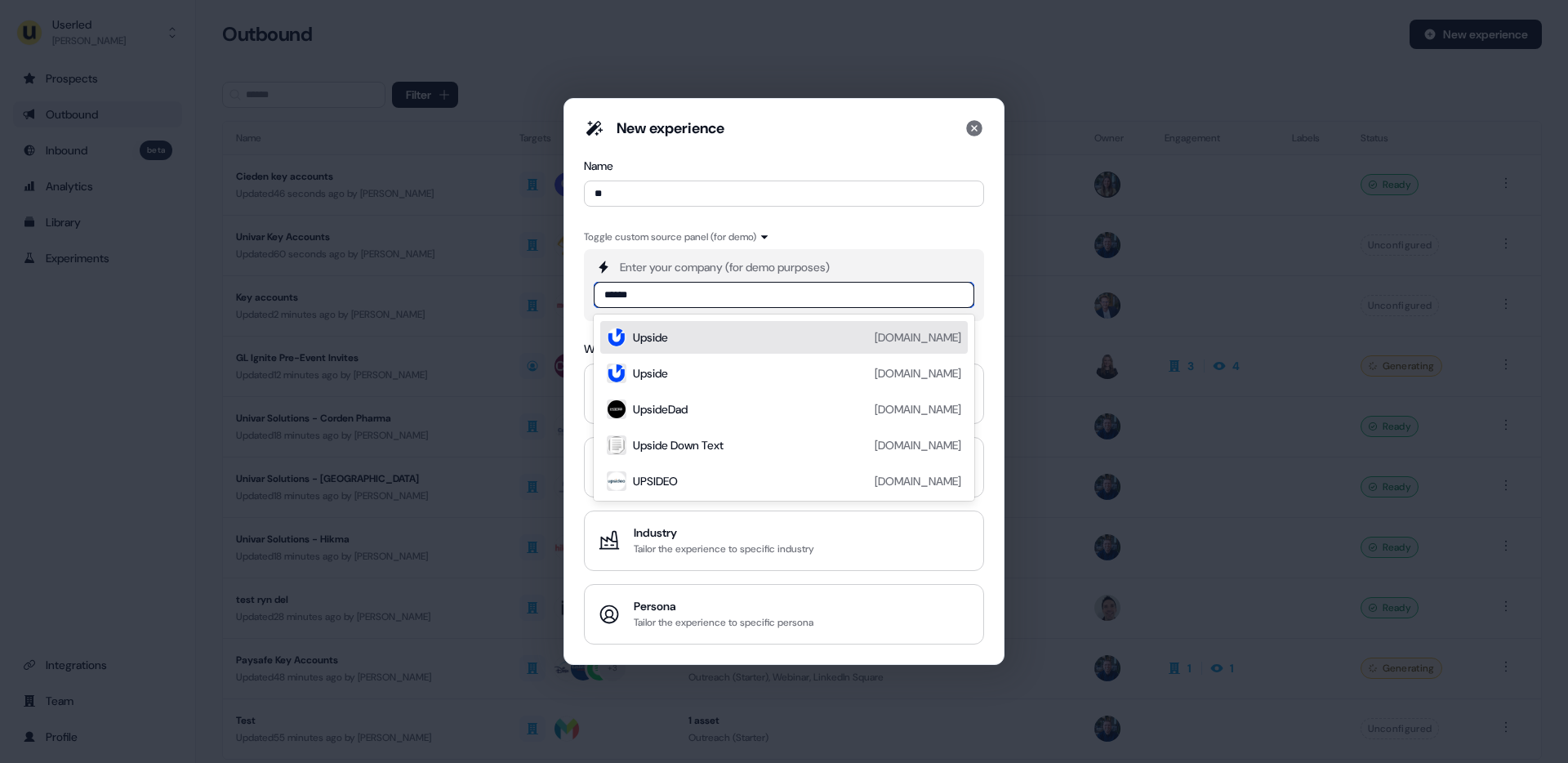 click on "Upside getupside.com" at bounding box center (784, 337) 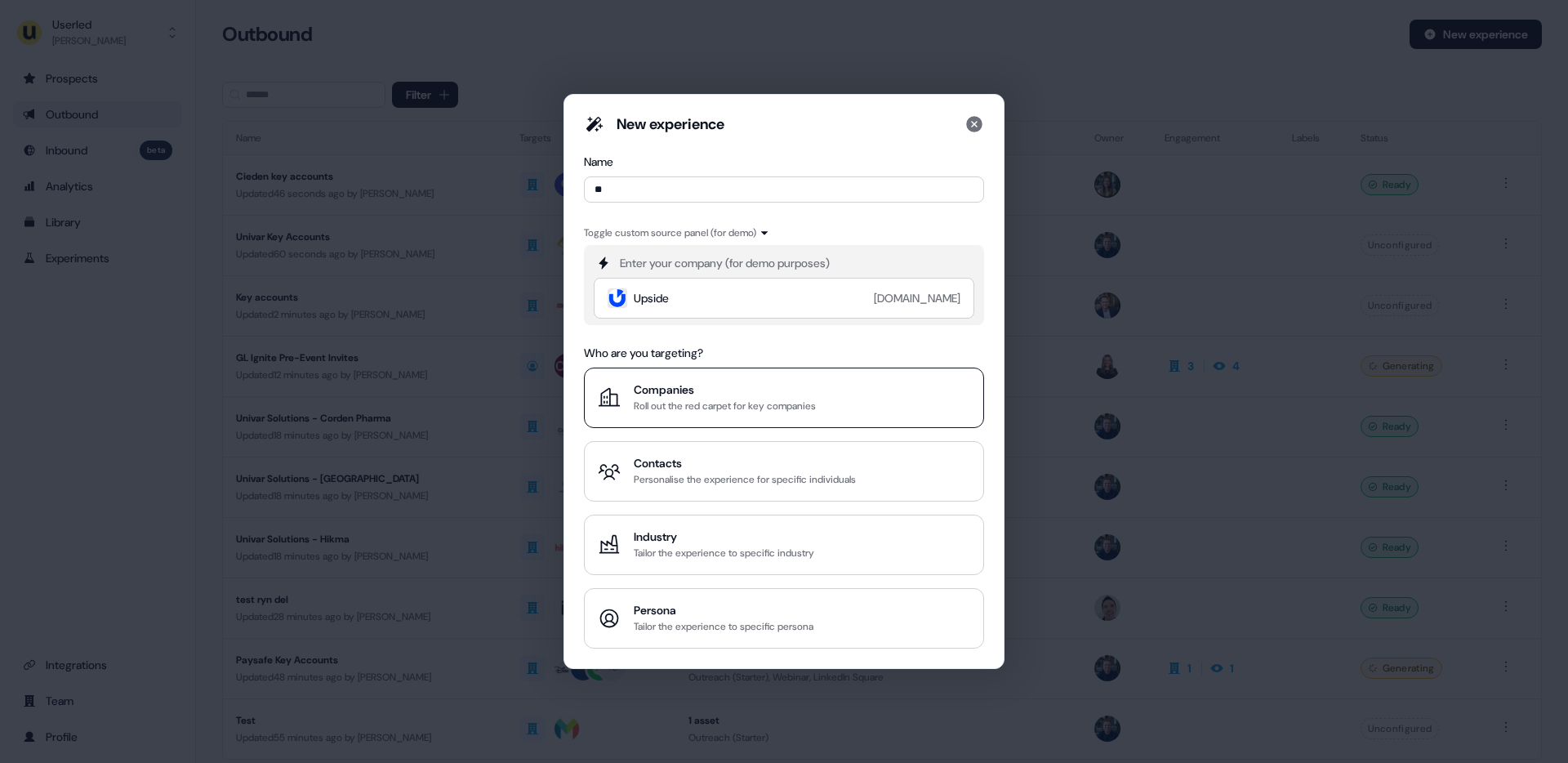 click on "Companies" at bounding box center (724, 390) 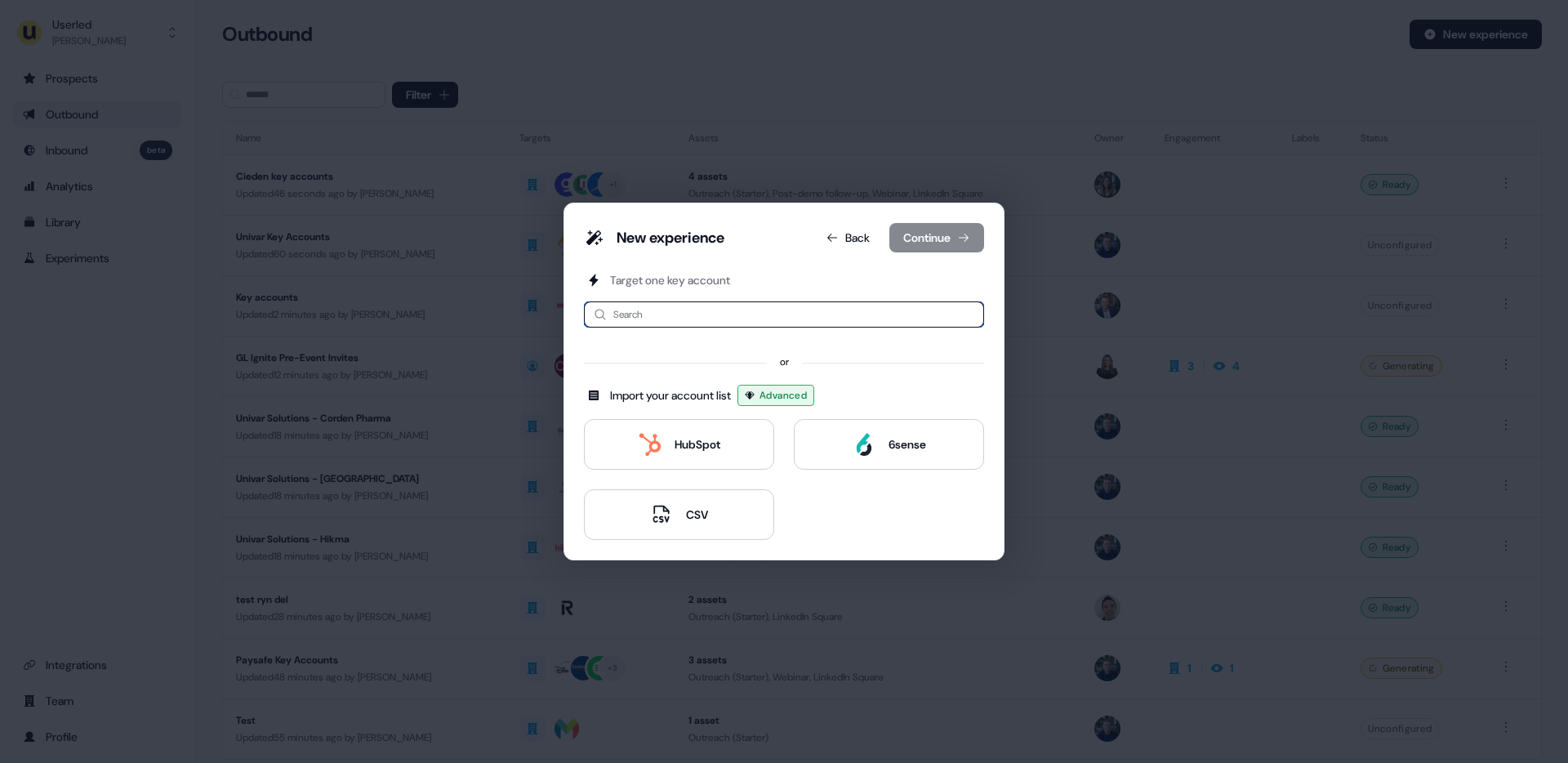 click at bounding box center [784, 315] 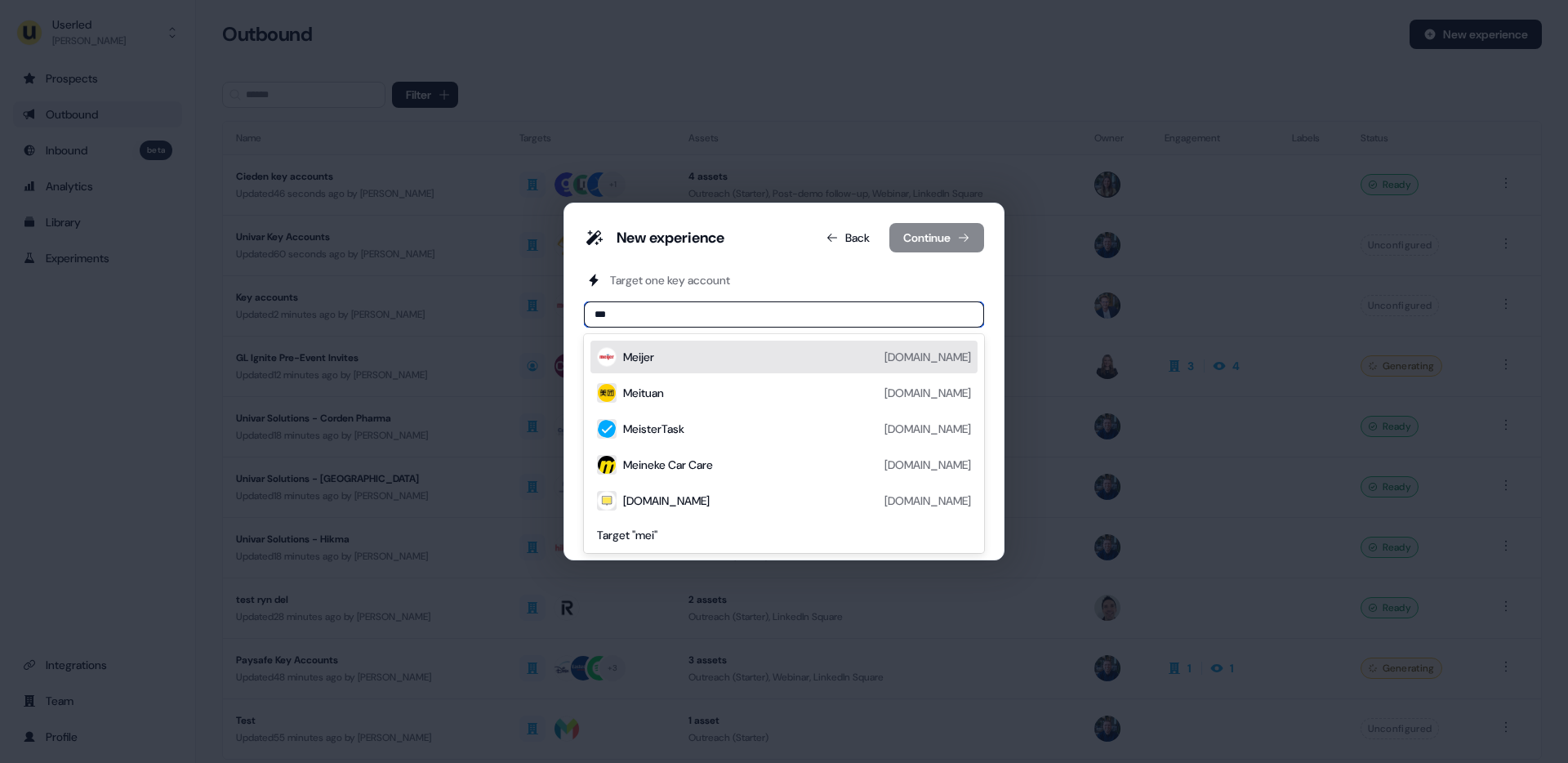 type on "****" 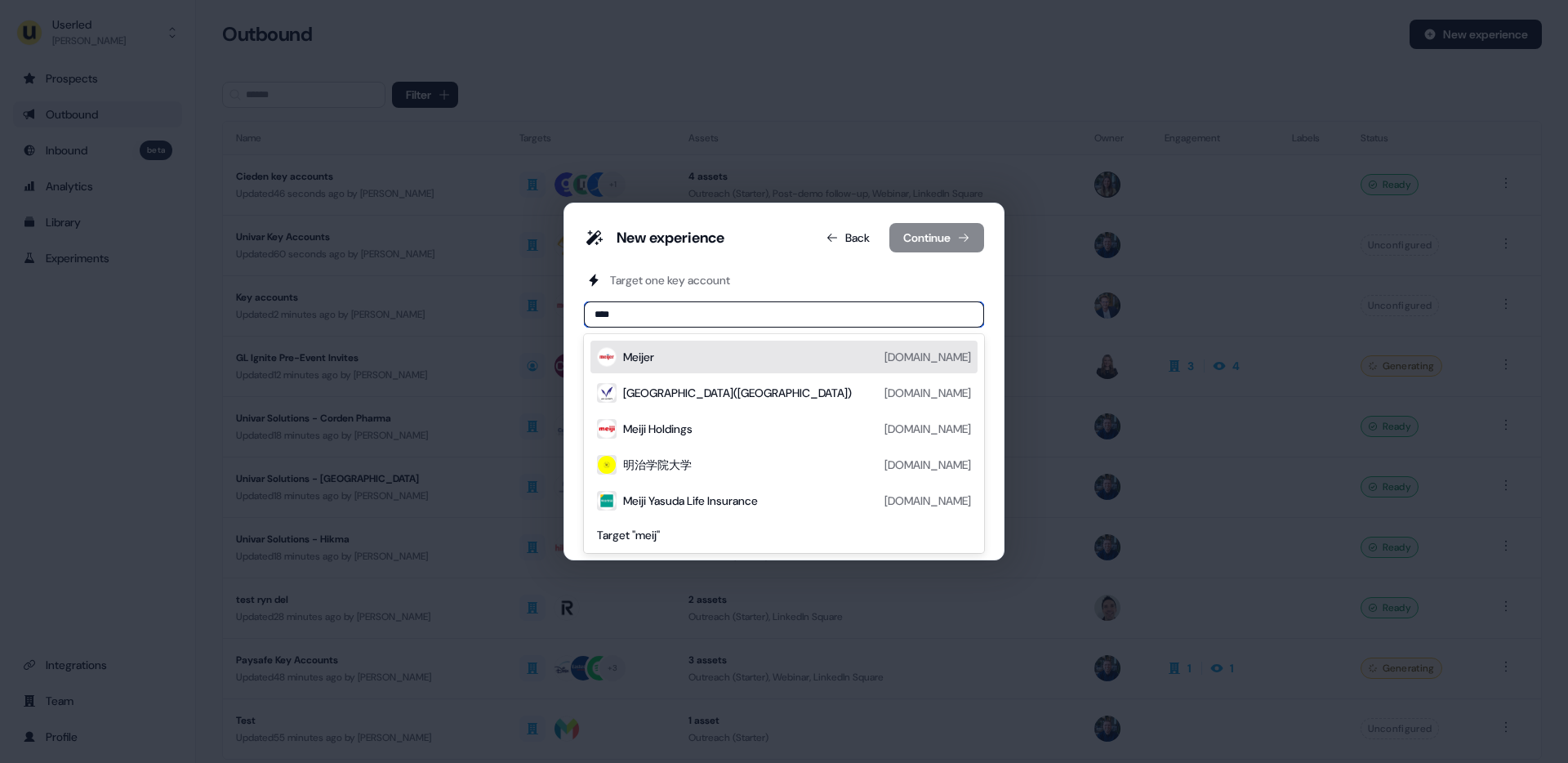 click on "Meijer" at bounding box center [639, 357] 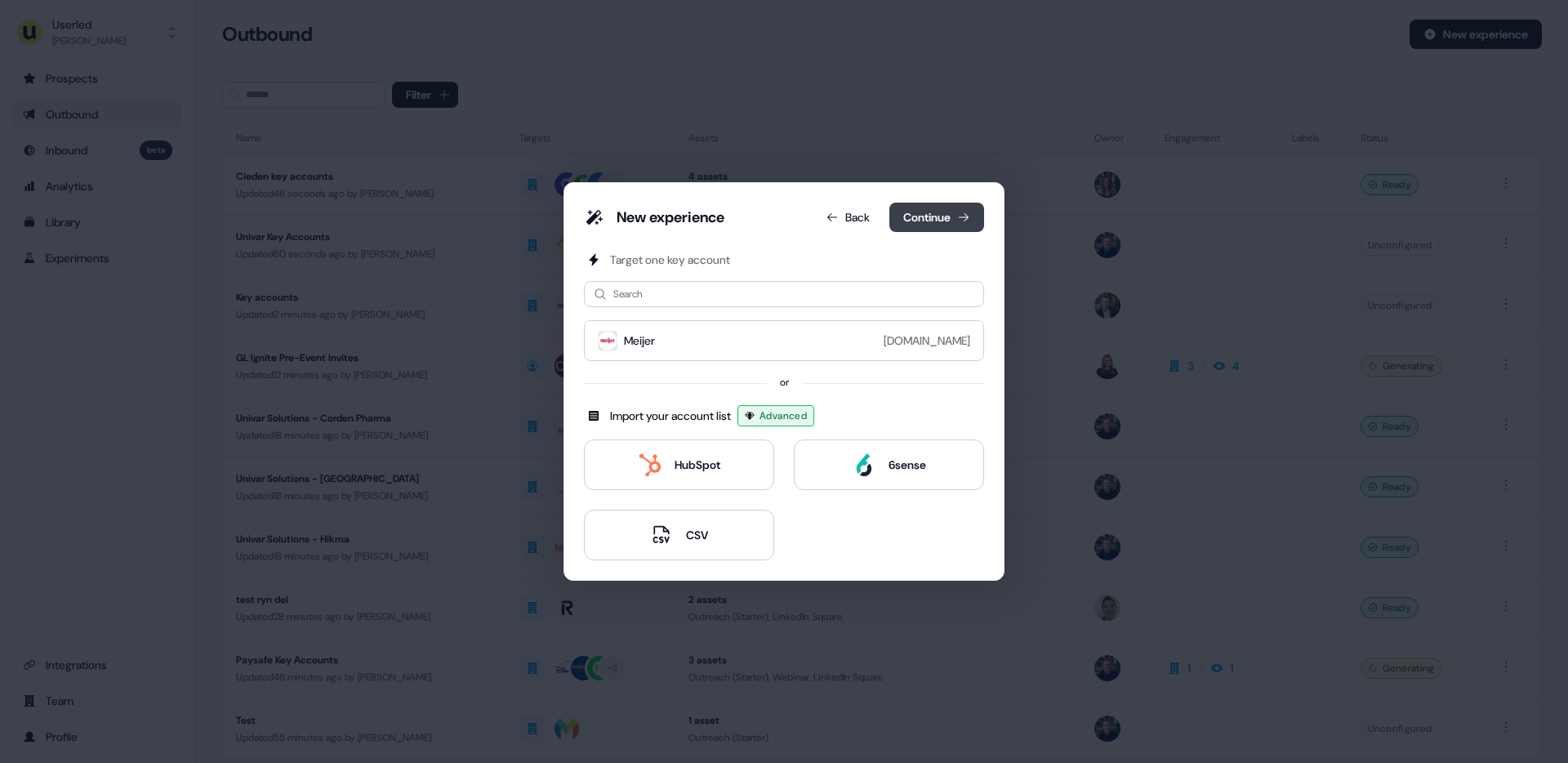click on "Continue" at bounding box center [937, 217] 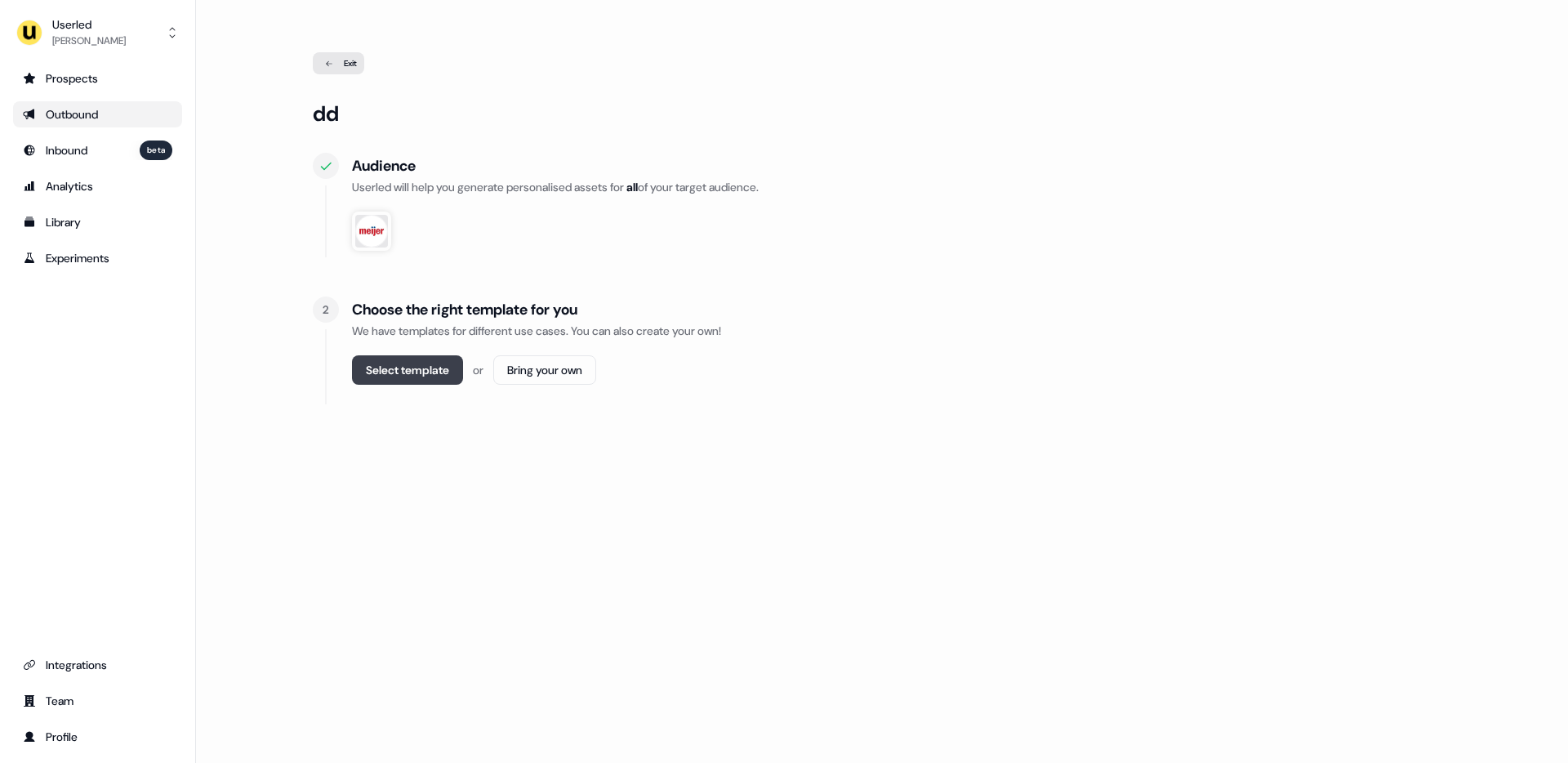 click on "Select template" at bounding box center (408, 370) 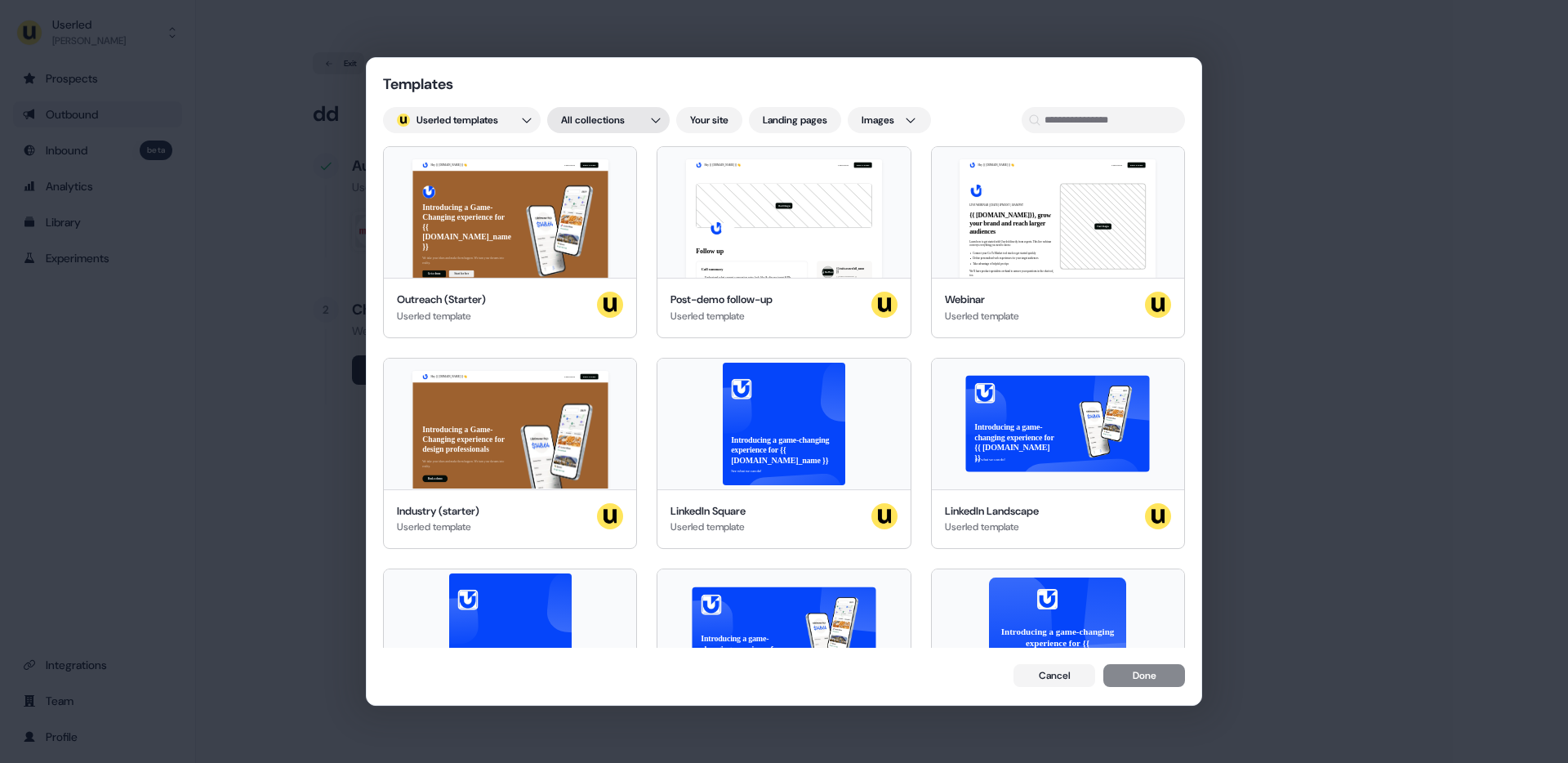 click on "Templates ; Userled   templates All collections Your site Landing pages Images Hey {{ traits.account.name }} 👋 Learn more Book a demo Introducing a Game-Changing experience for {{ traits.account.company_name }} We take your ideas and make them happen. We turn your dreams into reality. Get a demo Start for free {{ traits.account.company_name }}, join our team of incredible partners Outreach (Starter) Userled template Hey {{ traits.account.name }} 👋 Learn more Book a demo Your image Follow up Call summary Understand what current conversion rates look like & discuss target KPIs 3 key features will be delivered by Q2 2035. The lower priority requests will be delivered by Q3. Next steps 45min session to discuss how to hit the ground running ie. Set up Sales landing pages & increase conversion of current Ads Introduce Bob & Jane to 2x customers Terms Term: 3 month POC including 1 hr/ week onboarding sessions to hit the ground running Pricing: £XXXX for 3 months  Not found {{ traits.owner.full_name }} Webinar" at bounding box center [784, 382] 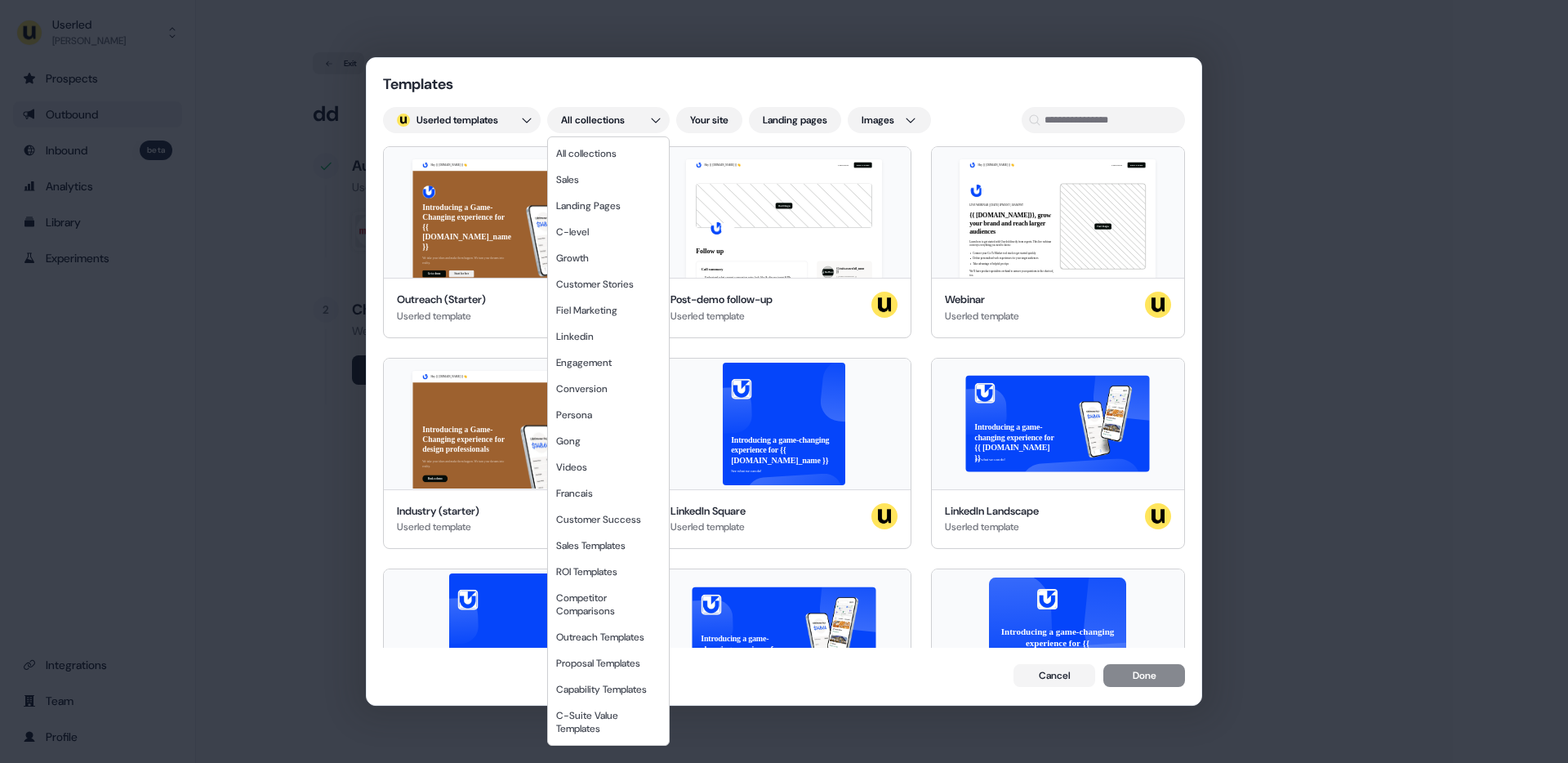 click on "Templates ; Userled   templates All collections Your site Landing pages Images Hey {{ traits.account.name }} 👋 Learn more Book a demo Introducing a Game-Changing experience for {{ traits.account.company_name }} We take your ideas and make them happen. We turn your dreams into reality. Get a demo Start for free {{ traits.account.company_name }}, join our team of incredible partners Outreach (Starter) Userled template Hey {{ traits.account.name }} 👋 Learn more Book a demo Your image Follow up Call summary Understand what current conversion rates look like & discuss target KPIs 3 key features will be delivered by Q2 2035. The lower priority requests will be delivered by Q3. Next steps 45min session to discuss how to hit the ground running ie. Set up Sales landing pages & increase conversion of current Ads Introduce Bob & Jane to 2x customers Terms Term: 3 month POC including 1 hr/ week onboarding sessions to hit the ground running Pricing: £XXXX for 3 months  Not found {{ traits.owner.full_name }} Webinar" at bounding box center (784, 382) 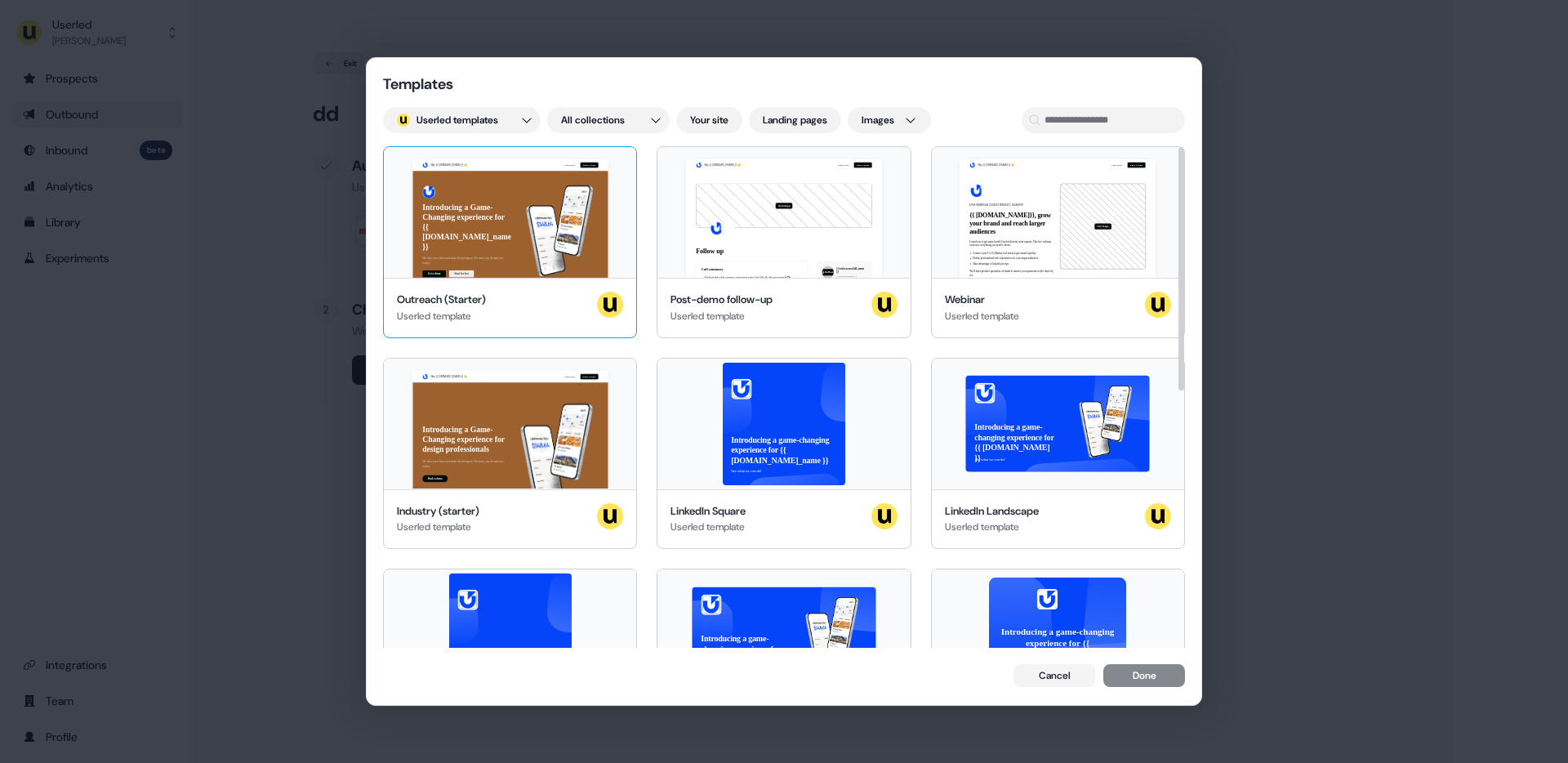 click on "Hey {{ traits.account.name }} 👋 Learn more Book a demo Introducing a Game-Changing experience for {{ traits.account.company_name }} We take your ideas and make them happen. We turn your dreams into reality. Get a demo Start for free {{ traits.account.company_name }}, join our team of incredible partners" at bounding box center [510, 212] 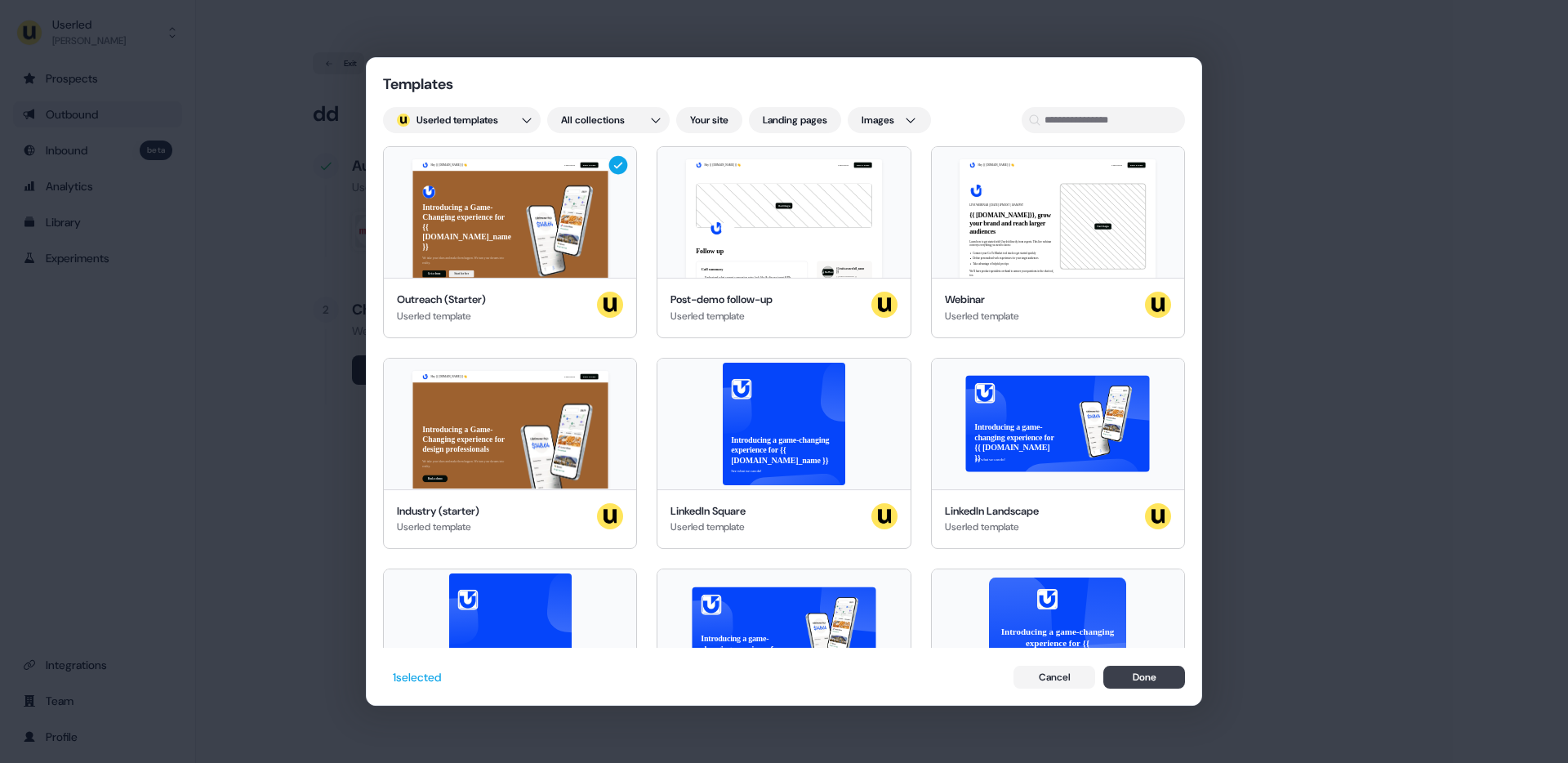 click on "Done" at bounding box center (1144, 677) 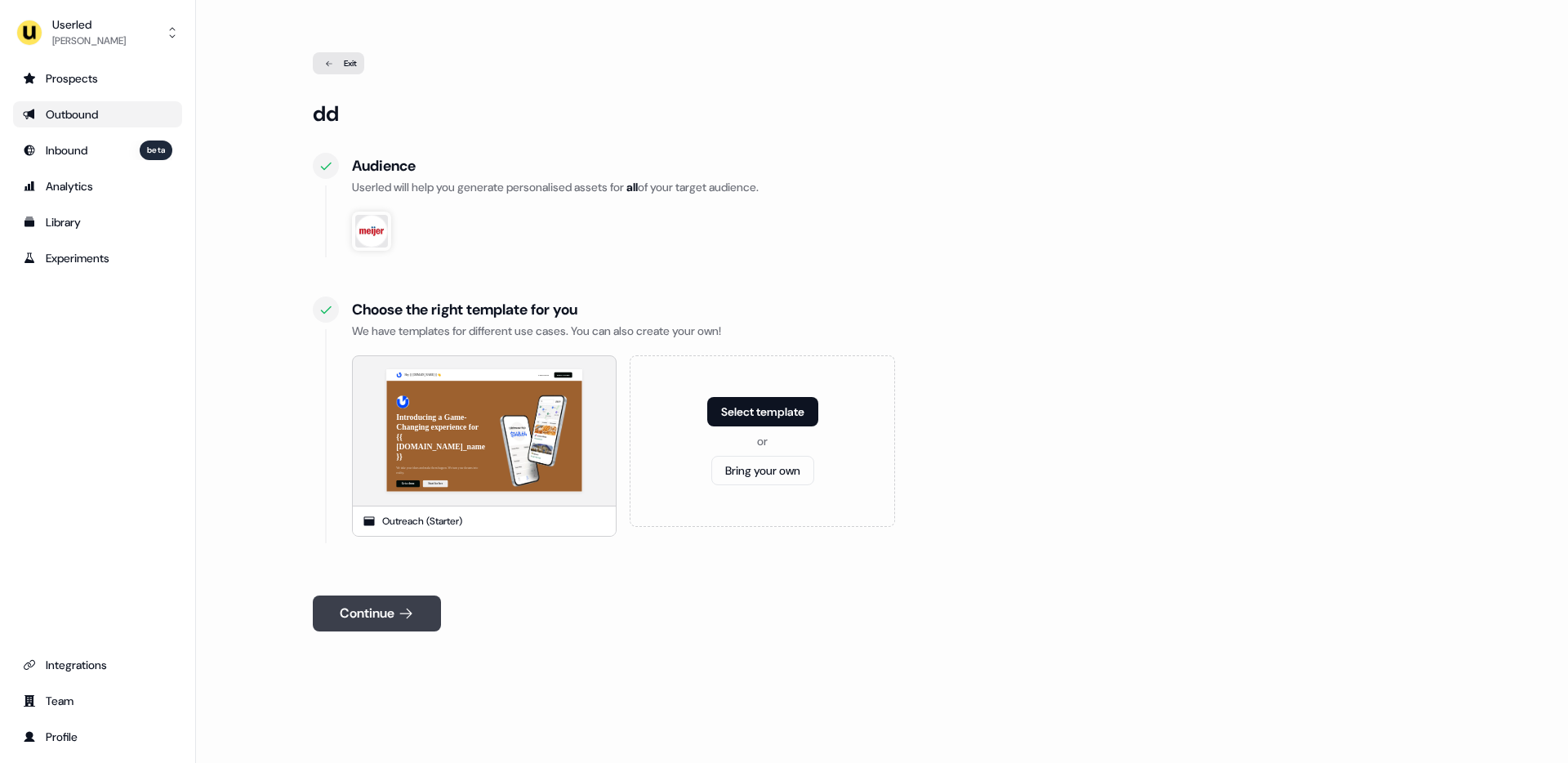click on "Continue" at bounding box center [376, 614] 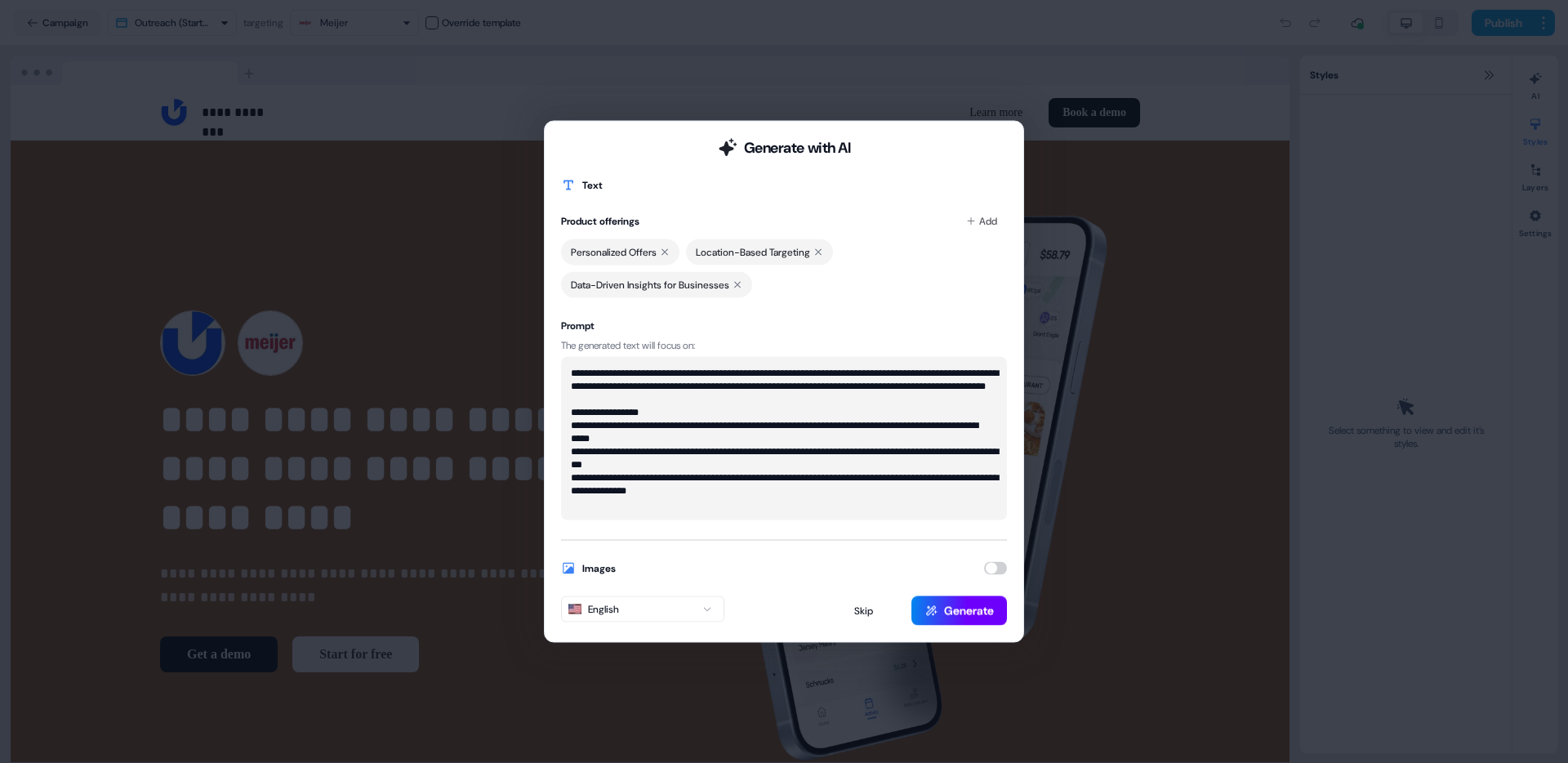 click on "Generate" at bounding box center (959, 611) 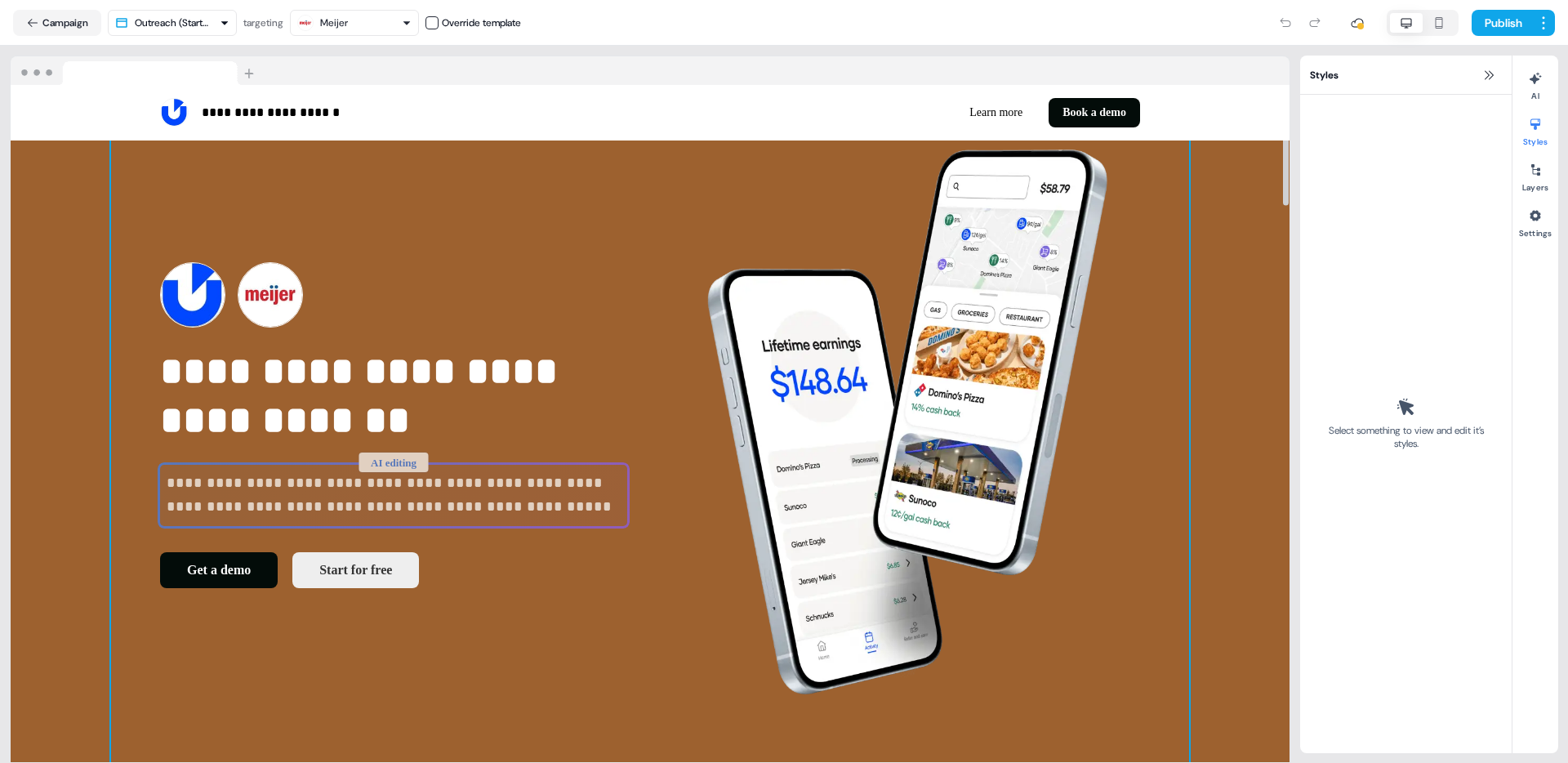 scroll, scrollTop: 0, scrollLeft: 0, axis: both 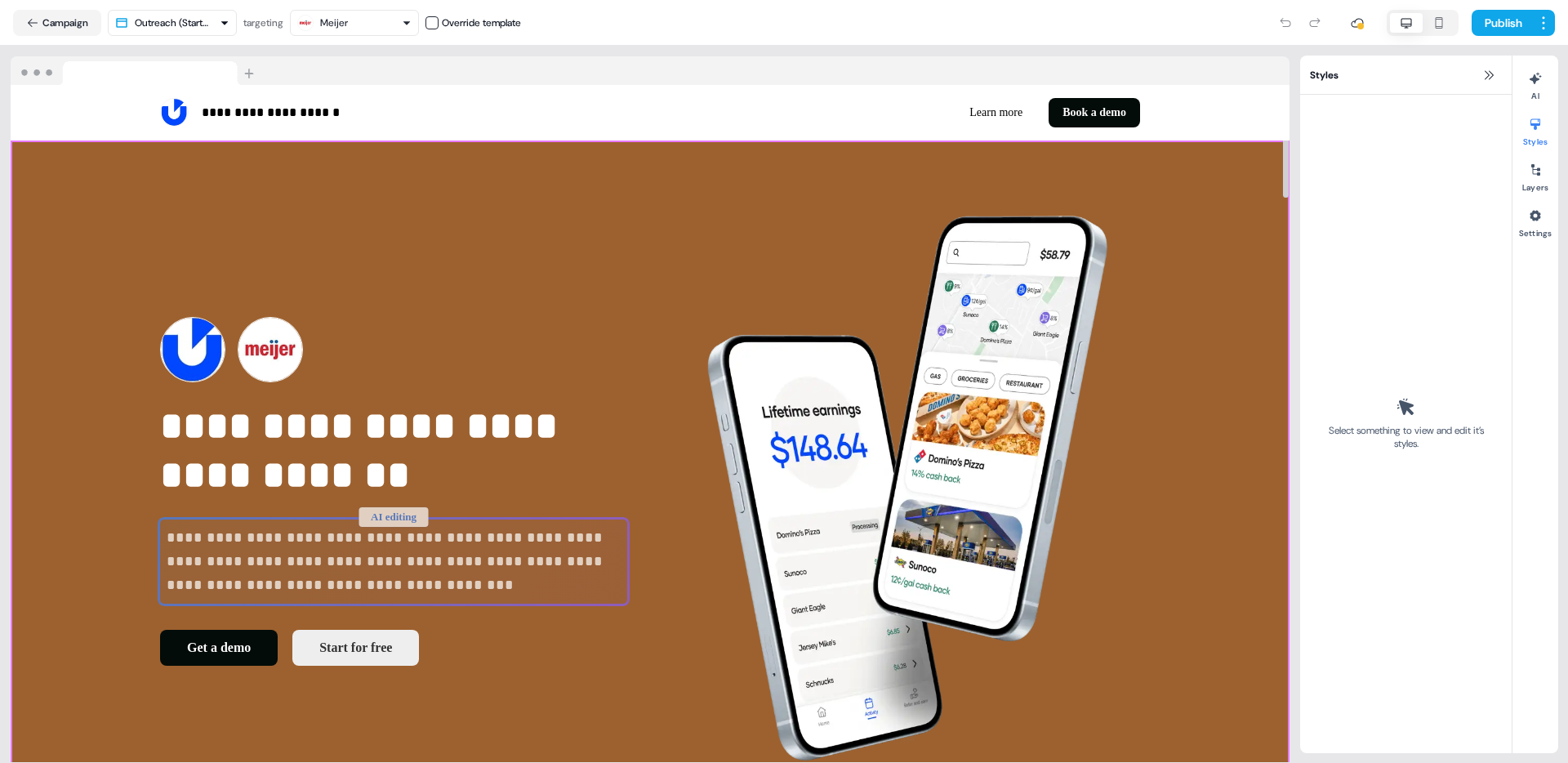 click on "**********" at bounding box center (650, 492) 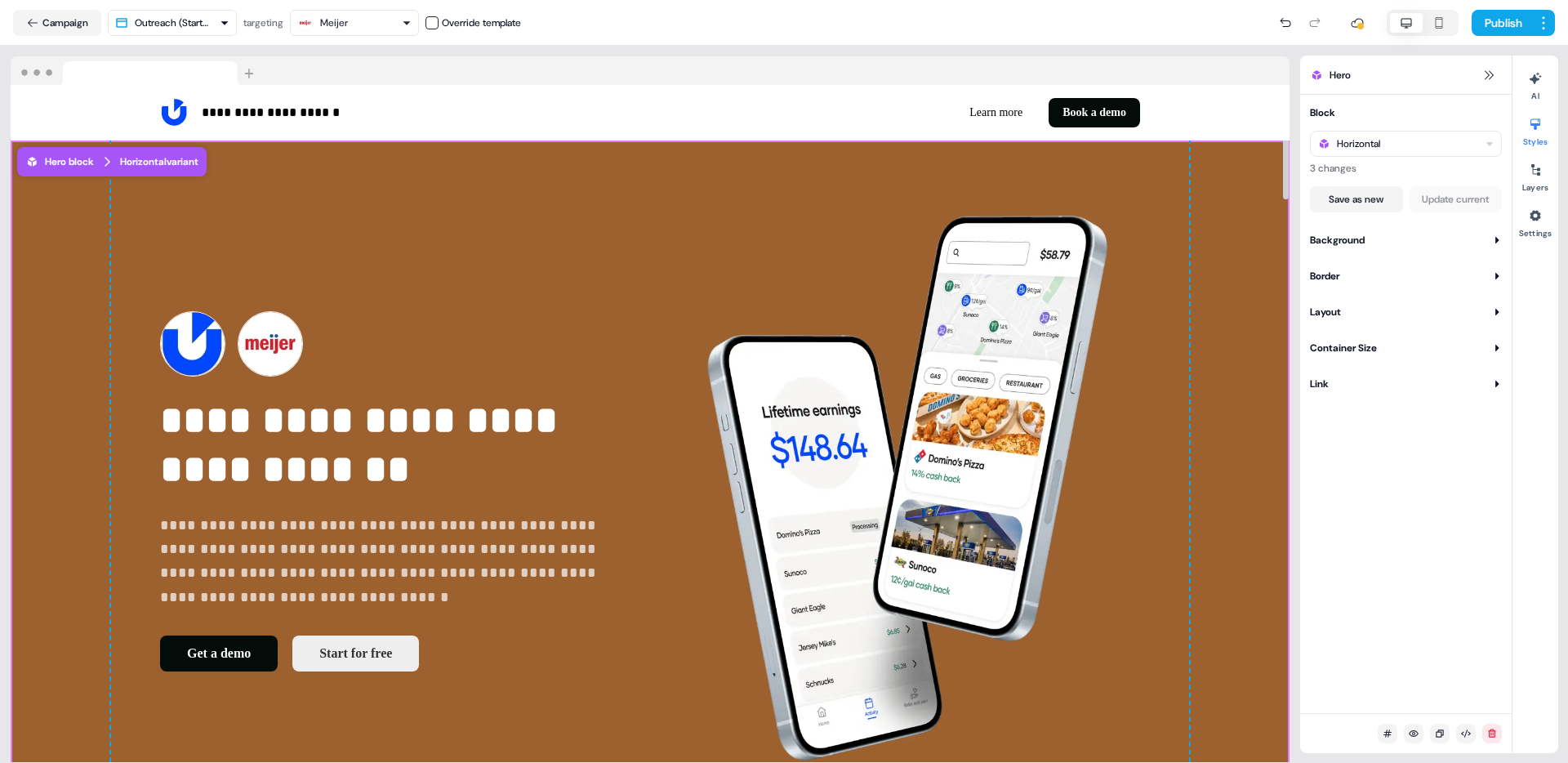 click on "**********" at bounding box center (650, 492) 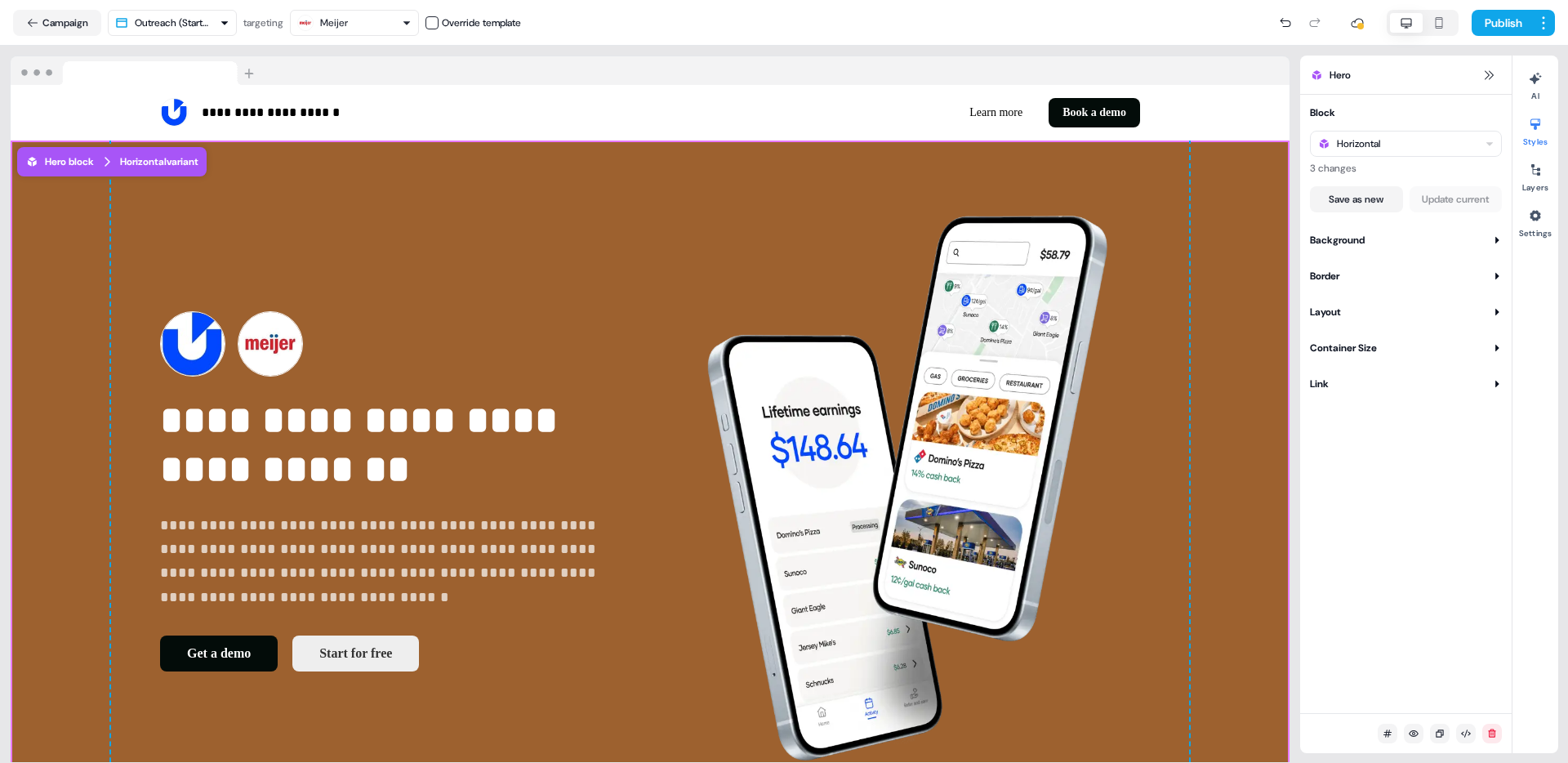 click on "Background" at bounding box center [1405, 240] 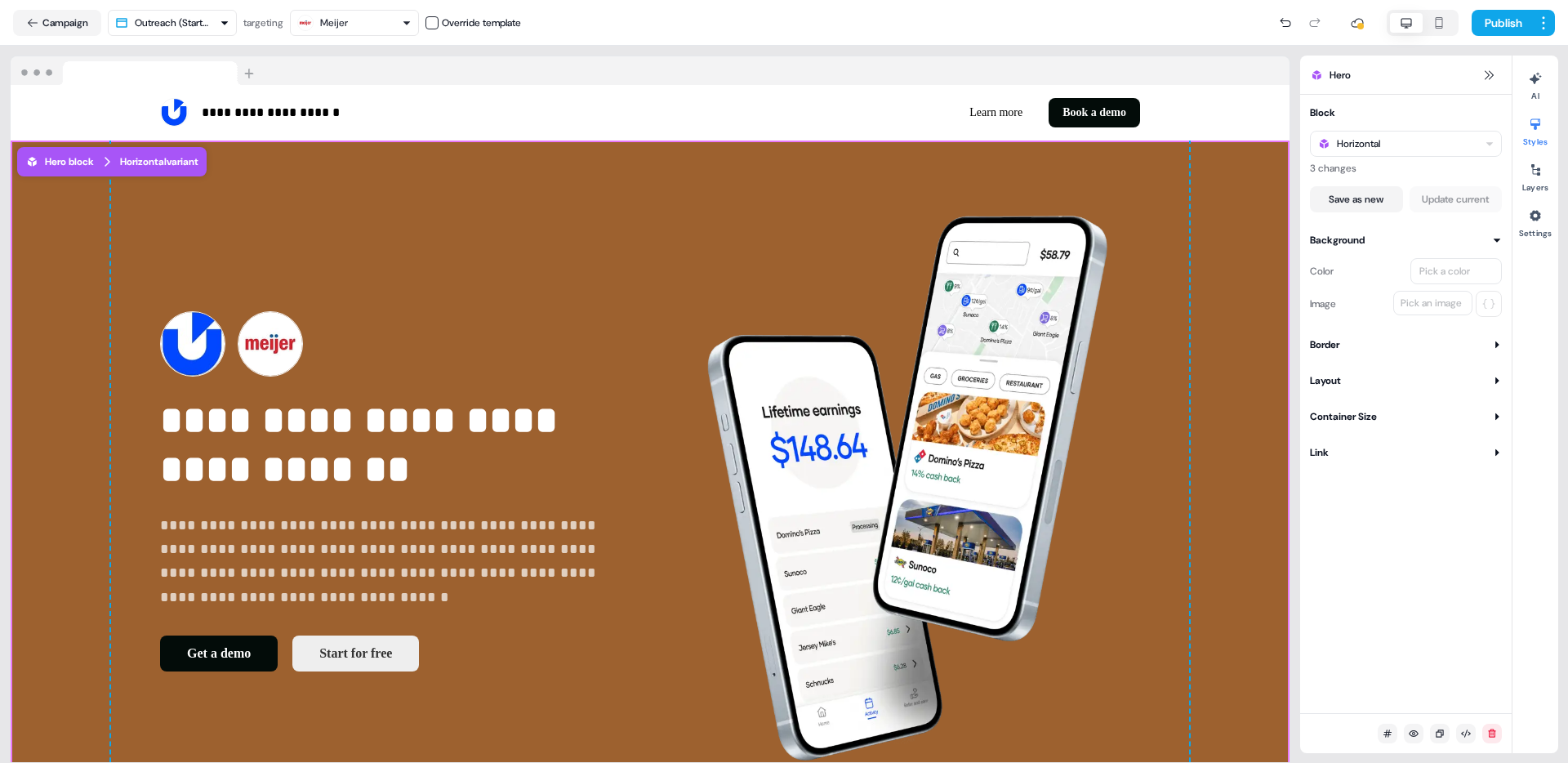 click on "Pick a color" at bounding box center [1456, 271] 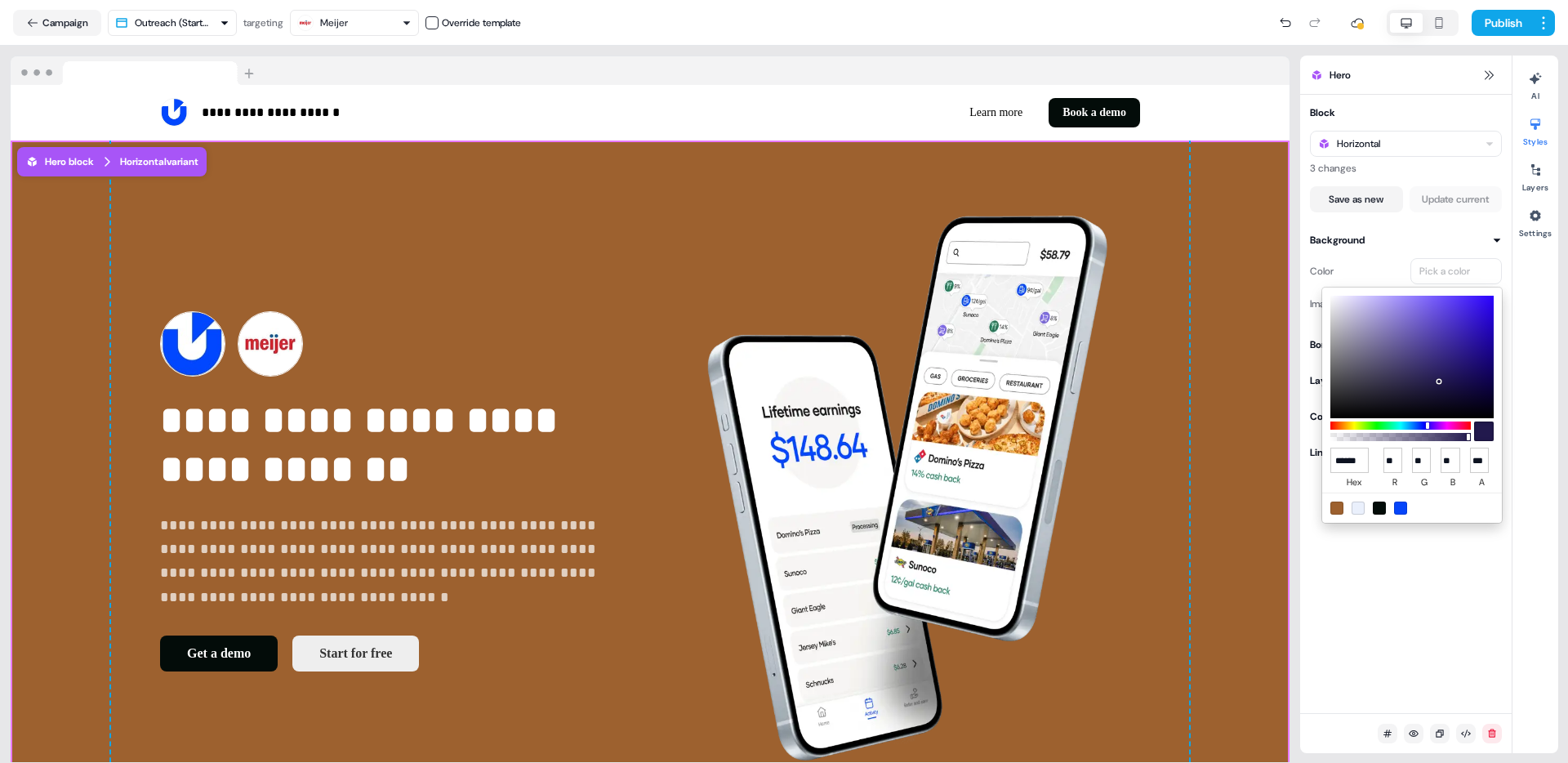 click at bounding box center (1401, 508) 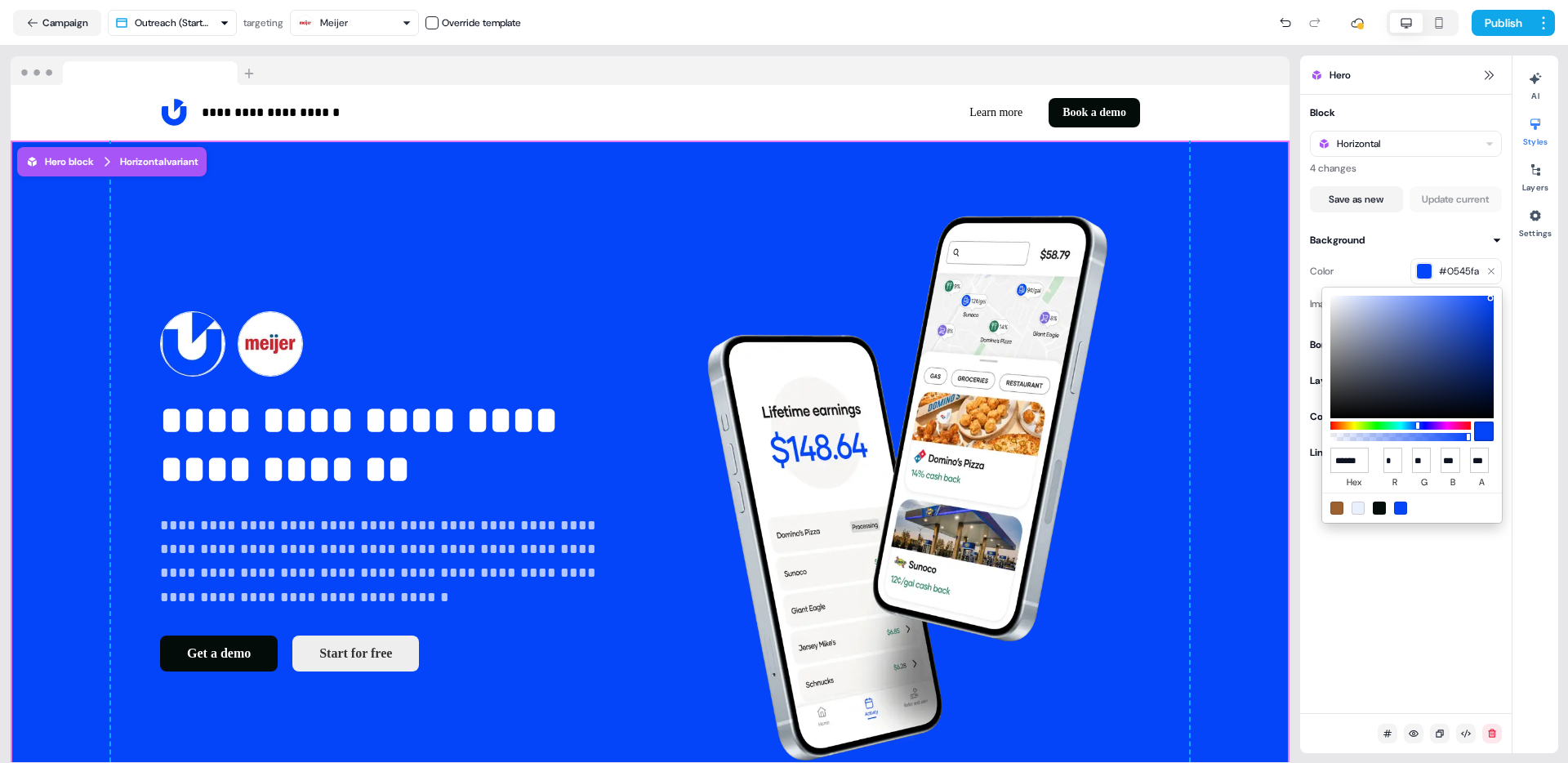 click on "**********" at bounding box center [784, 382] 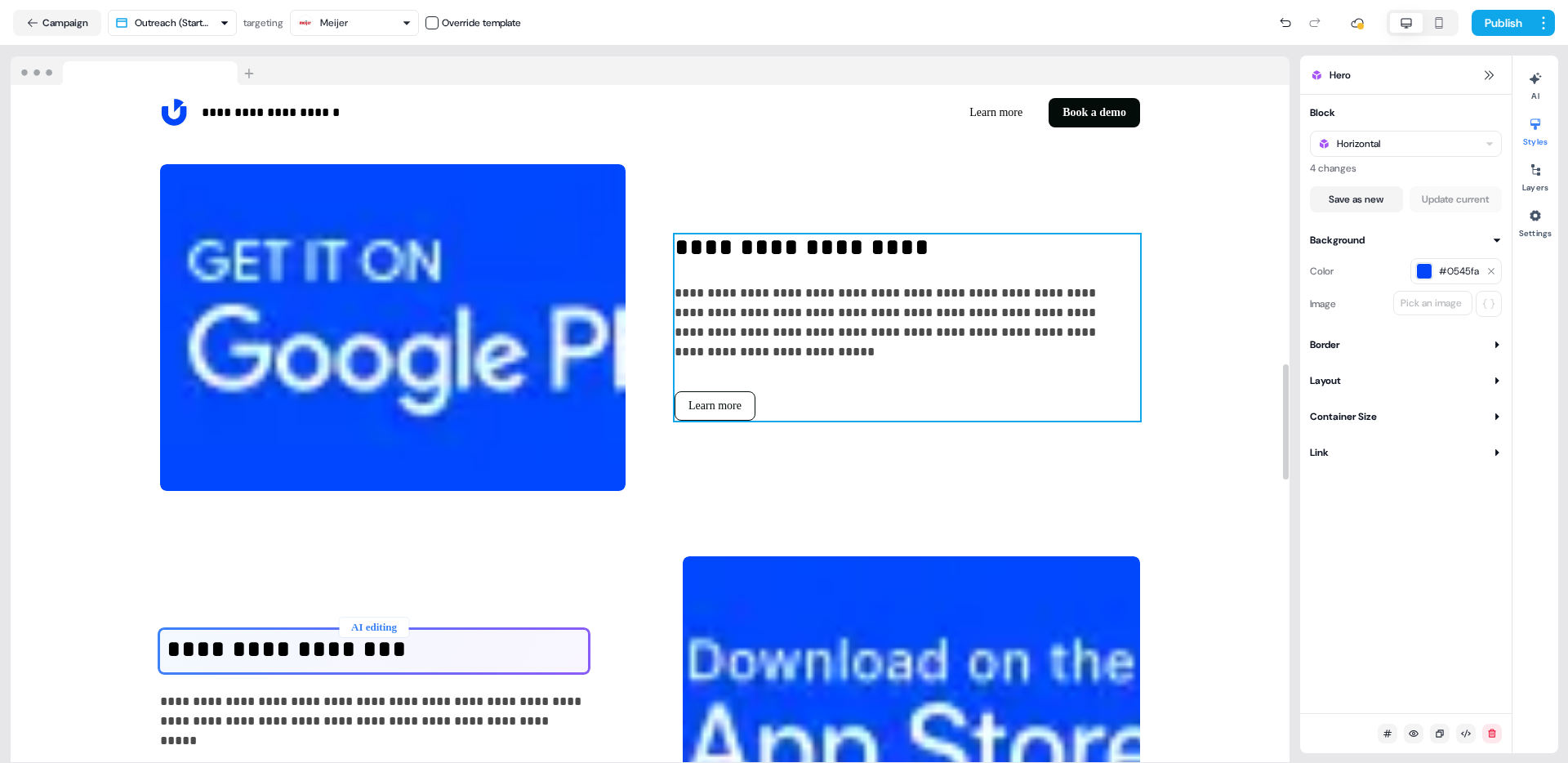 scroll, scrollTop: 1745, scrollLeft: 0, axis: vertical 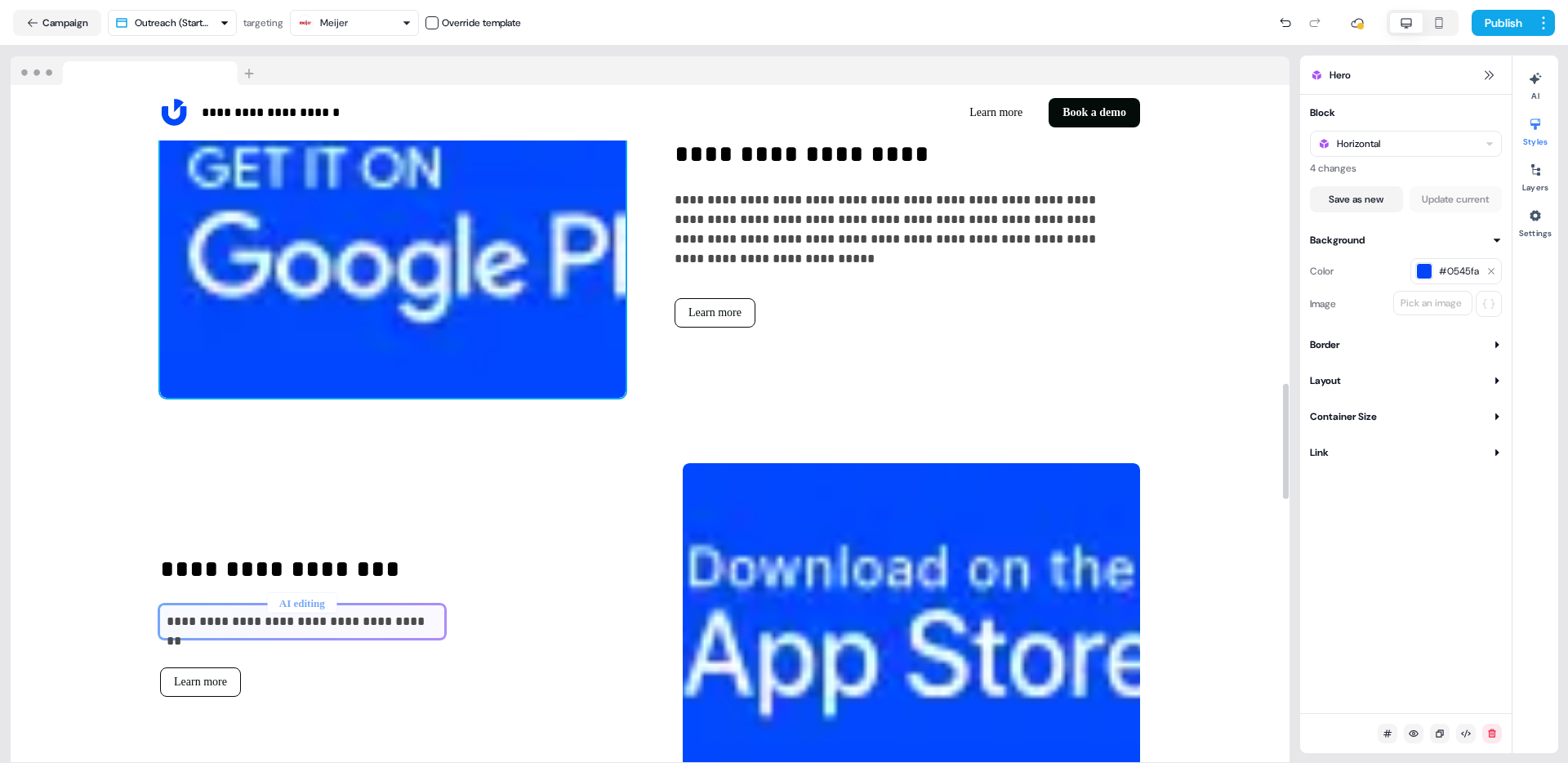 click at bounding box center [393, 234] 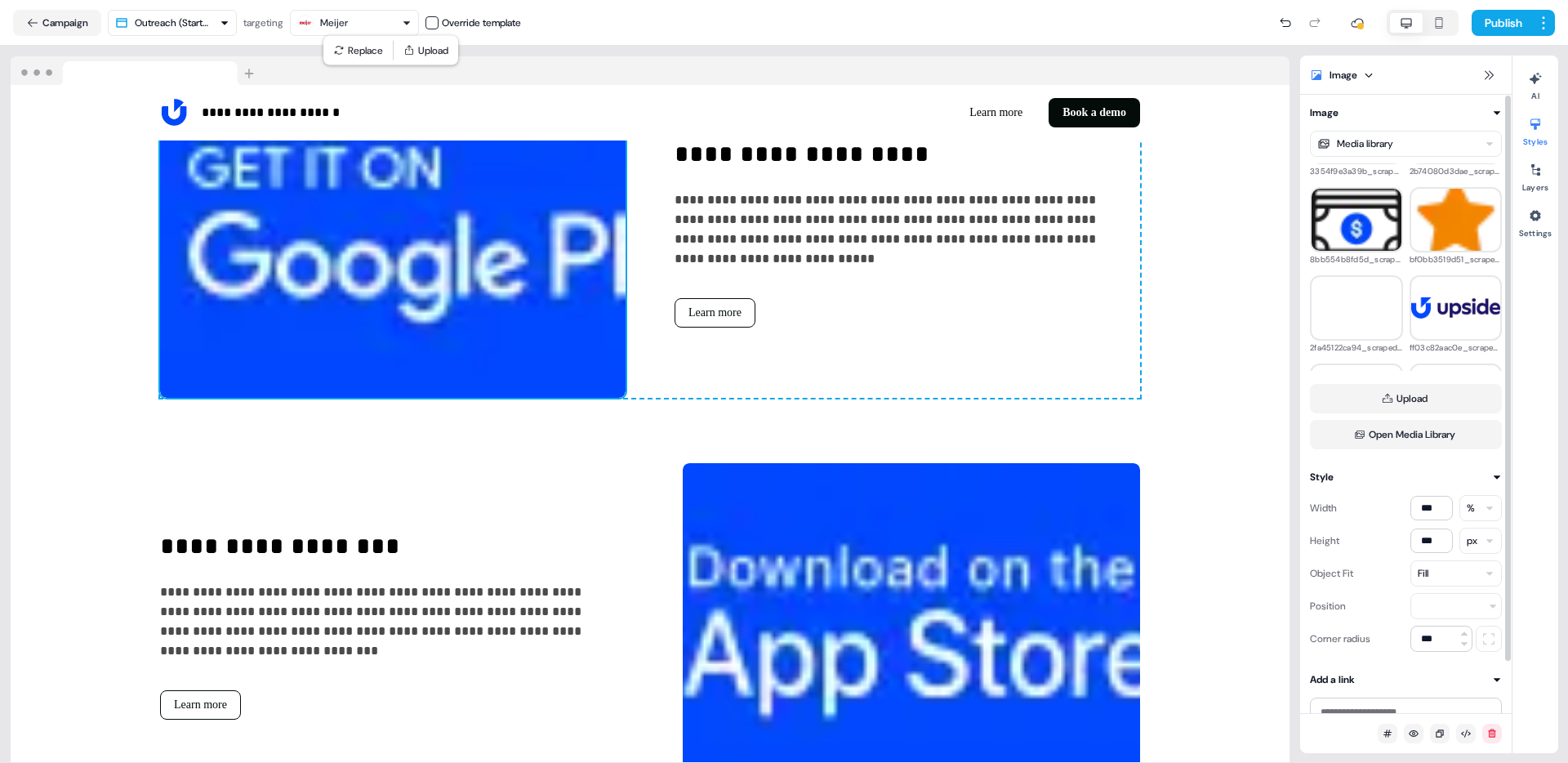 scroll, scrollTop: 1122, scrollLeft: 0, axis: vertical 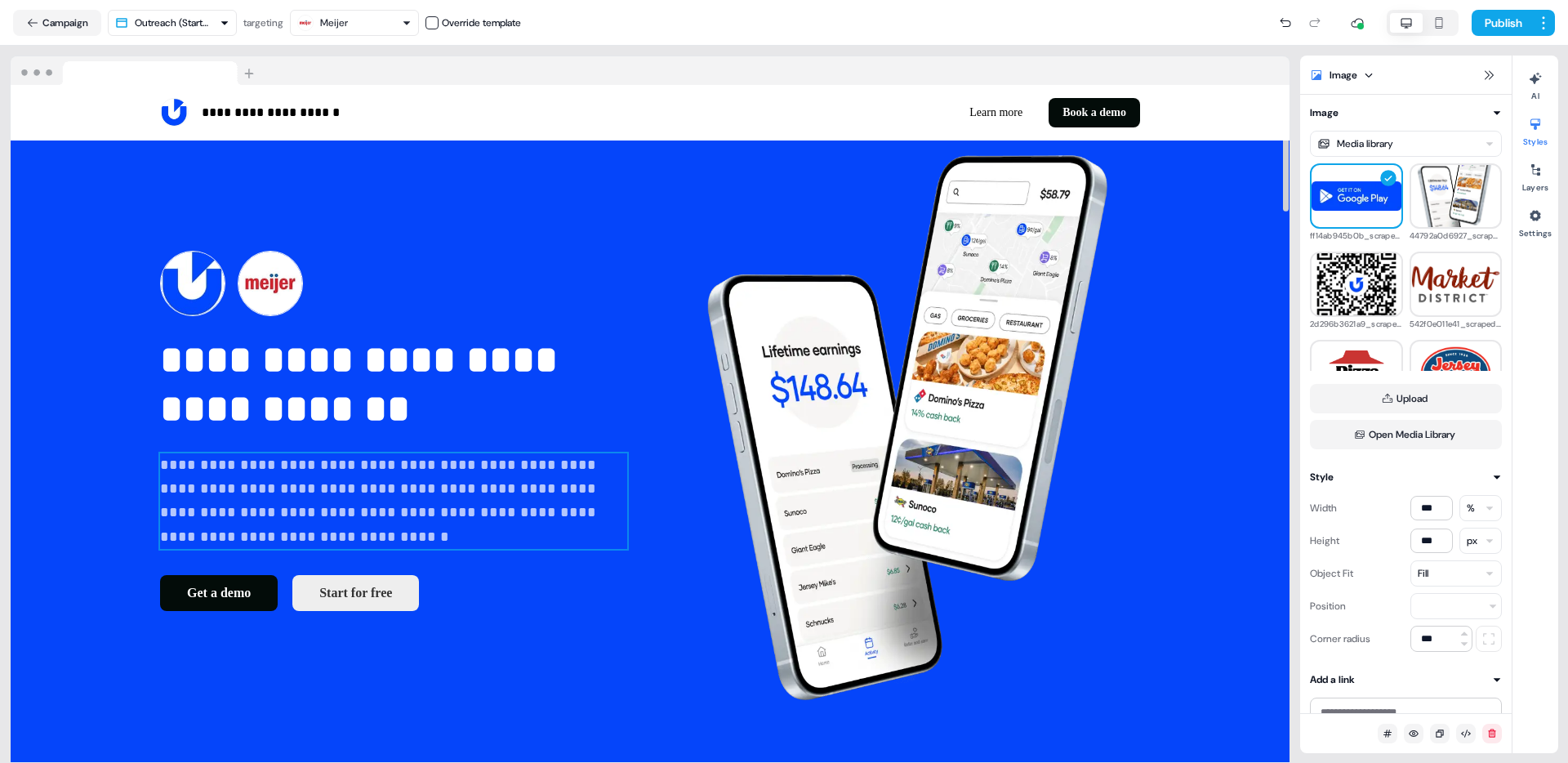 click on "**********" at bounding box center [394, 501] 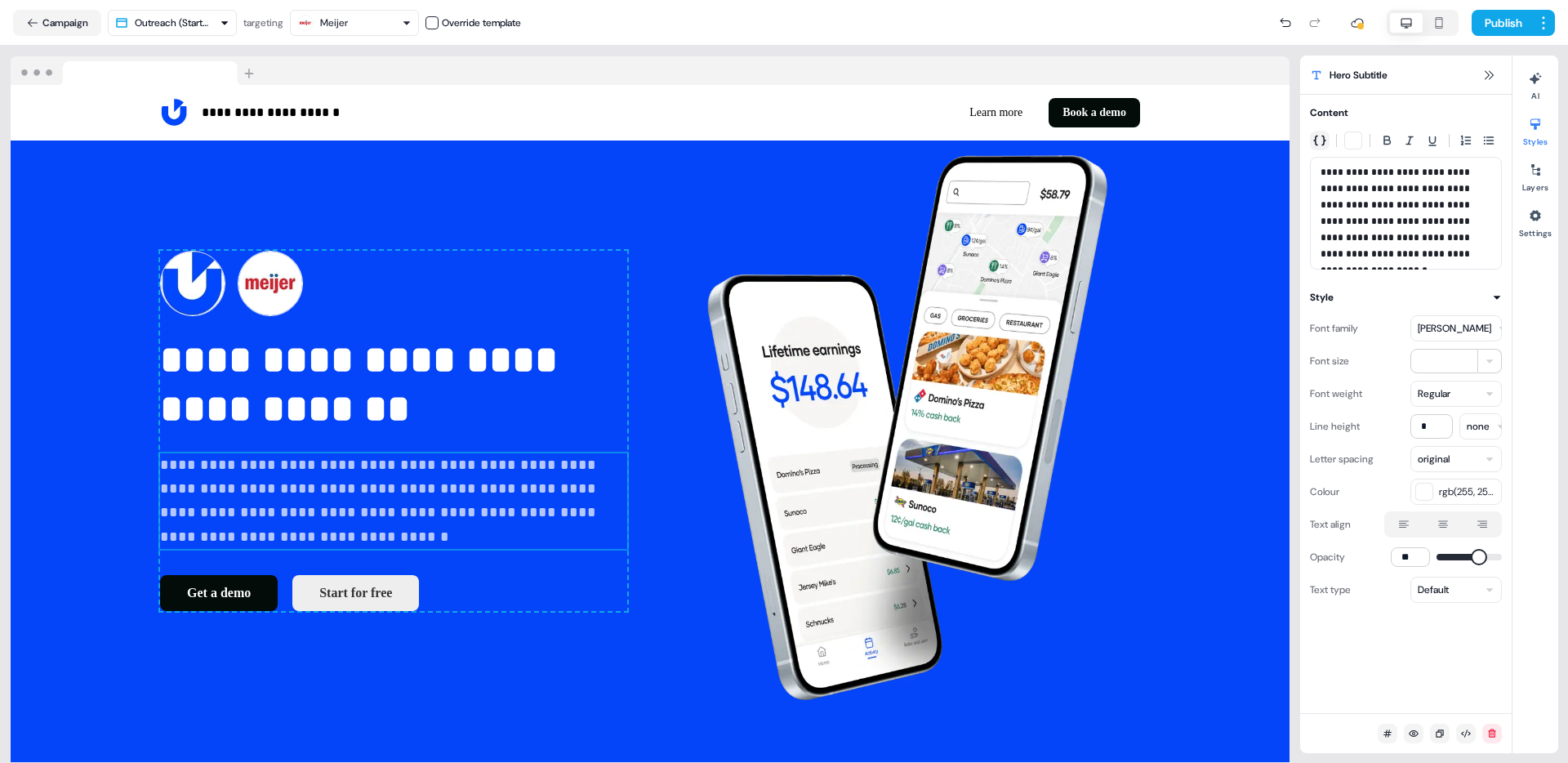 click at bounding box center (1320, 141) 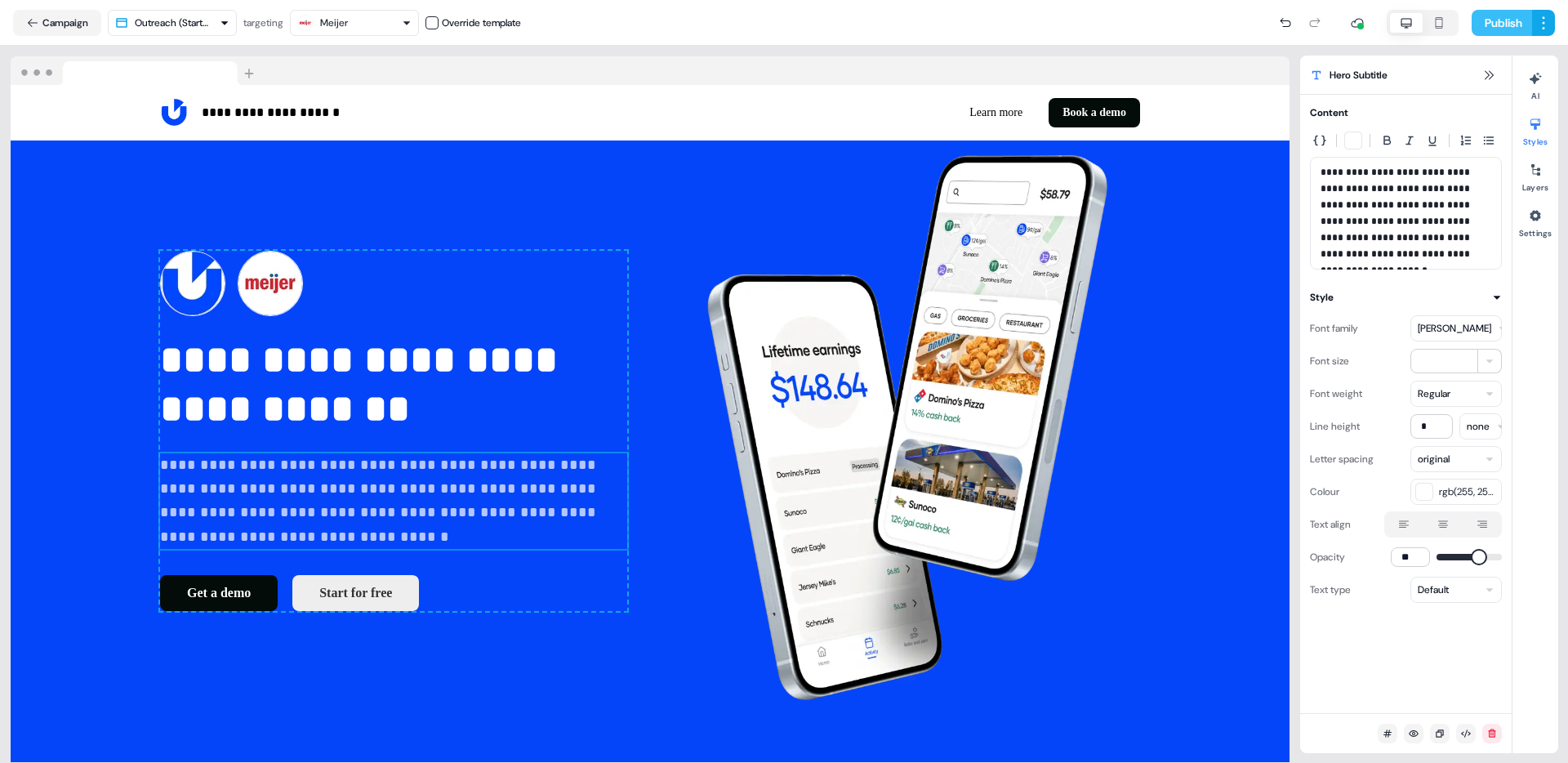 click on "Publish" at bounding box center [1502, 23] 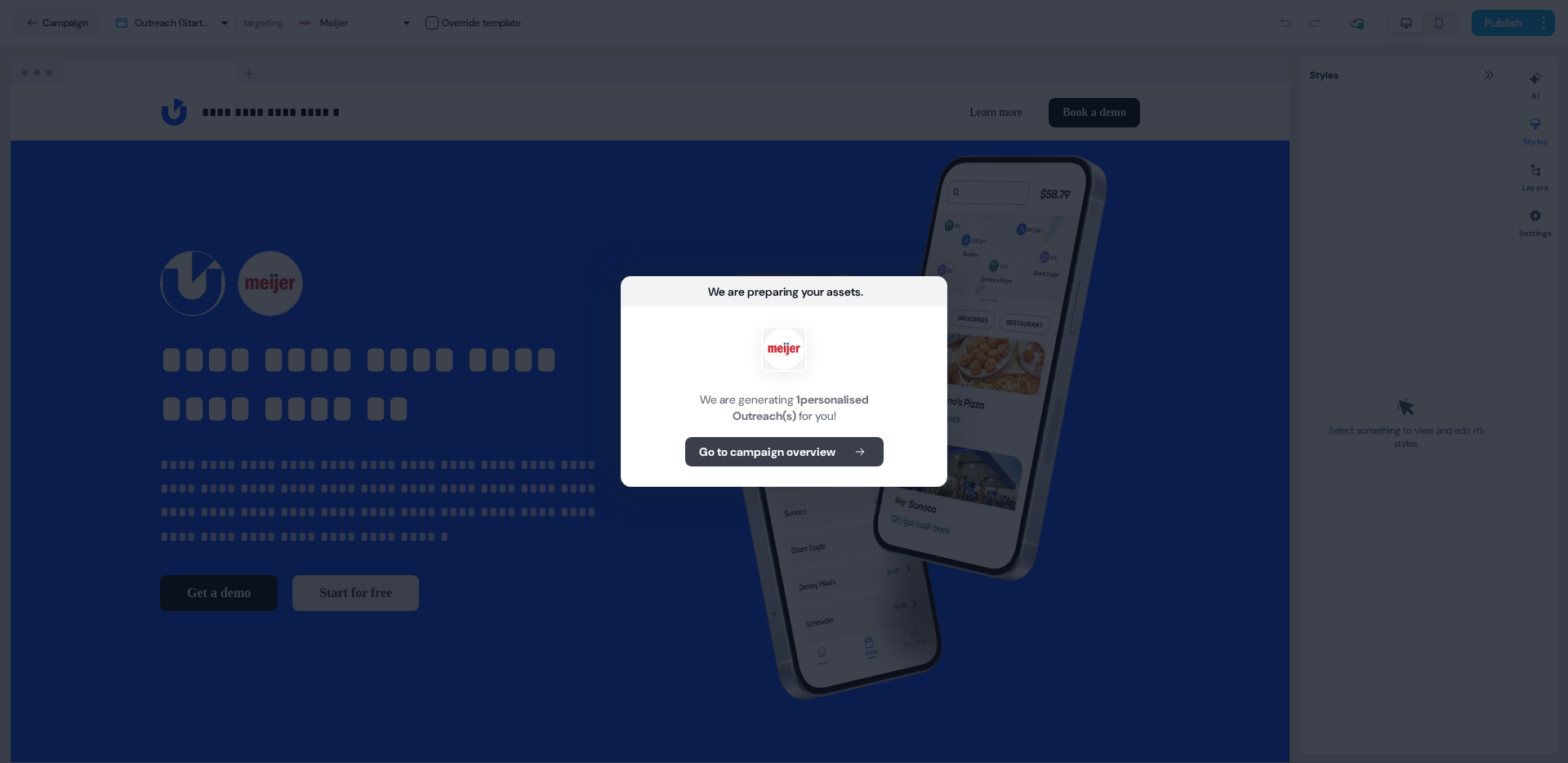 click on "Go to campaign overview" at bounding box center [767, 452] 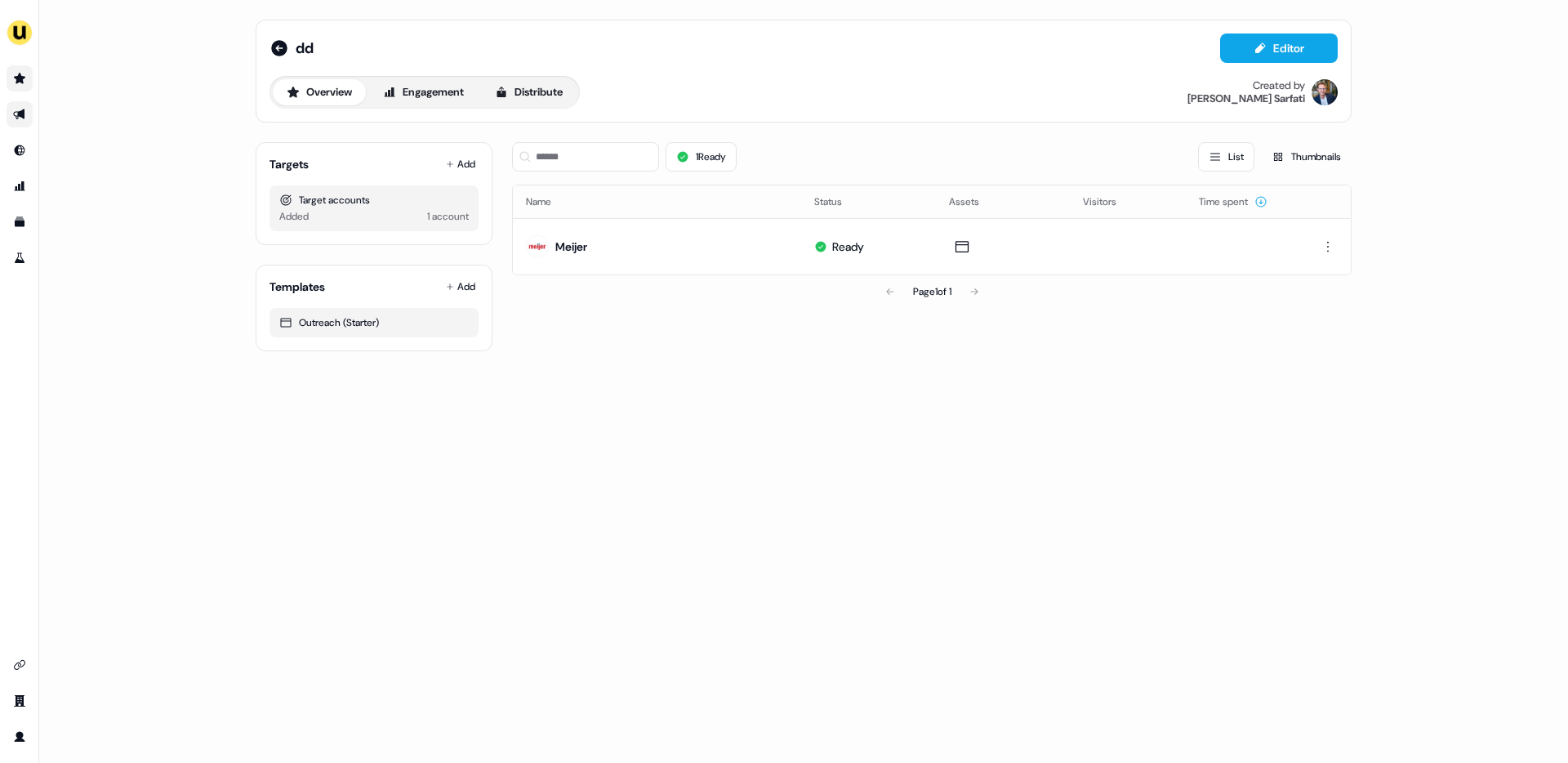 click 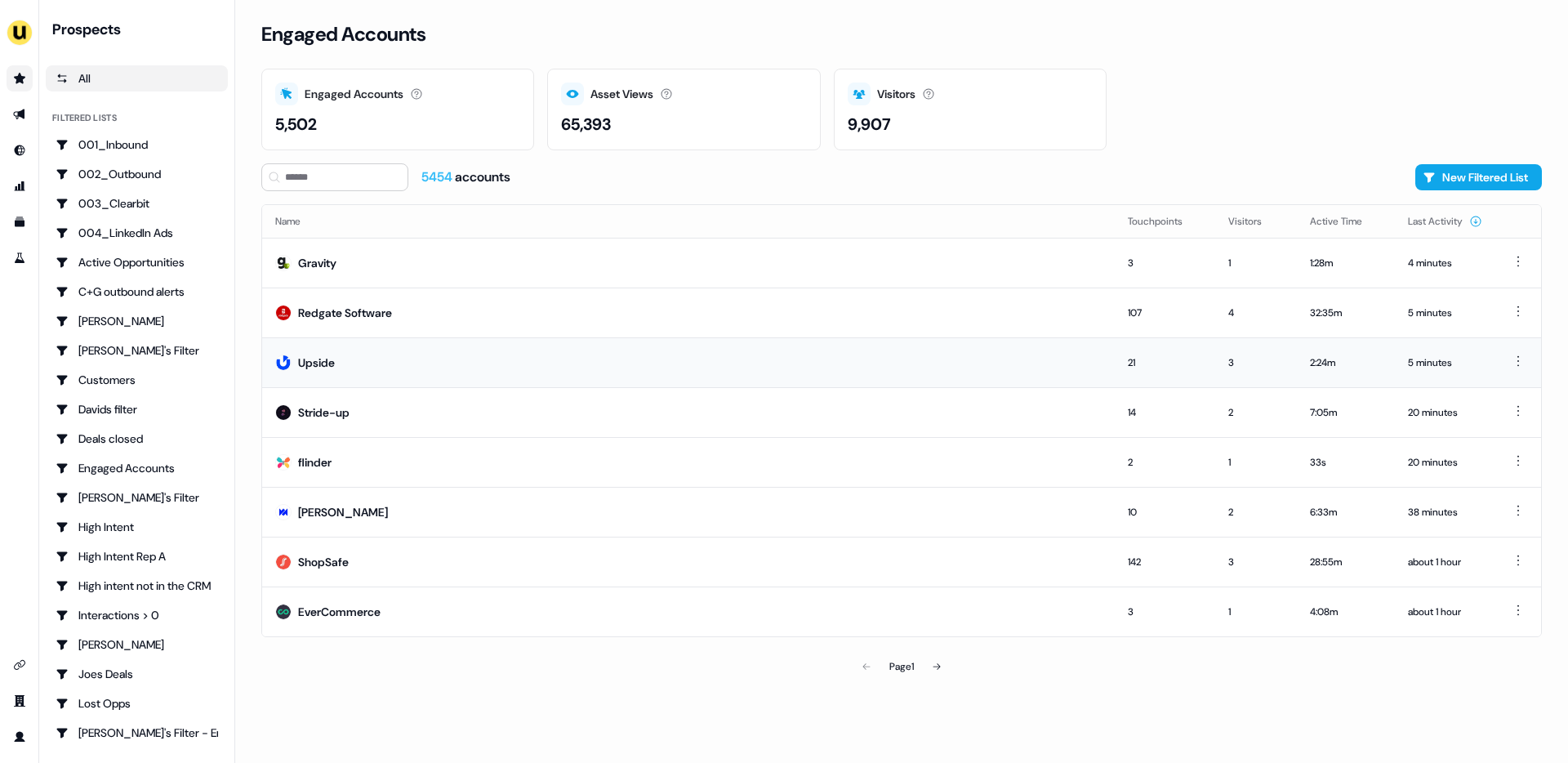 click on "Upside" at bounding box center [688, 362] 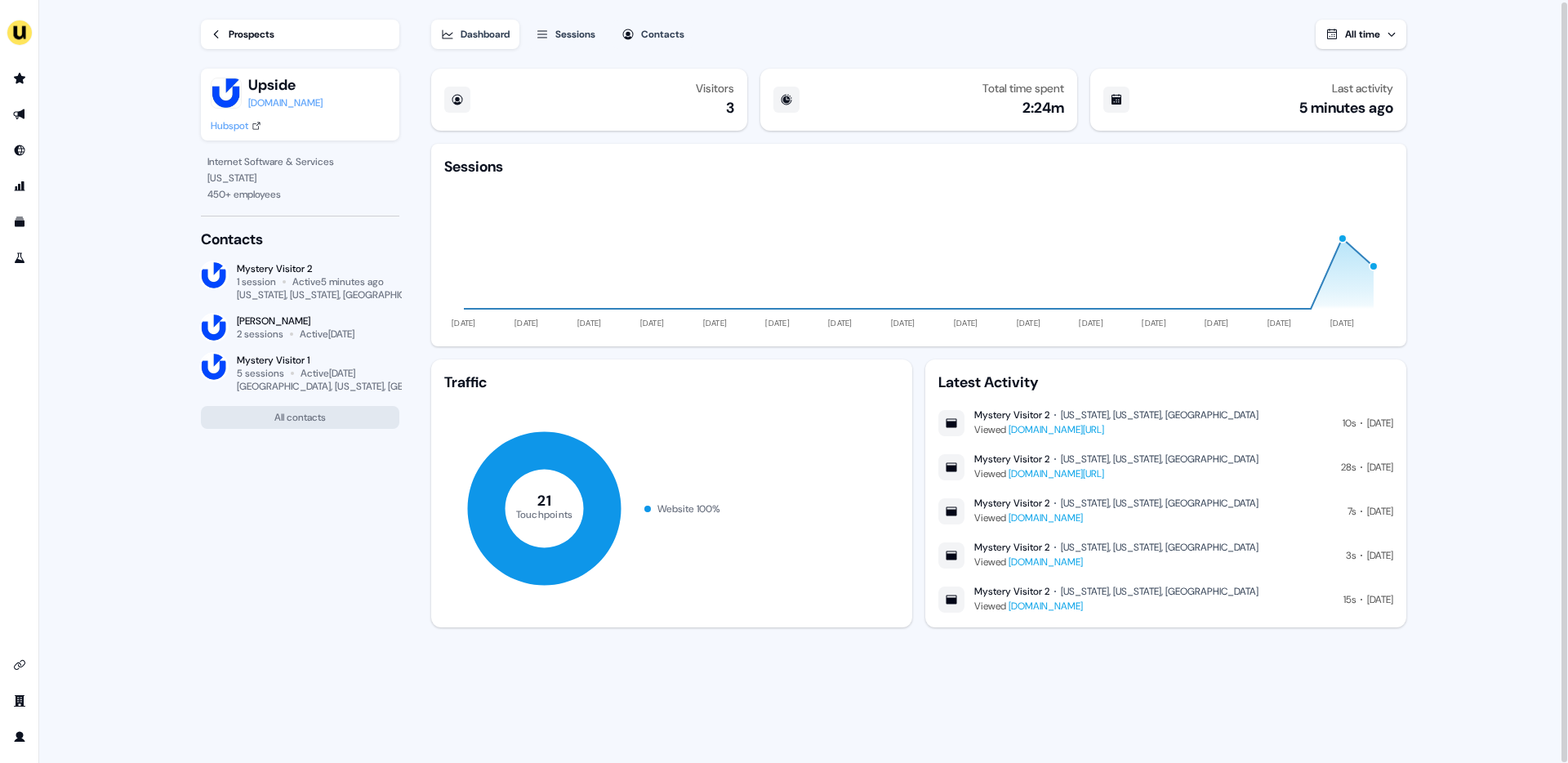 scroll, scrollTop: 2, scrollLeft: 0, axis: vertical 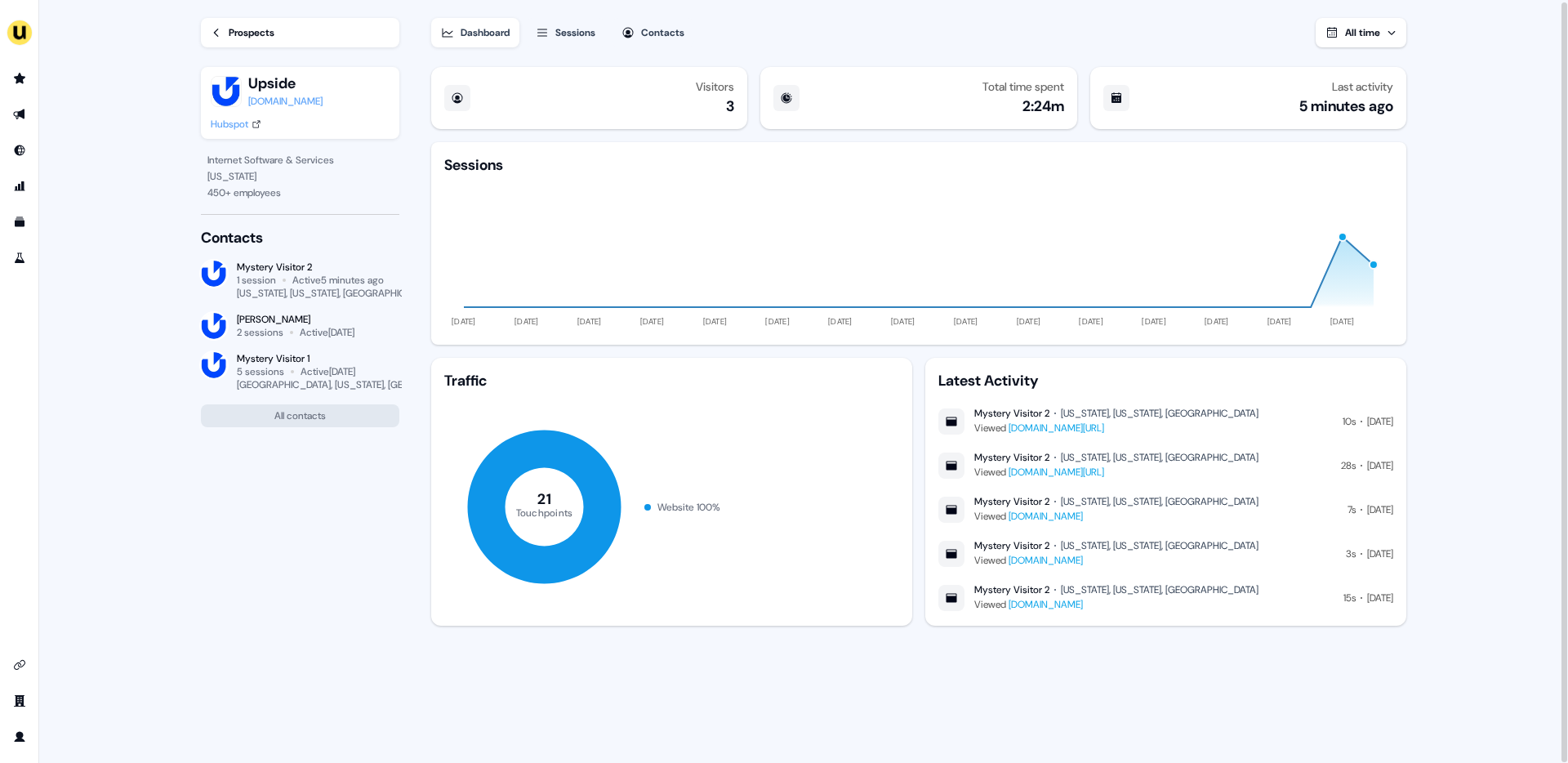 click on "Prospects" at bounding box center [300, 33] 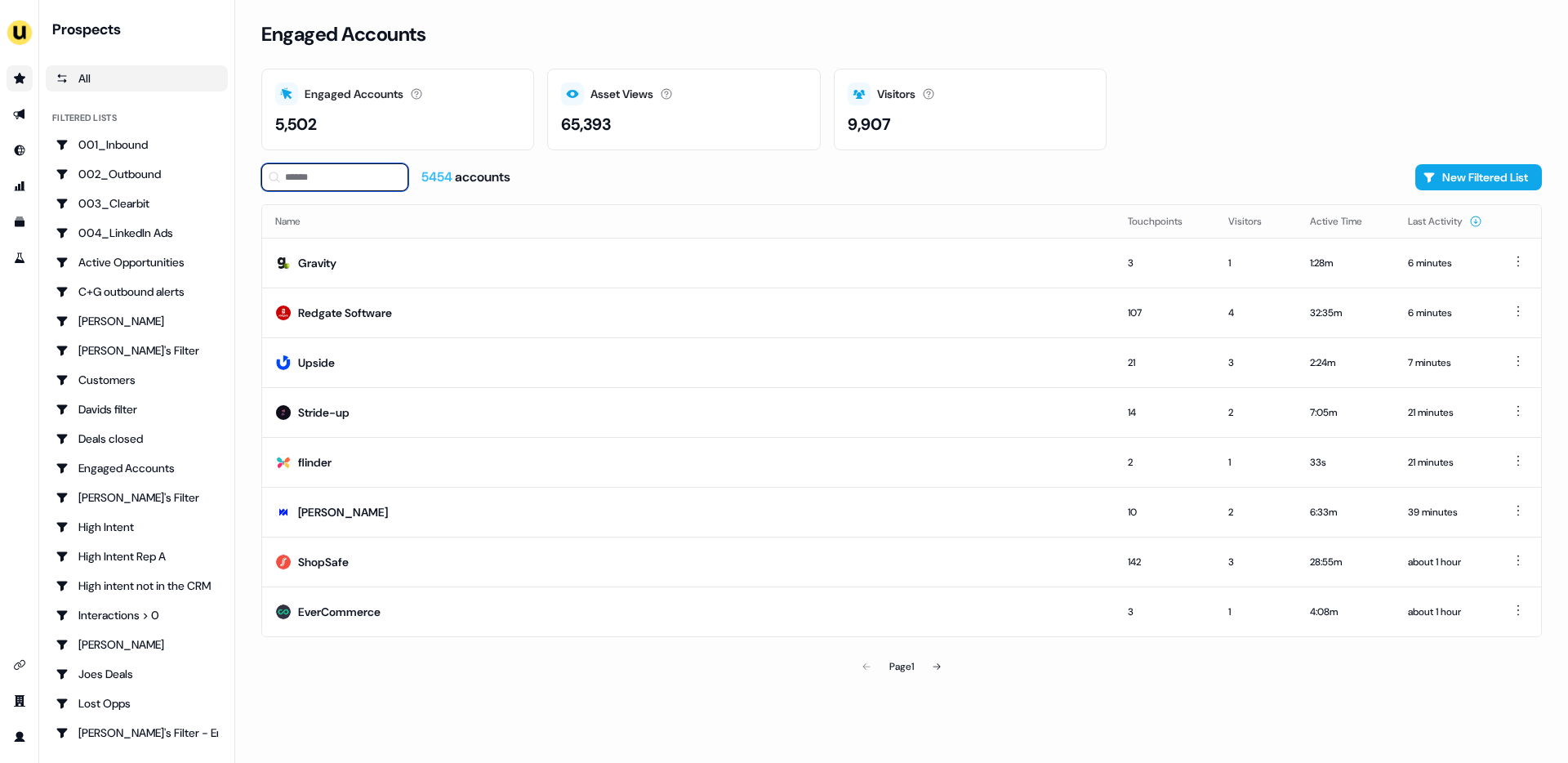 click at bounding box center [335, 177] 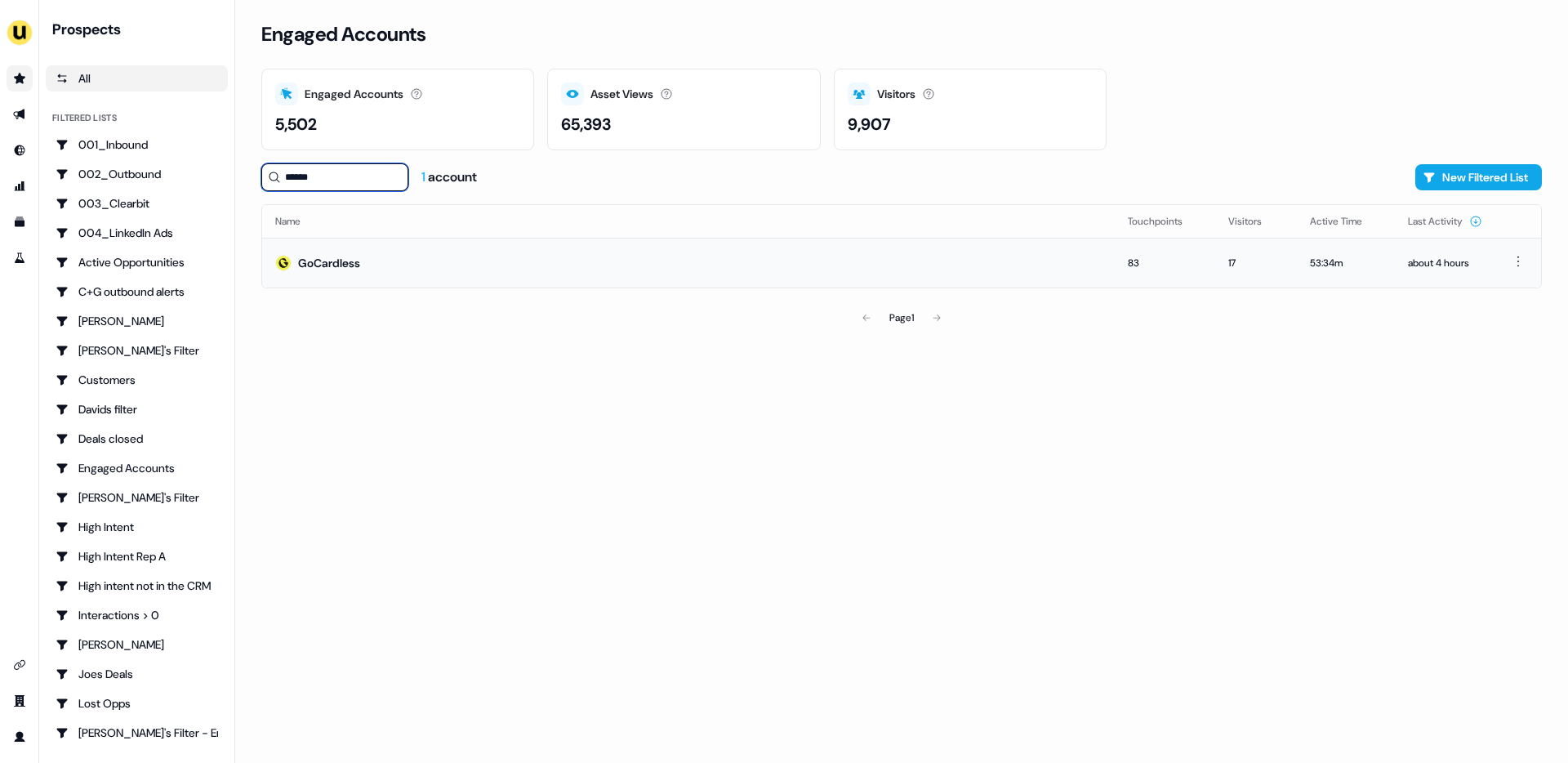 type on "******" 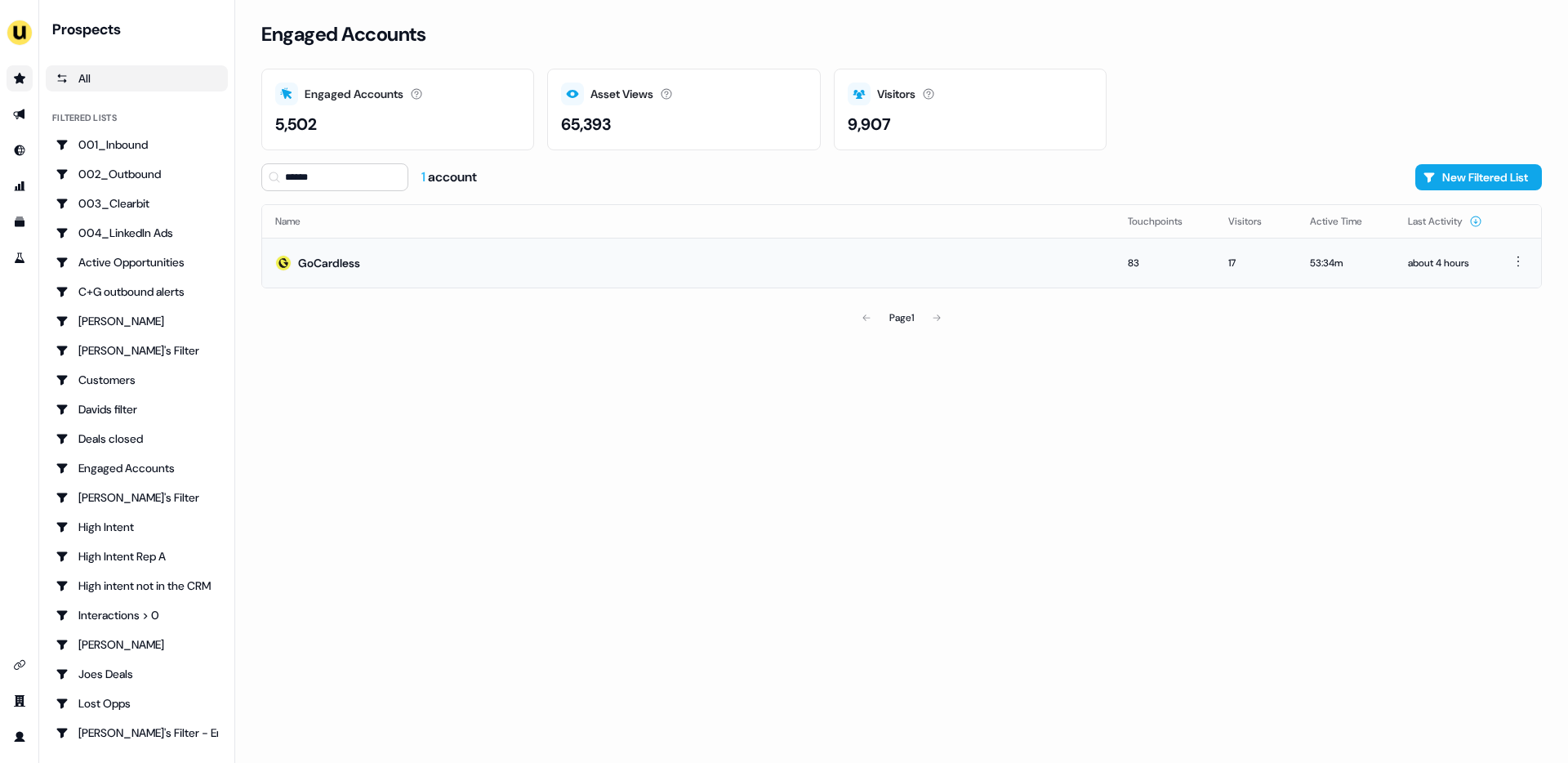 click on "GoCardless" at bounding box center (329, 263) 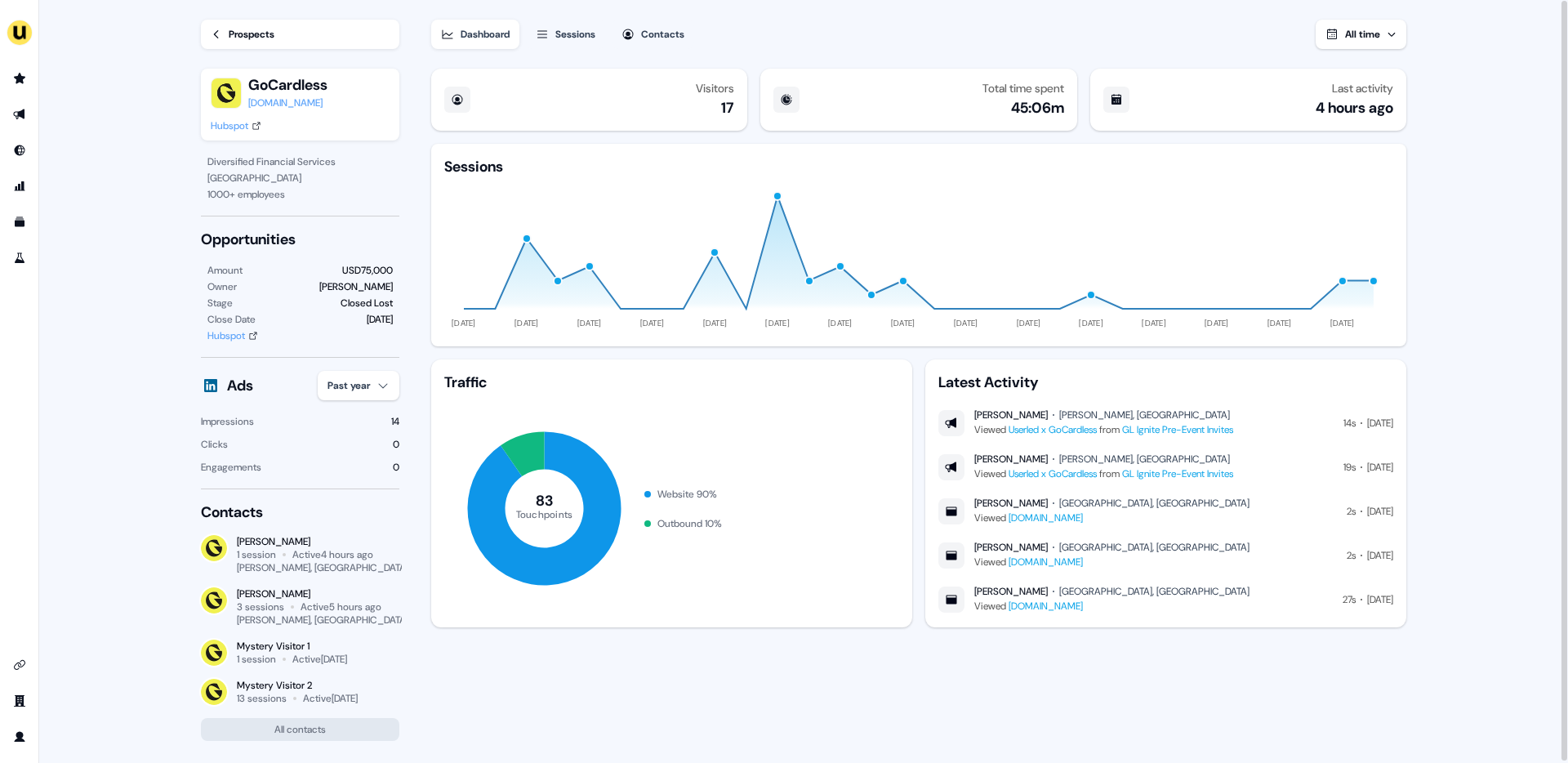 click on "Contacts" at bounding box center (662, 34) 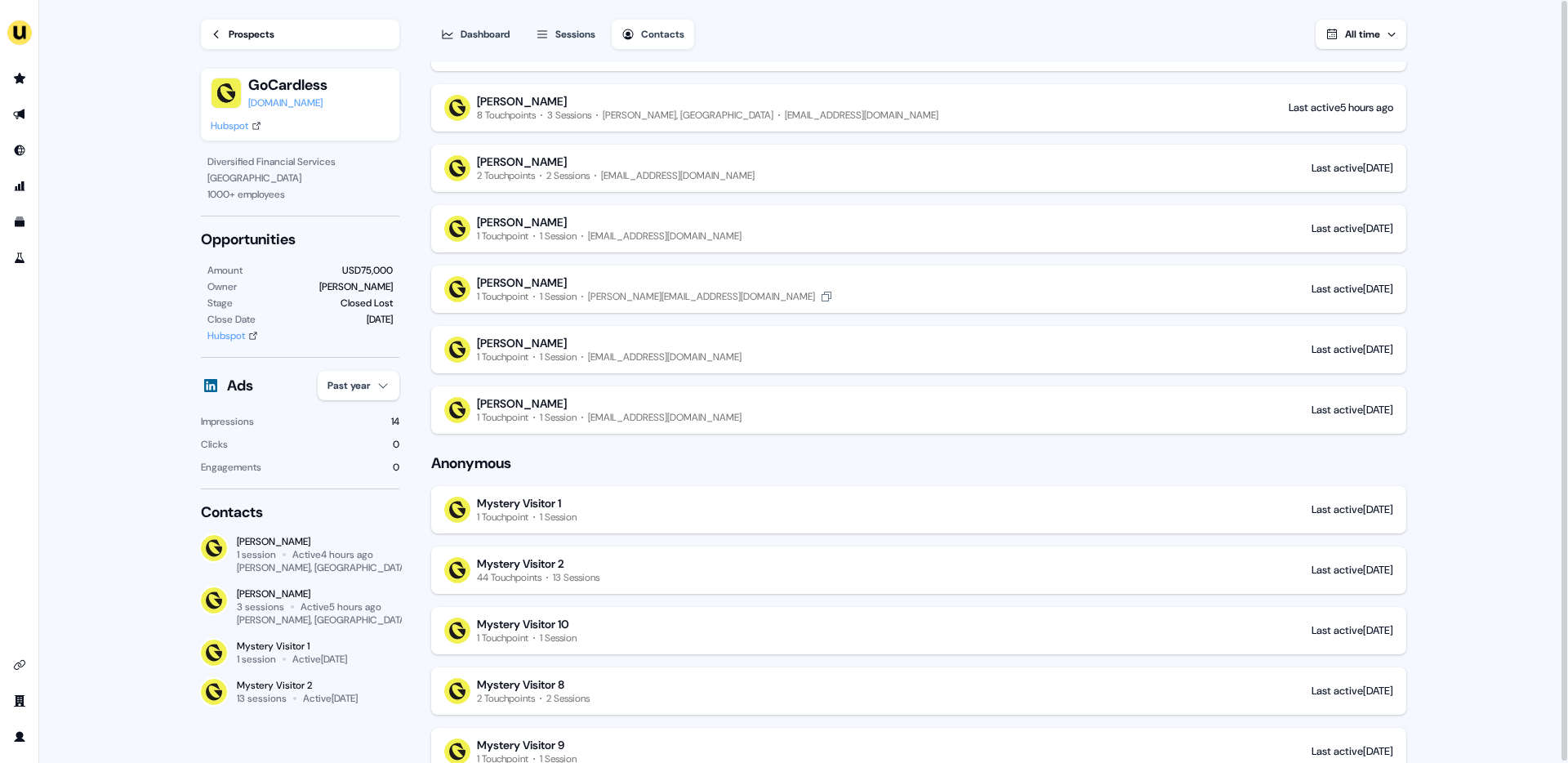 scroll, scrollTop: 0, scrollLeft: 0, axis: both 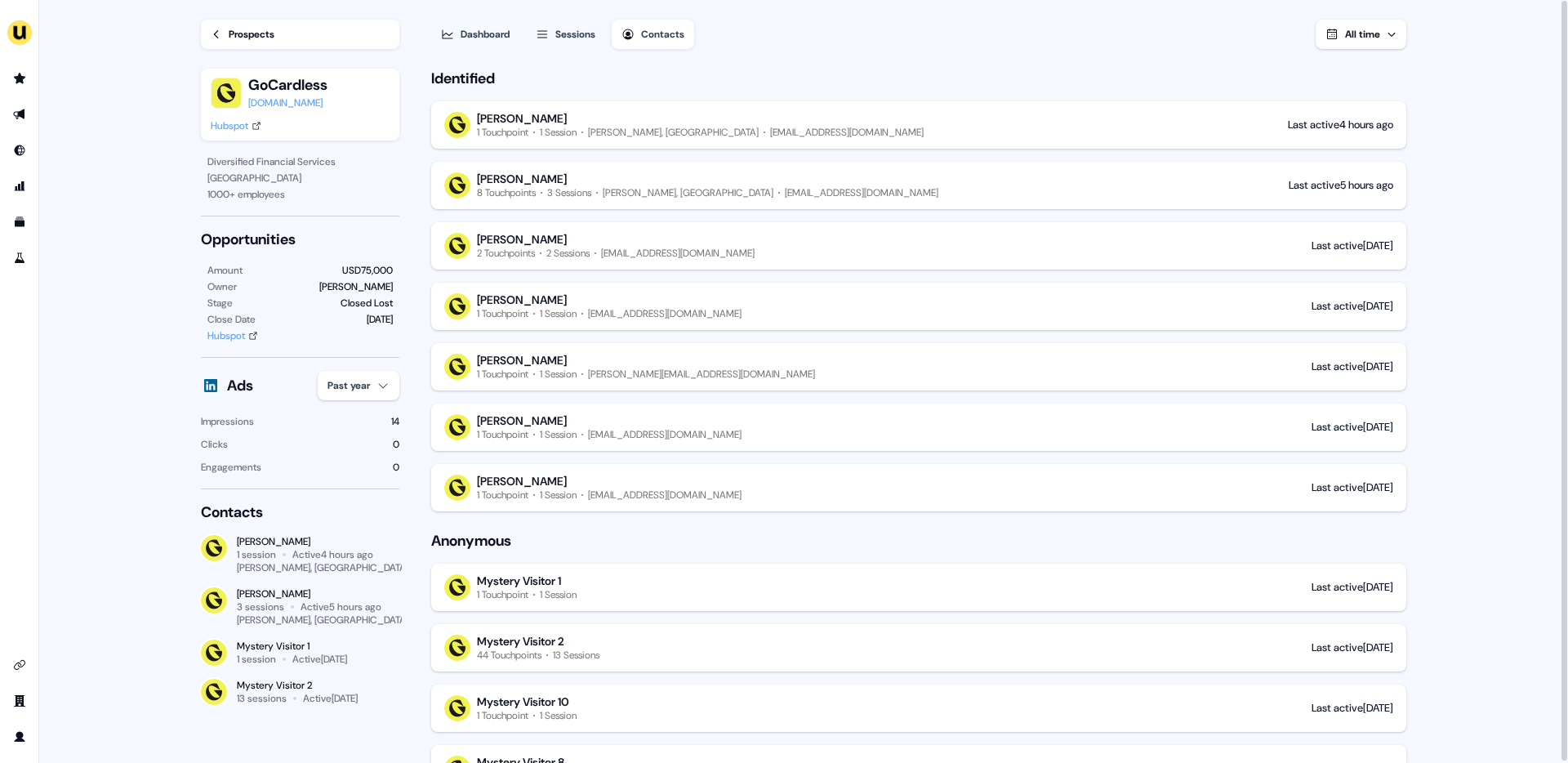 click on "Sessions" at bounding box center [565, 34] 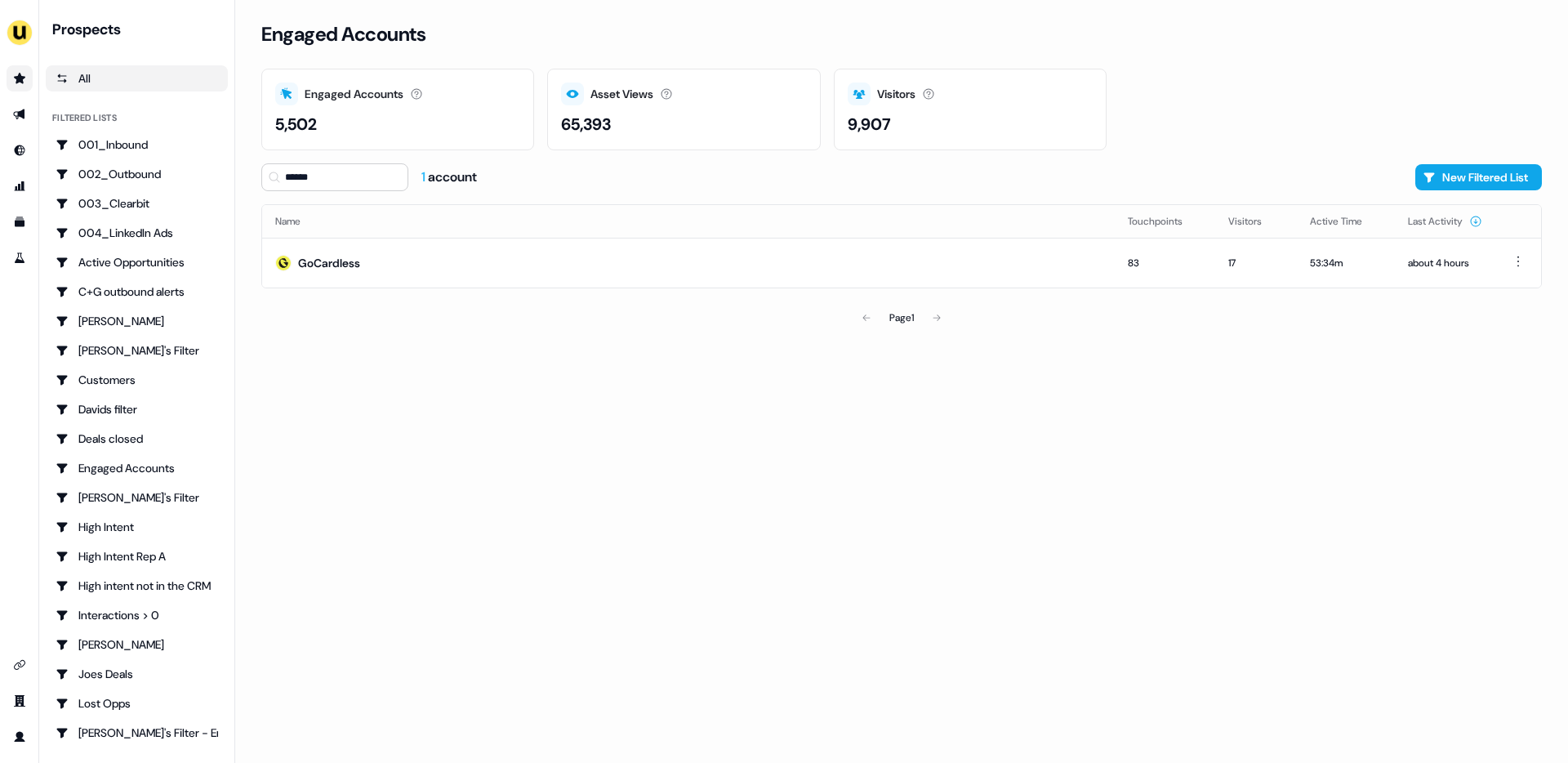click on "GoCardless" at bounding box center (688, 262) 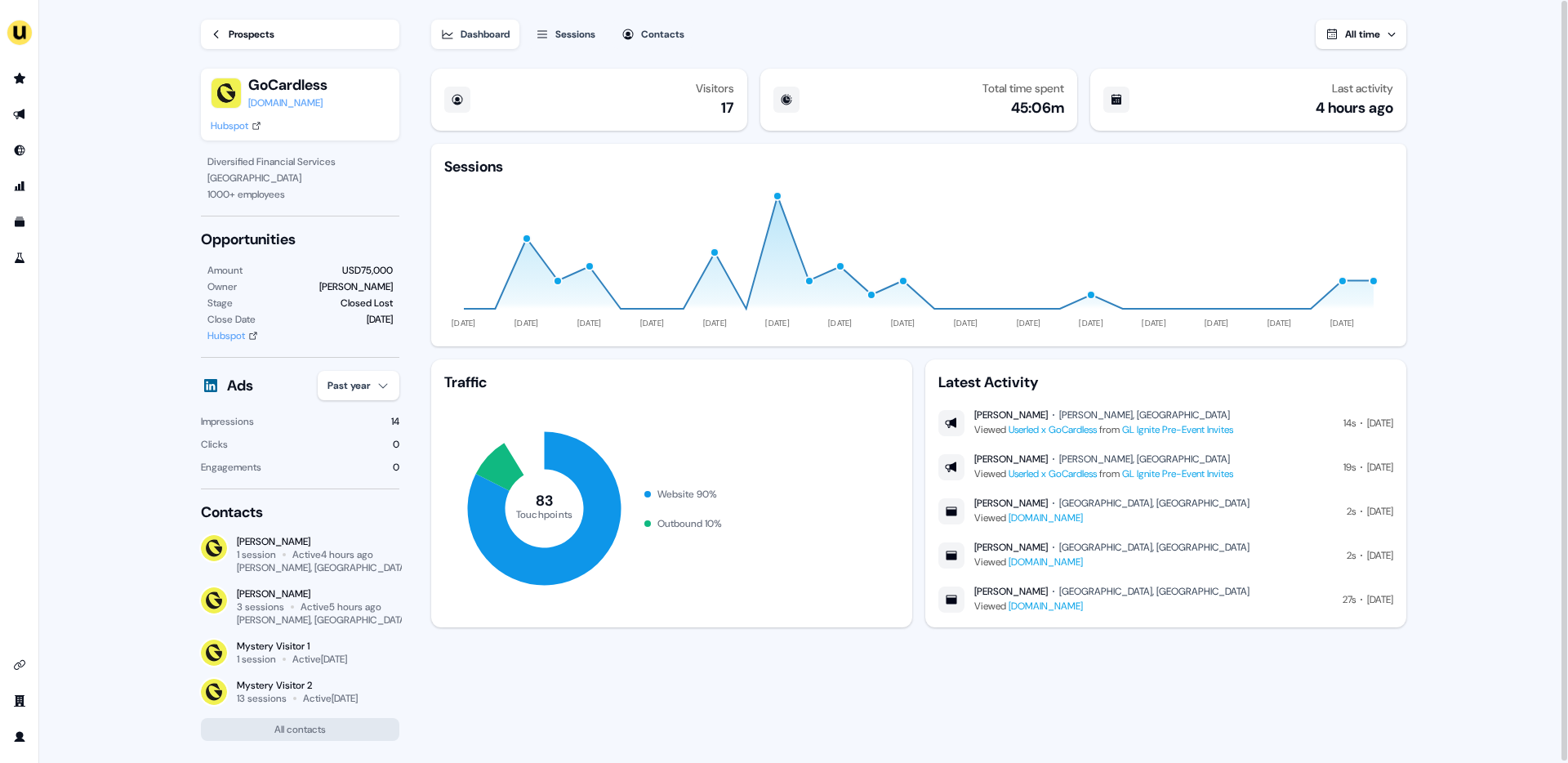 click on "Sessions" at bounding box center (575, 34) 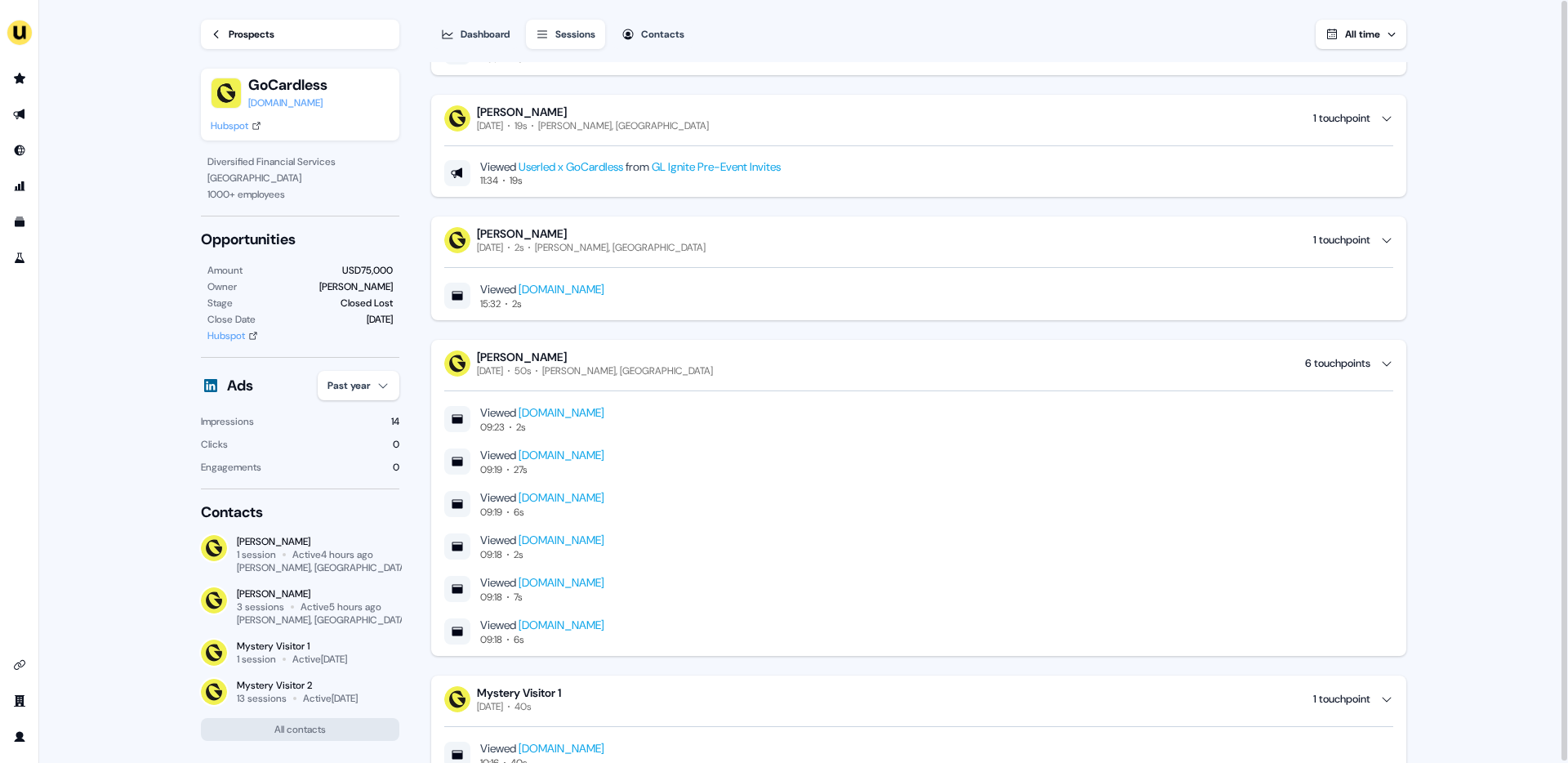 scroll, scrollTop: 96, scrollLeft: 0, axis: vertical 